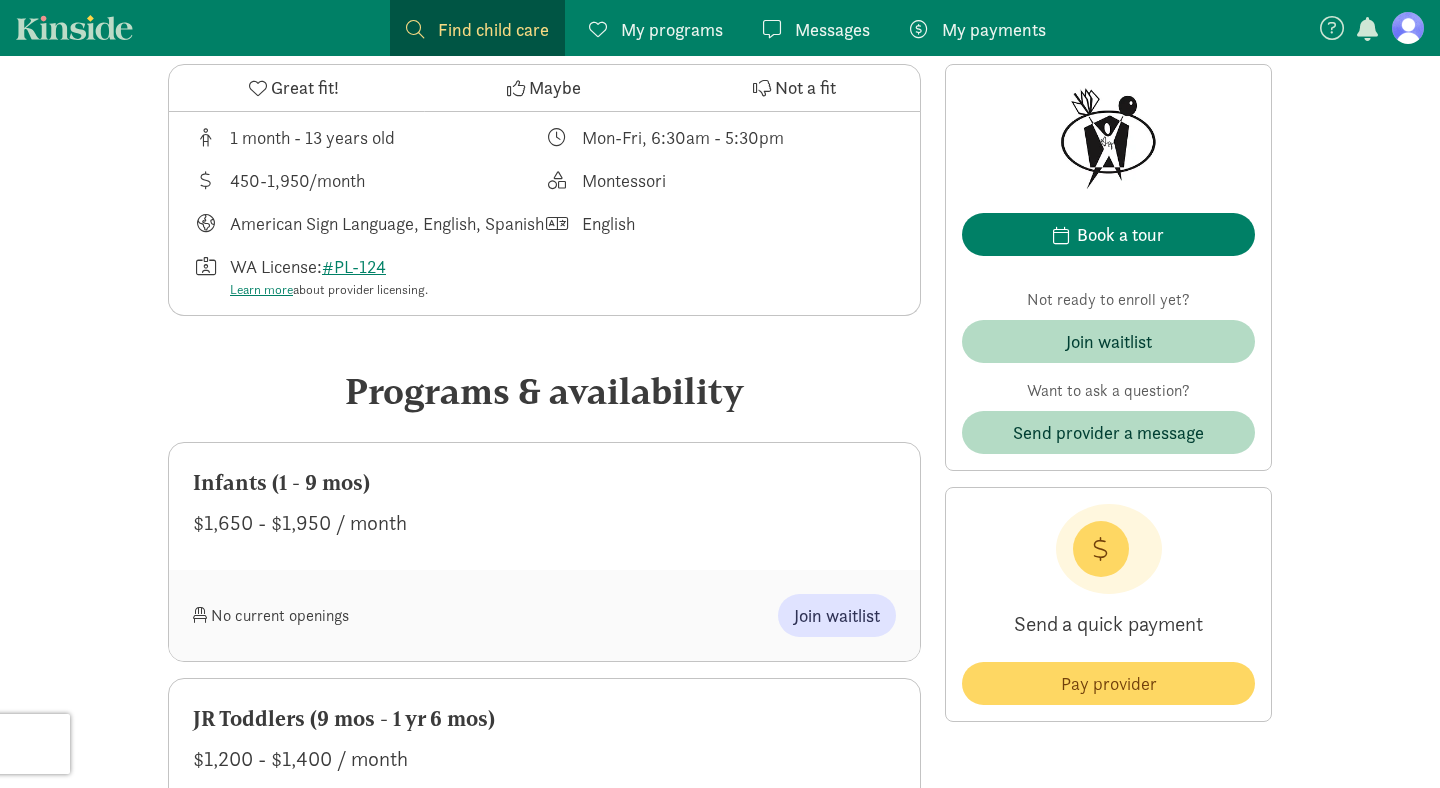 scroll, scrollTop: 747, scrollLeft: 0, axis: vertical 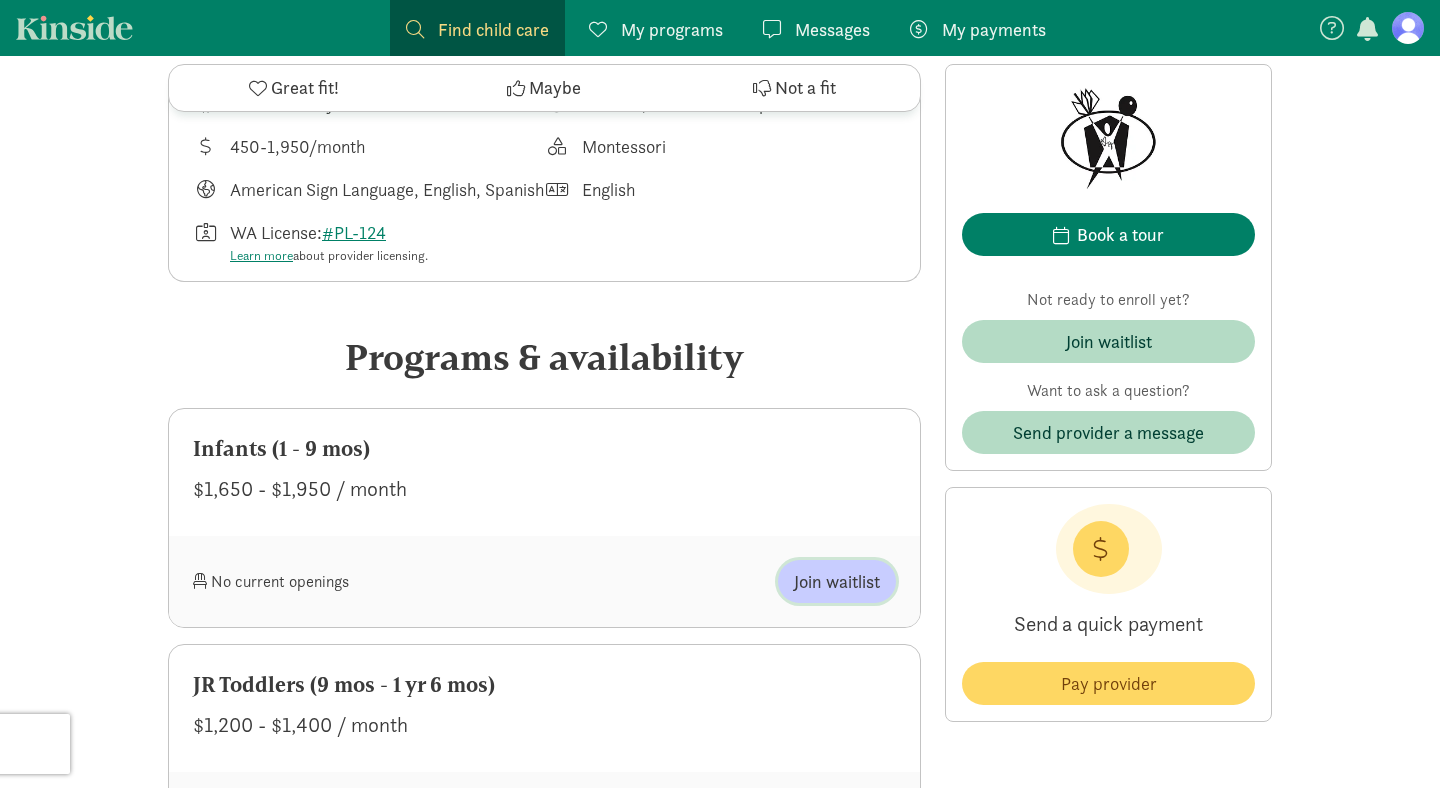 click on "Join waitlist" at bounding box center [837, 581] 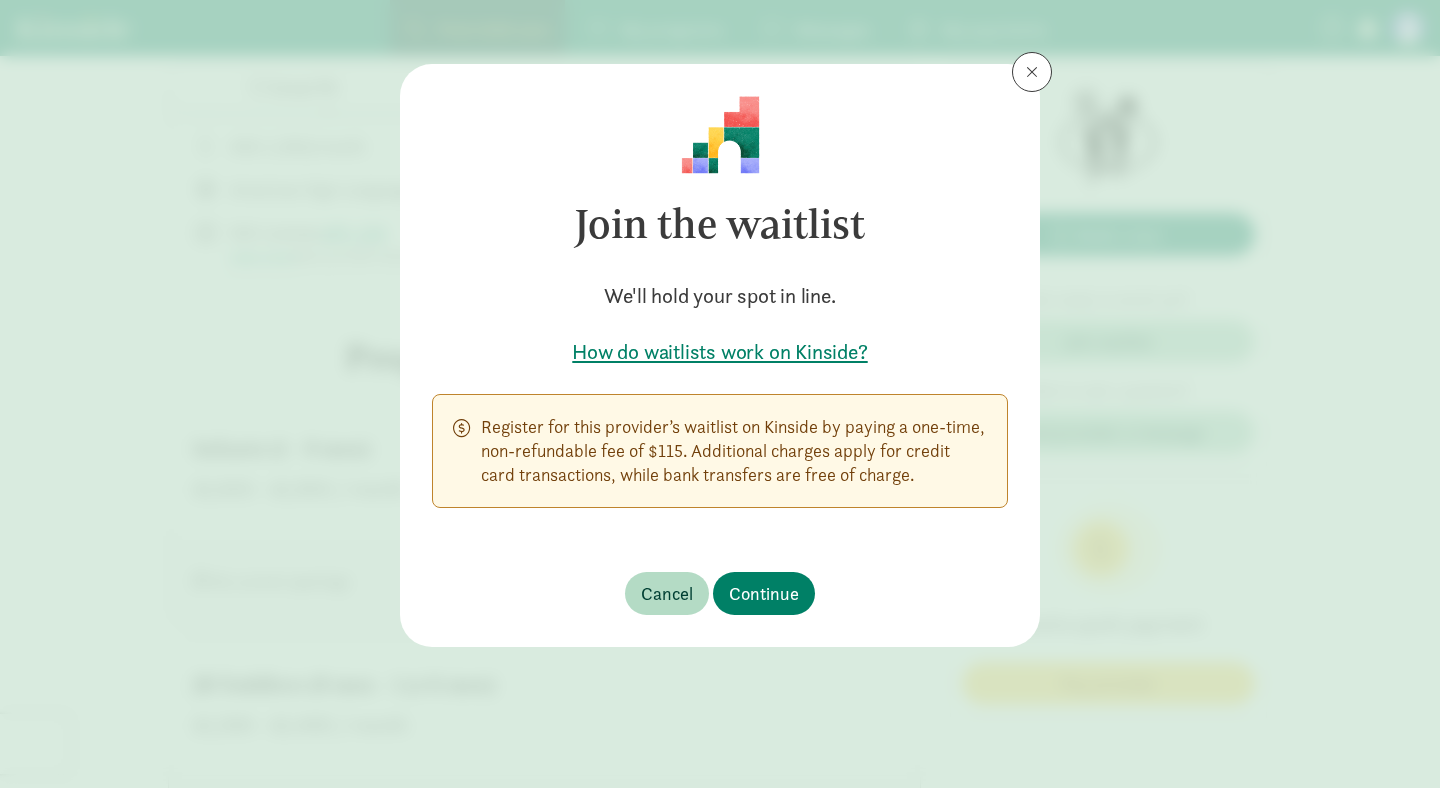 click on "Register for this provider’s waitlist on Kinside by paying a one-time, non-refundable fee
of $115. Additional charges apply for credit card transactions,
while bank transfers are free of charge." at bounding box center [734, 451] 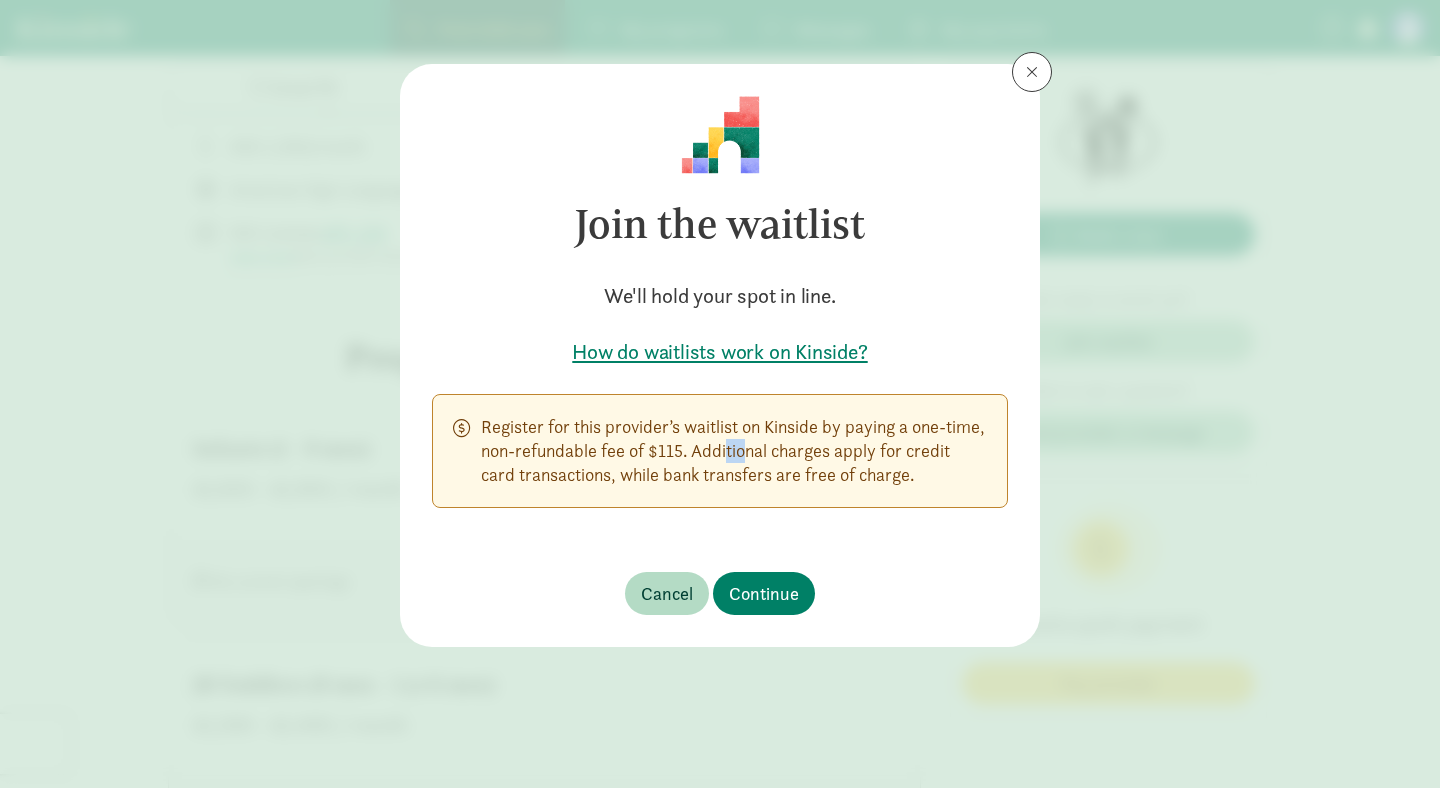 click on "Register for this provider’s waitlist on Kinside by paying a one-time, non-refundable fee
of $115. Additional charges apply for credit card transactions,
while bank transfers are free of charge." at bounding box center (734, 451) 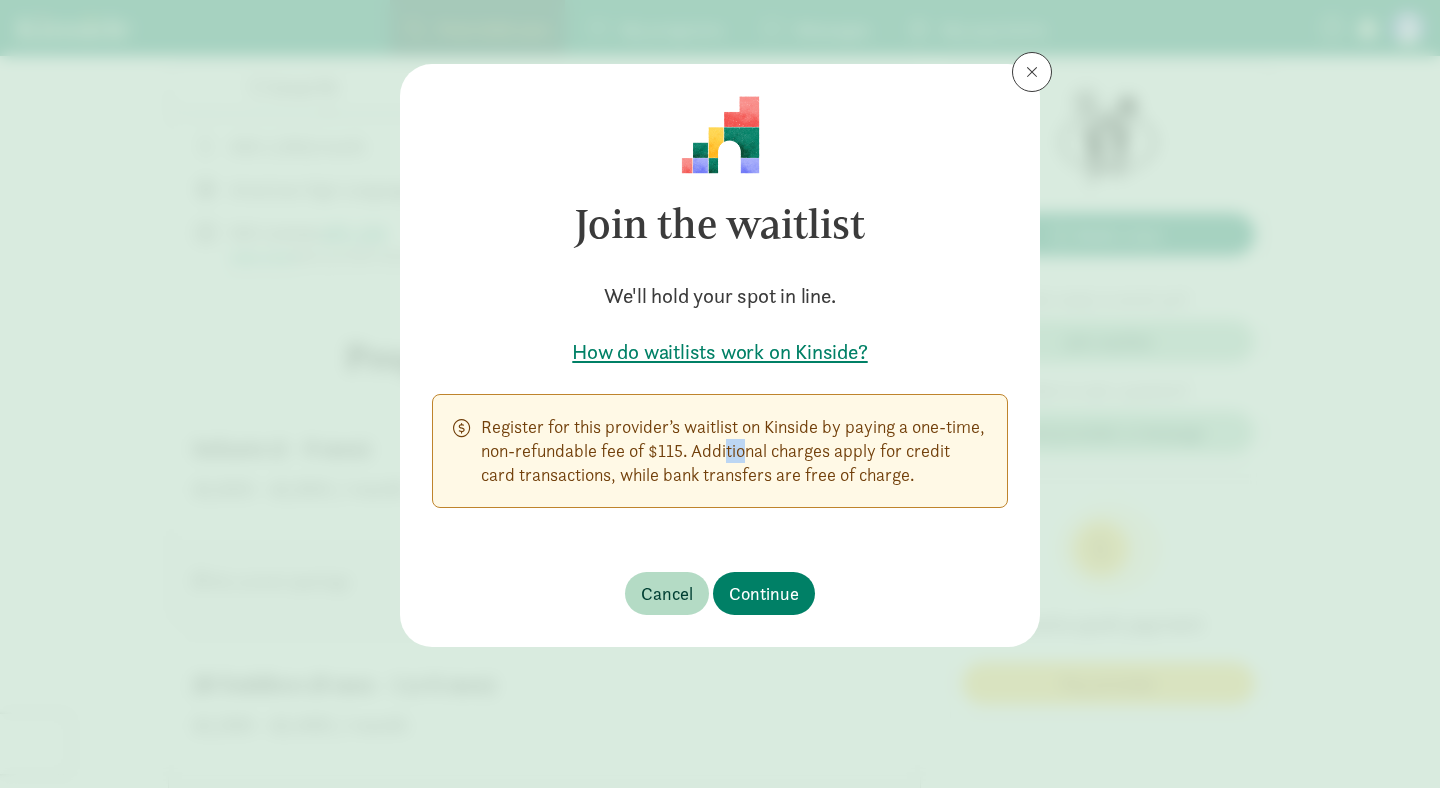 click on "How do waitlists work on Kinside?" at bounding box center (720, 352) 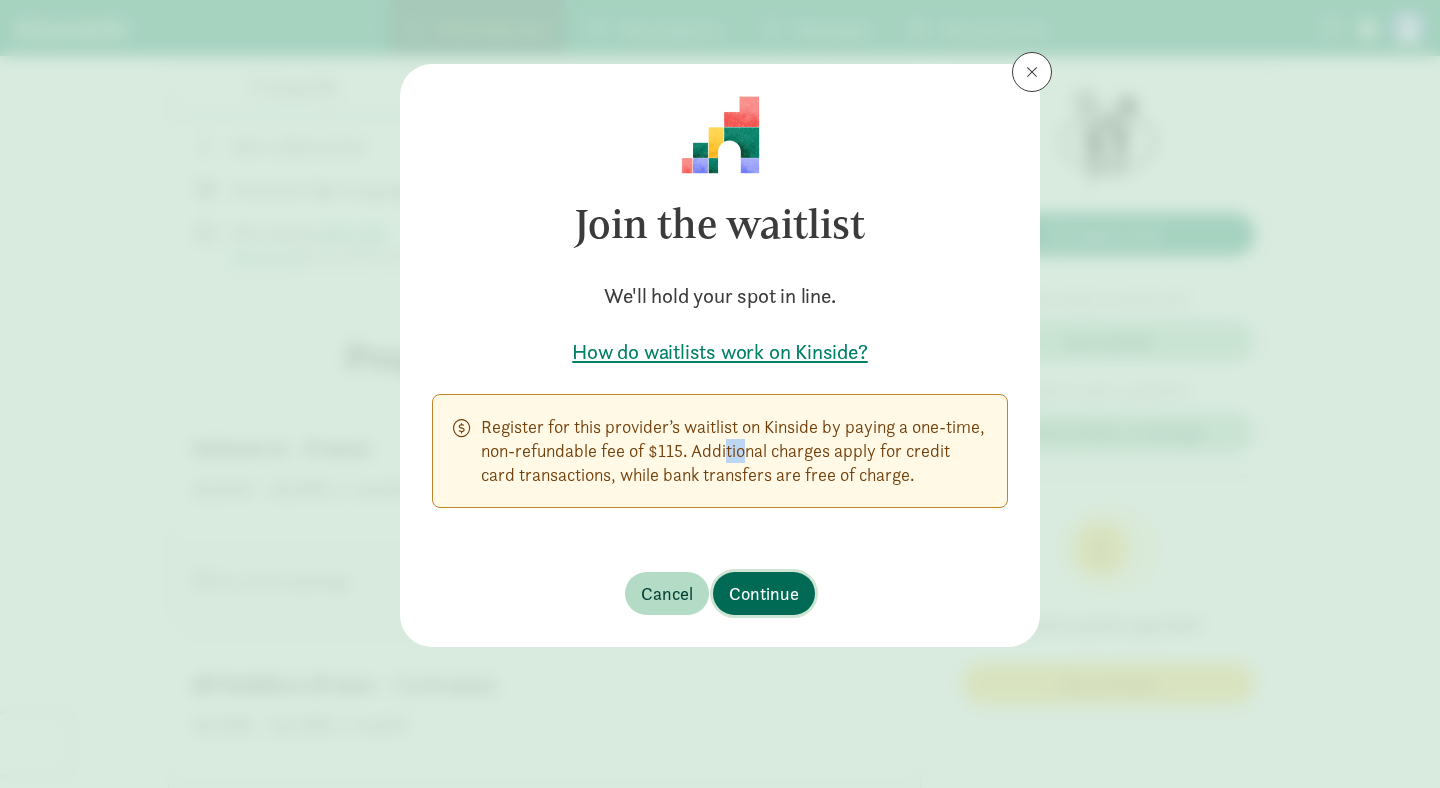 click on "Continue" at bounding box center [764, 593] 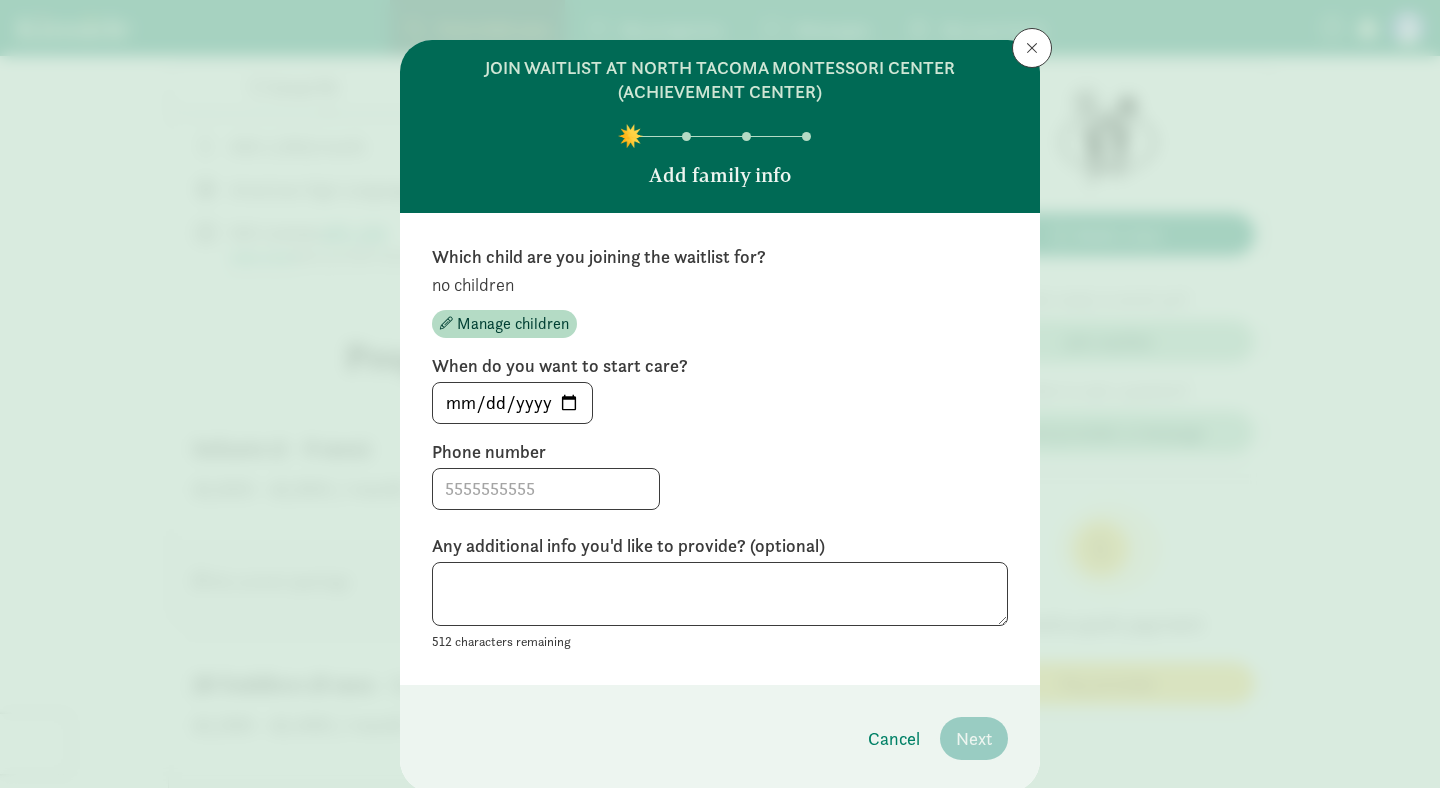 scroll, scrollTop: 18, scrollLeft: 0, axis: vertical 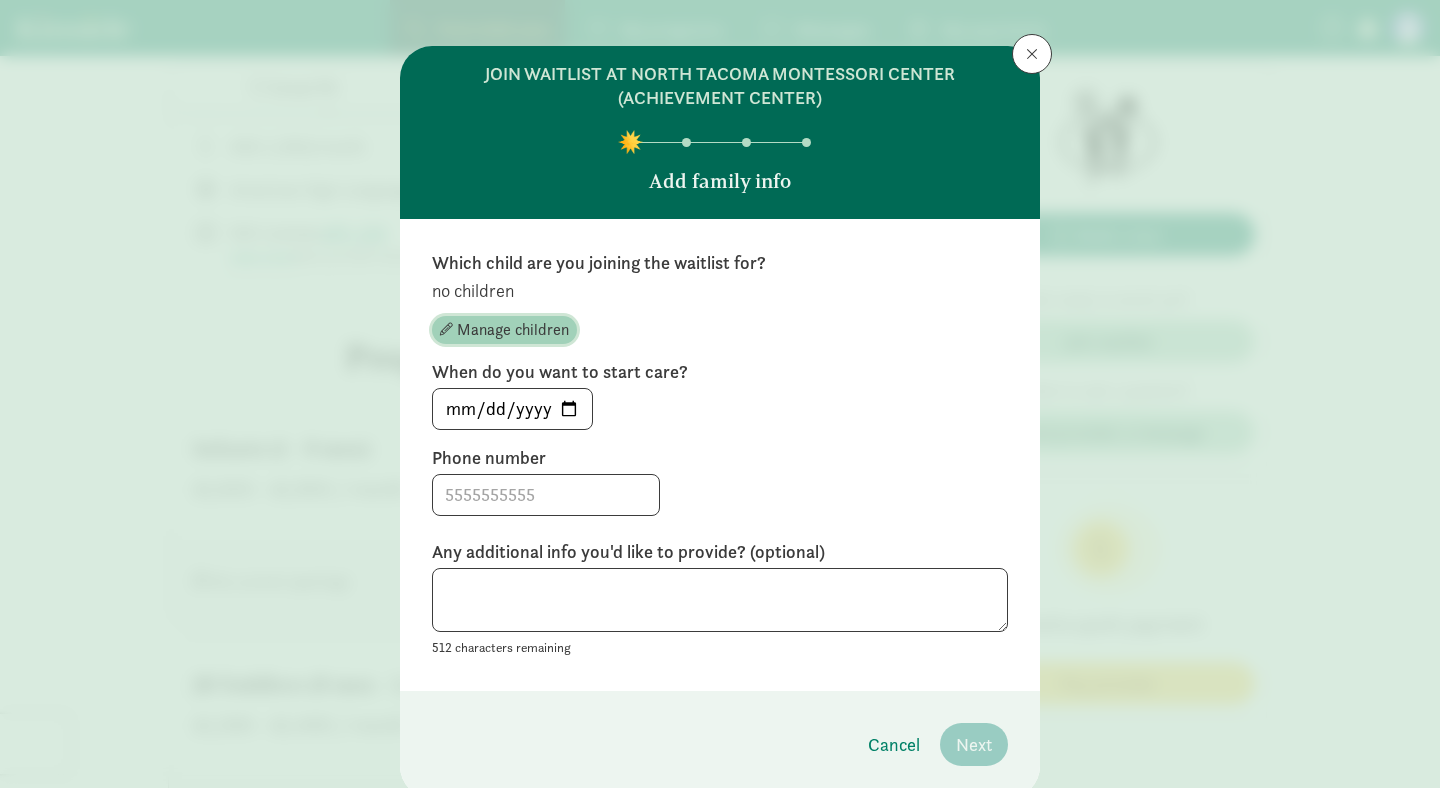 click on "Manage children" at bounding box center (513, 330) 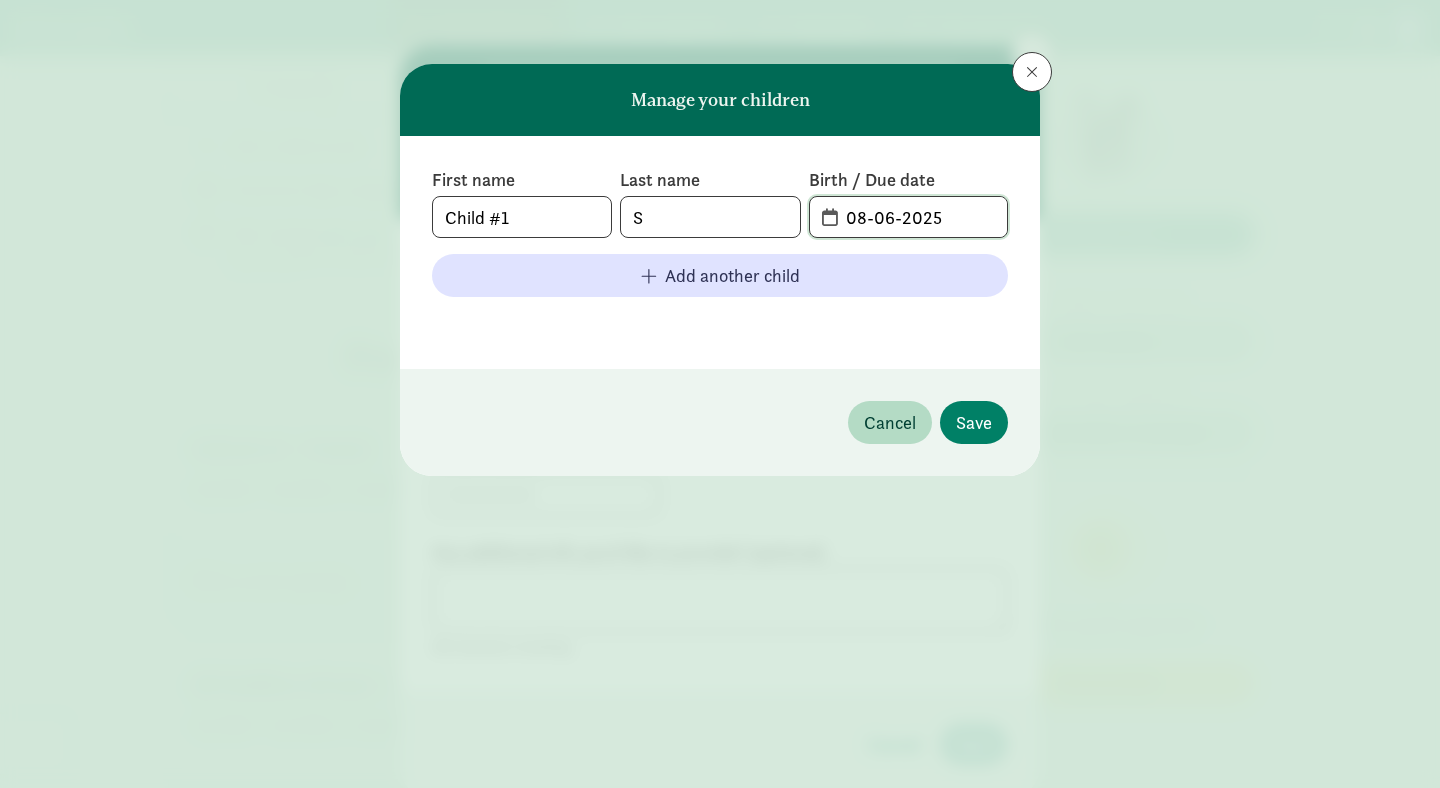 click on "08-06-2025" 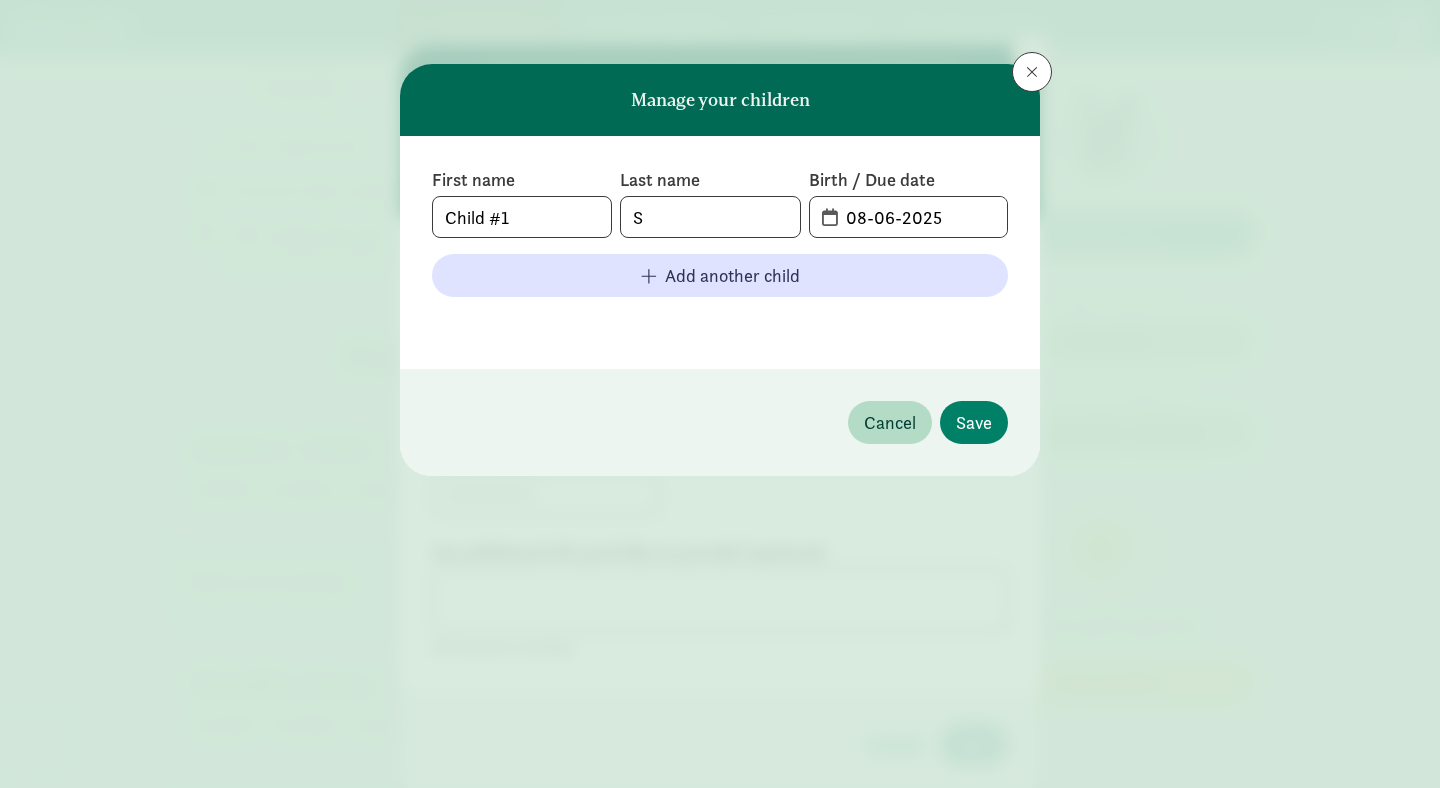 click on "08-06-2025" at bounding box center (908, 217) 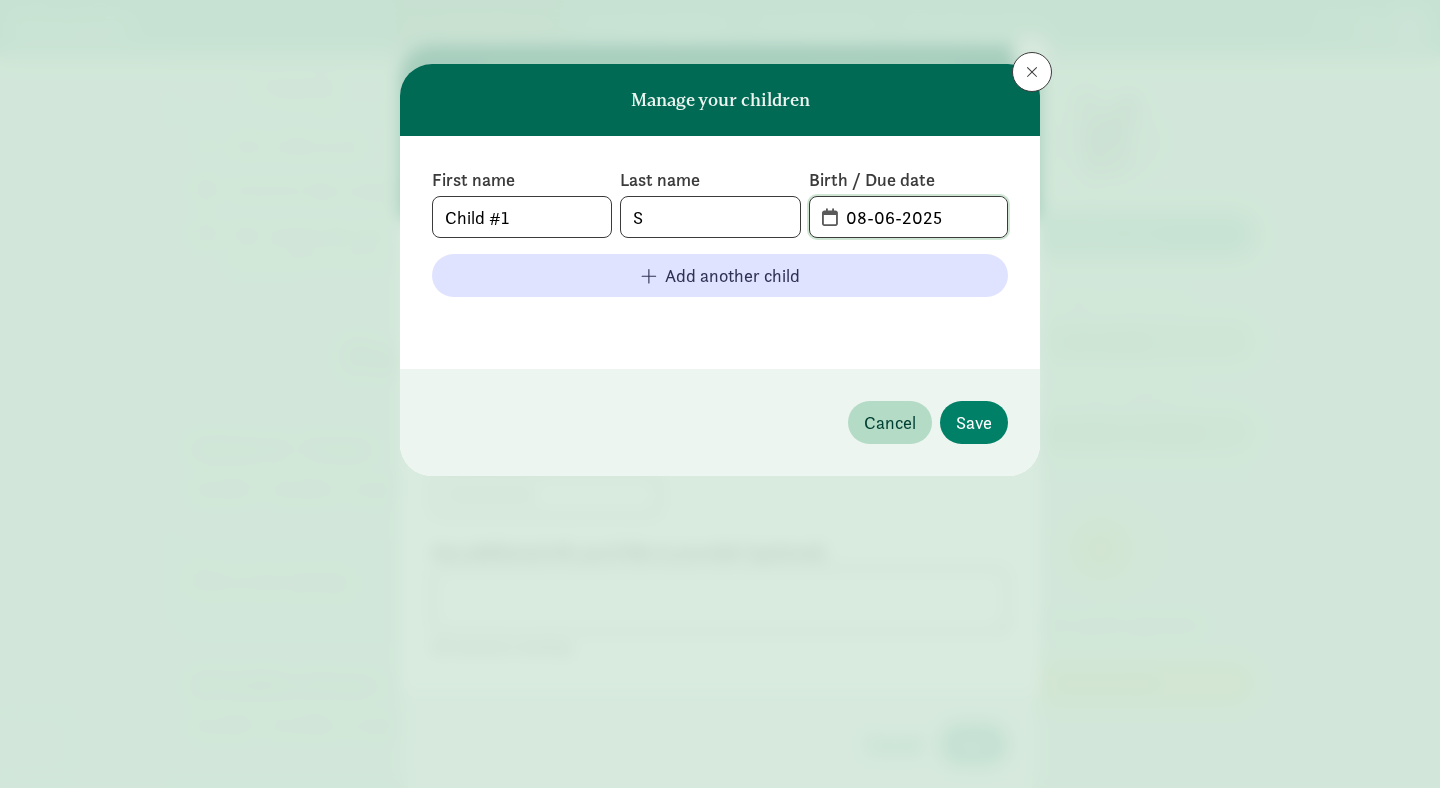 click on "08-06-2025" 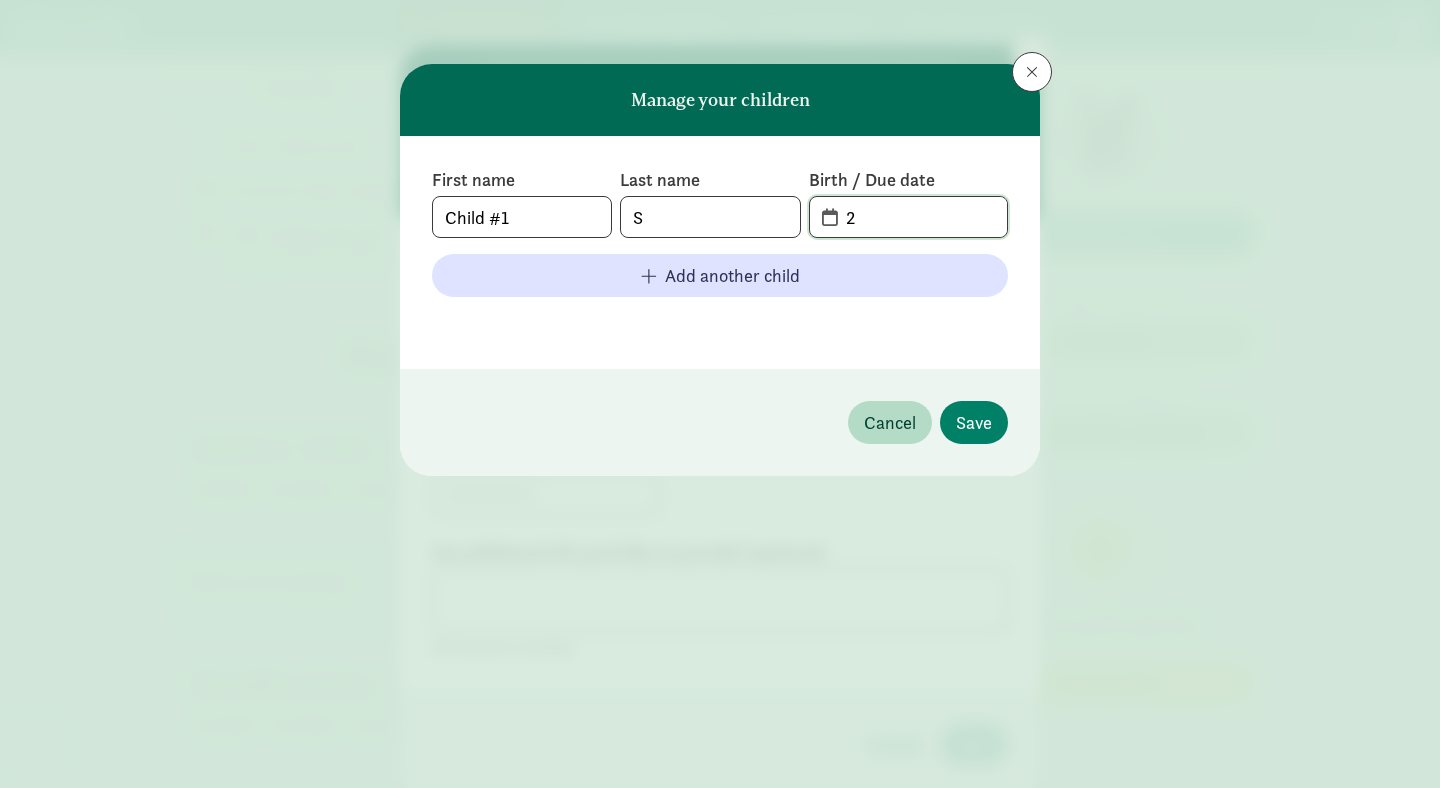type on "2" 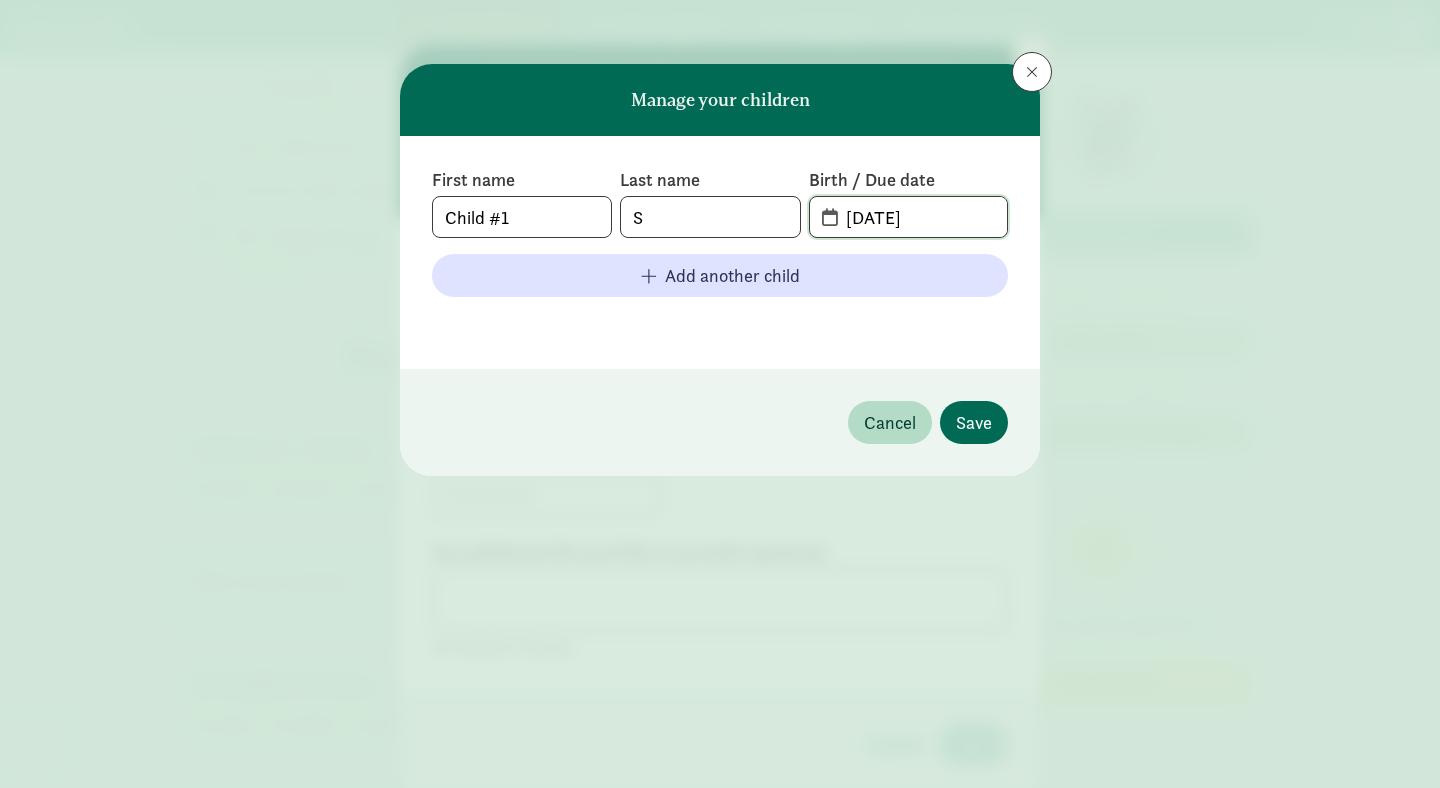 type on "02-07-2026" 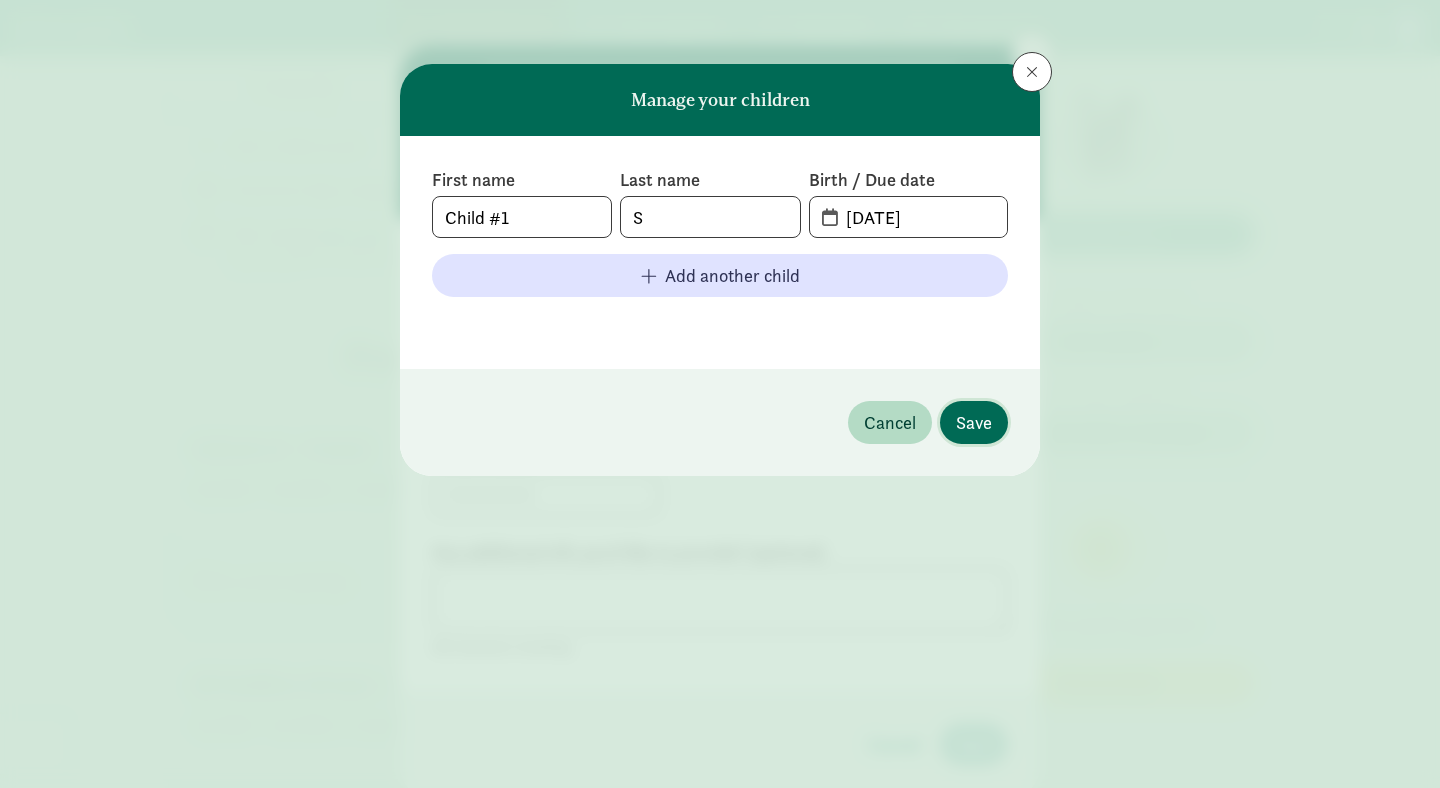 click on "Save" at bounding box center (974, 422) 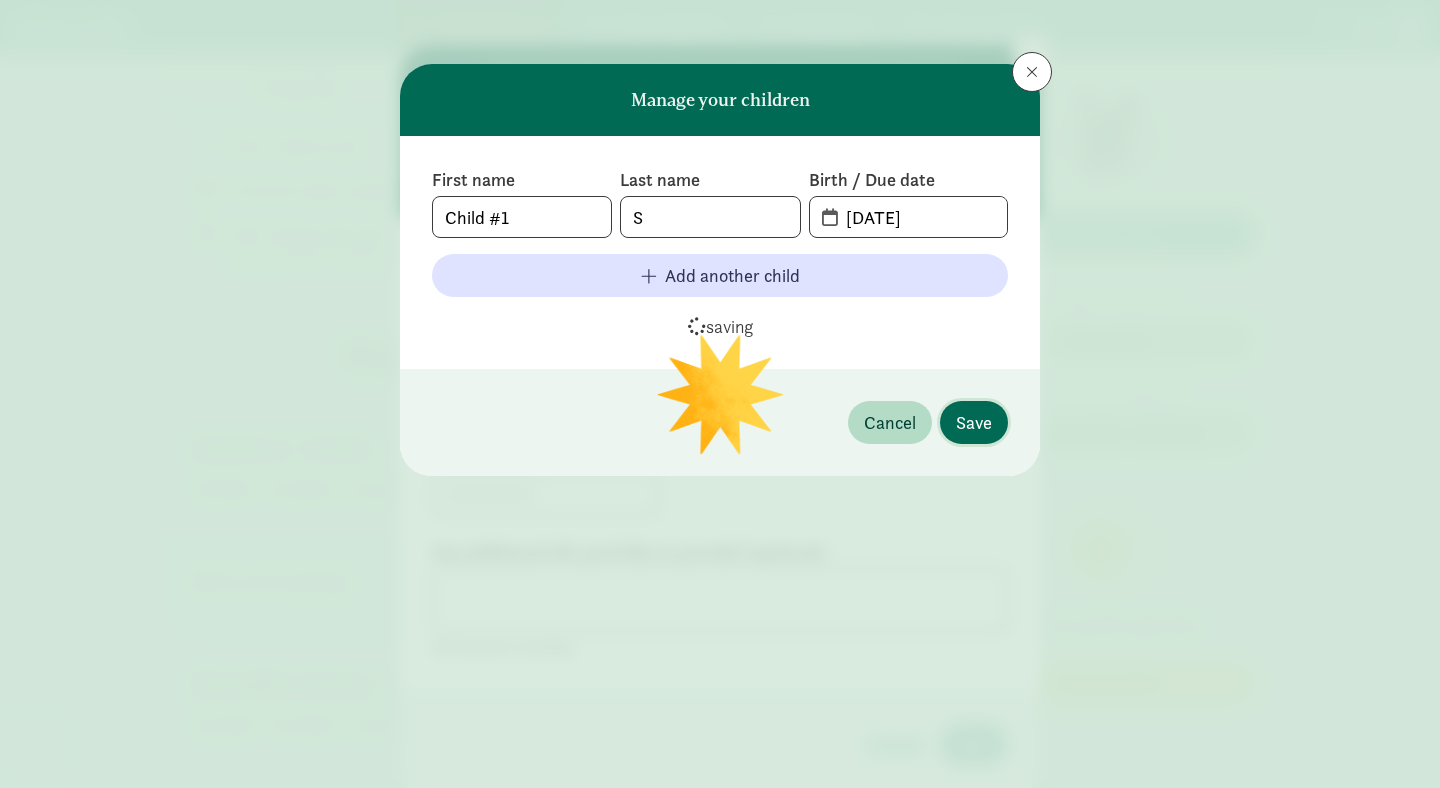 type 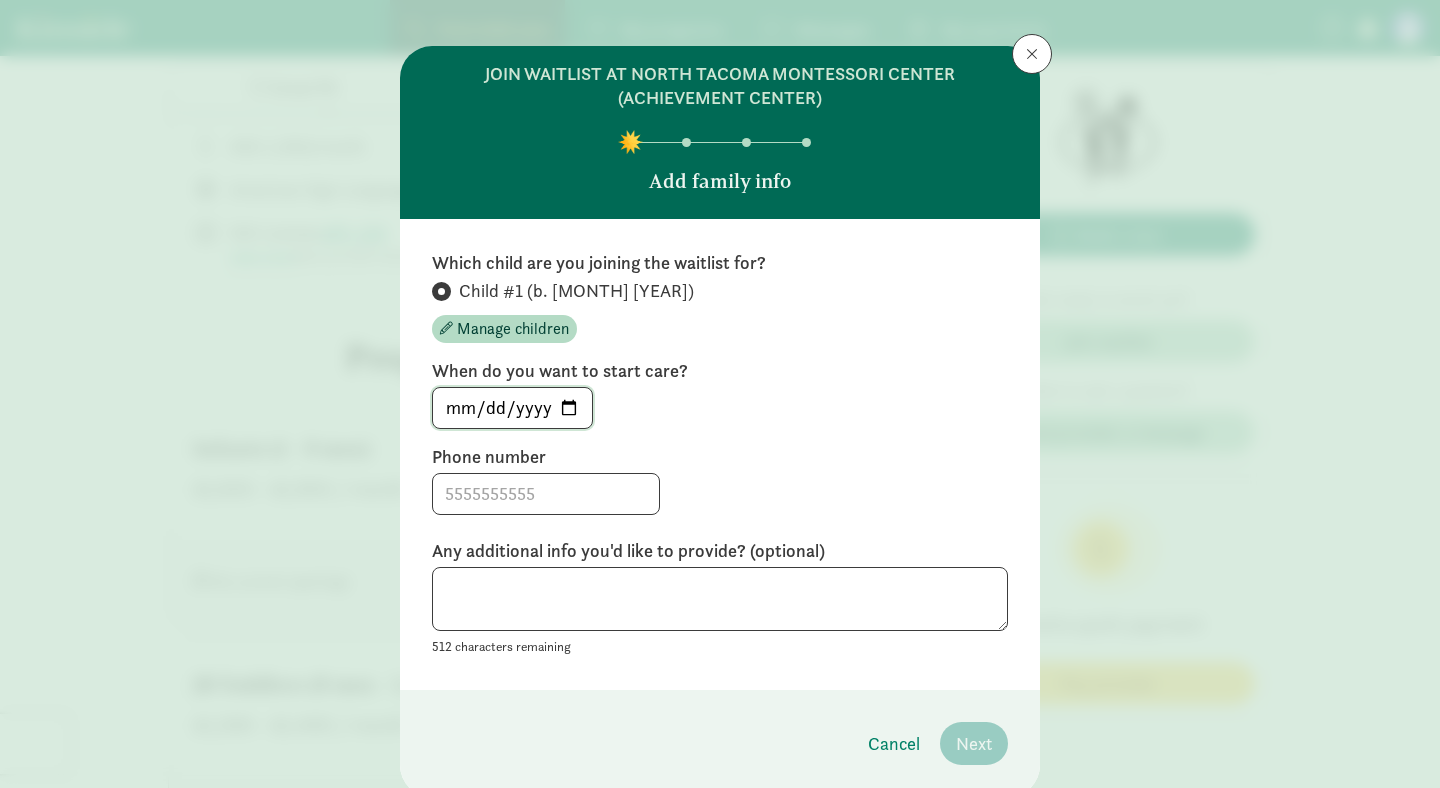 click on "2025-08-06" 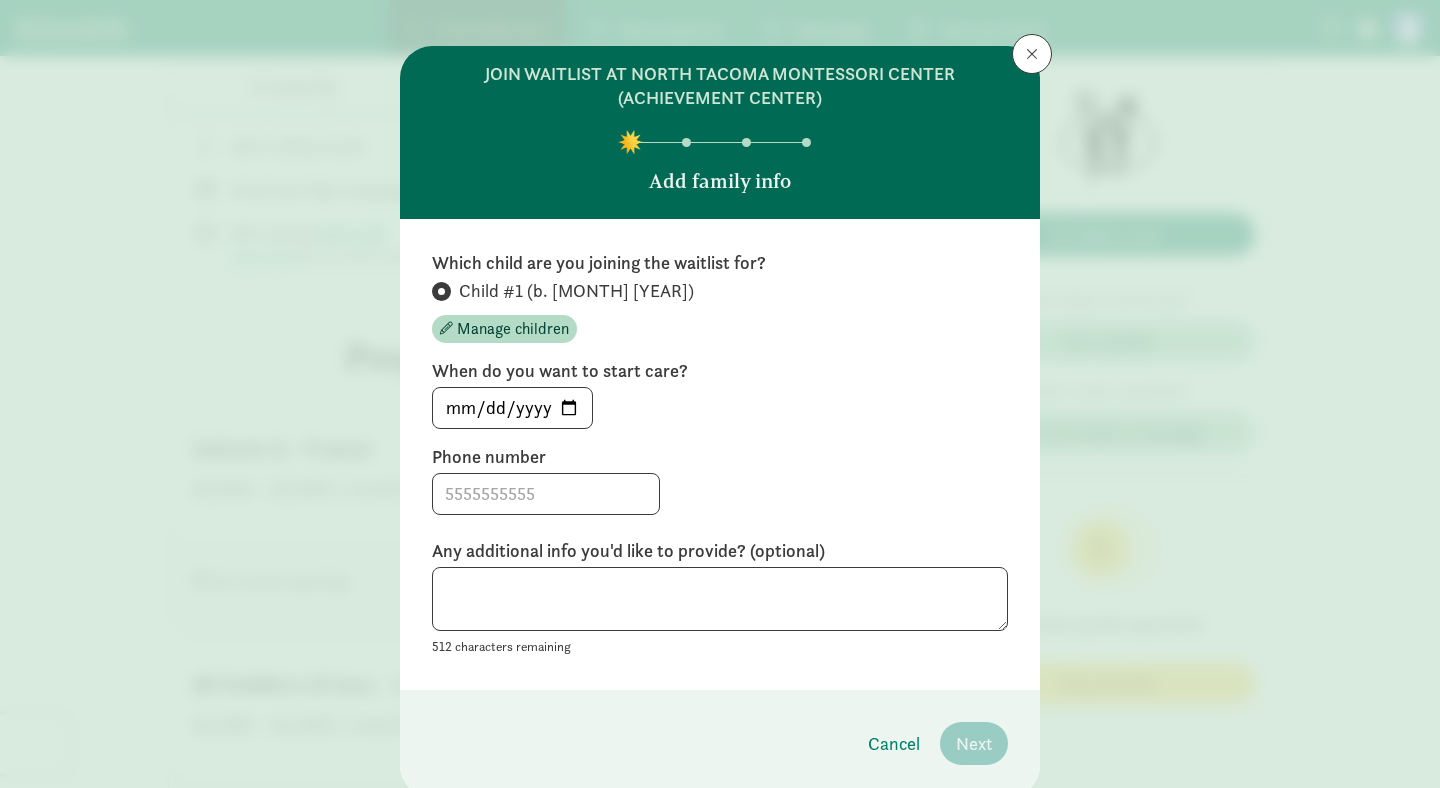 click on "2025-08-06" at bounding box center (720, 408) 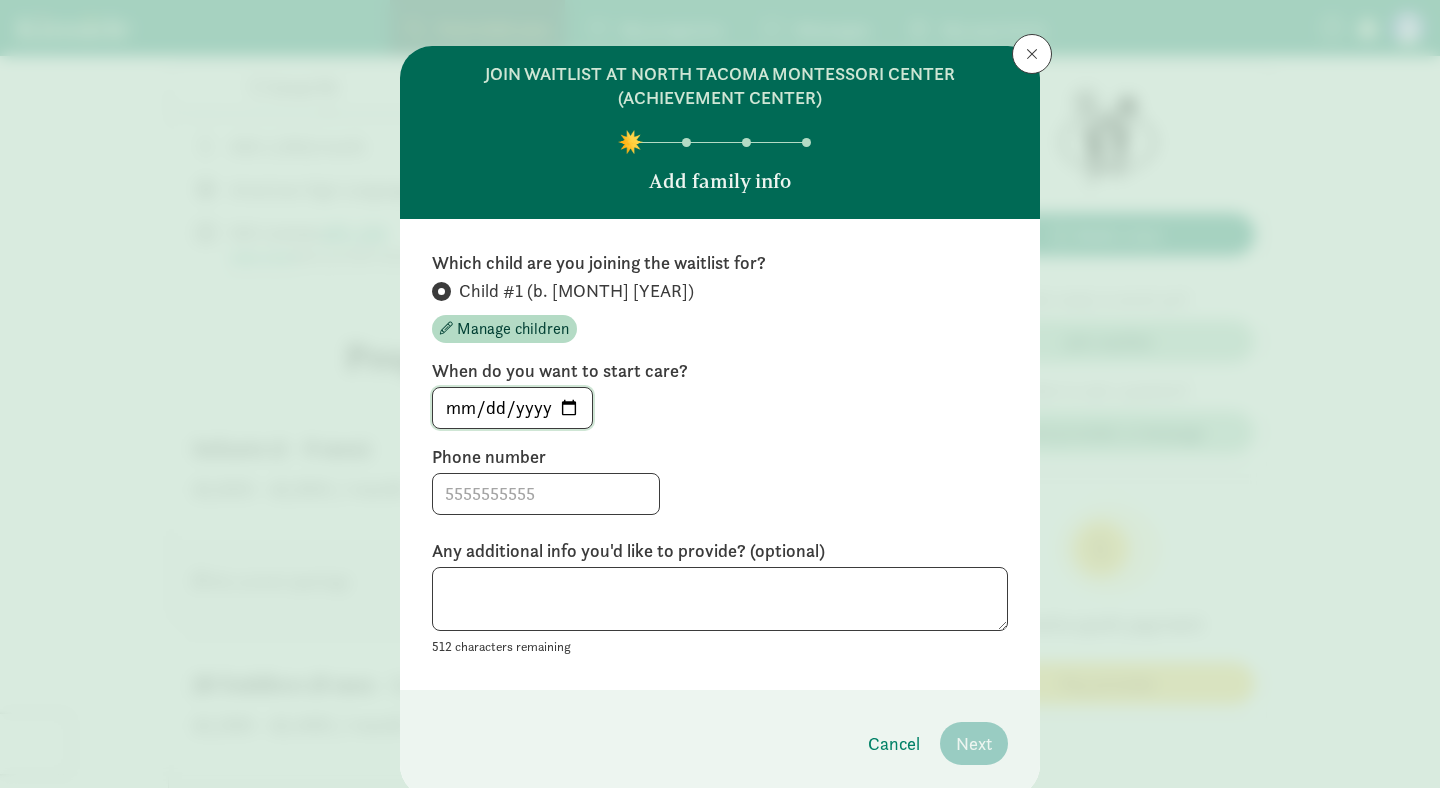 click on "2025-08-06" 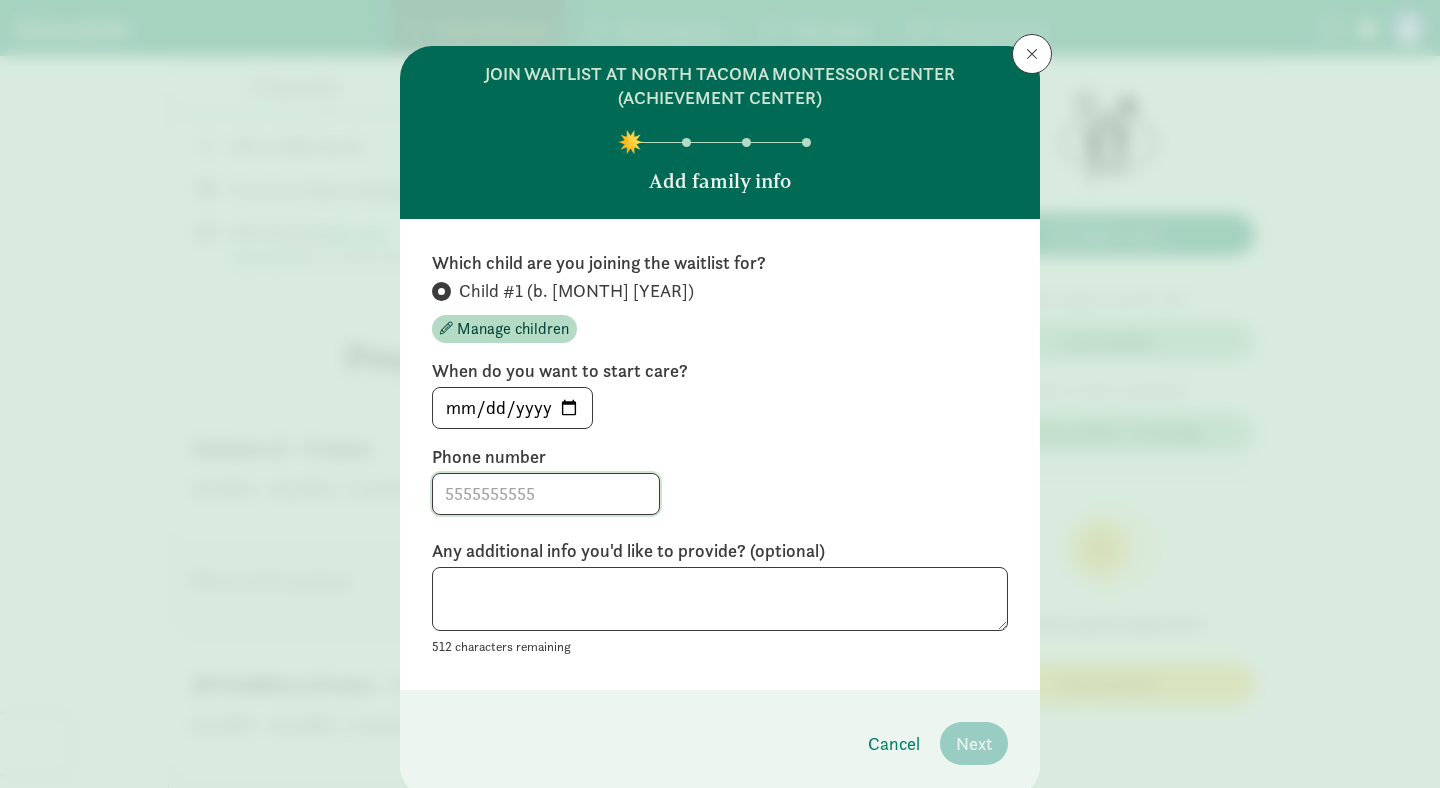 click 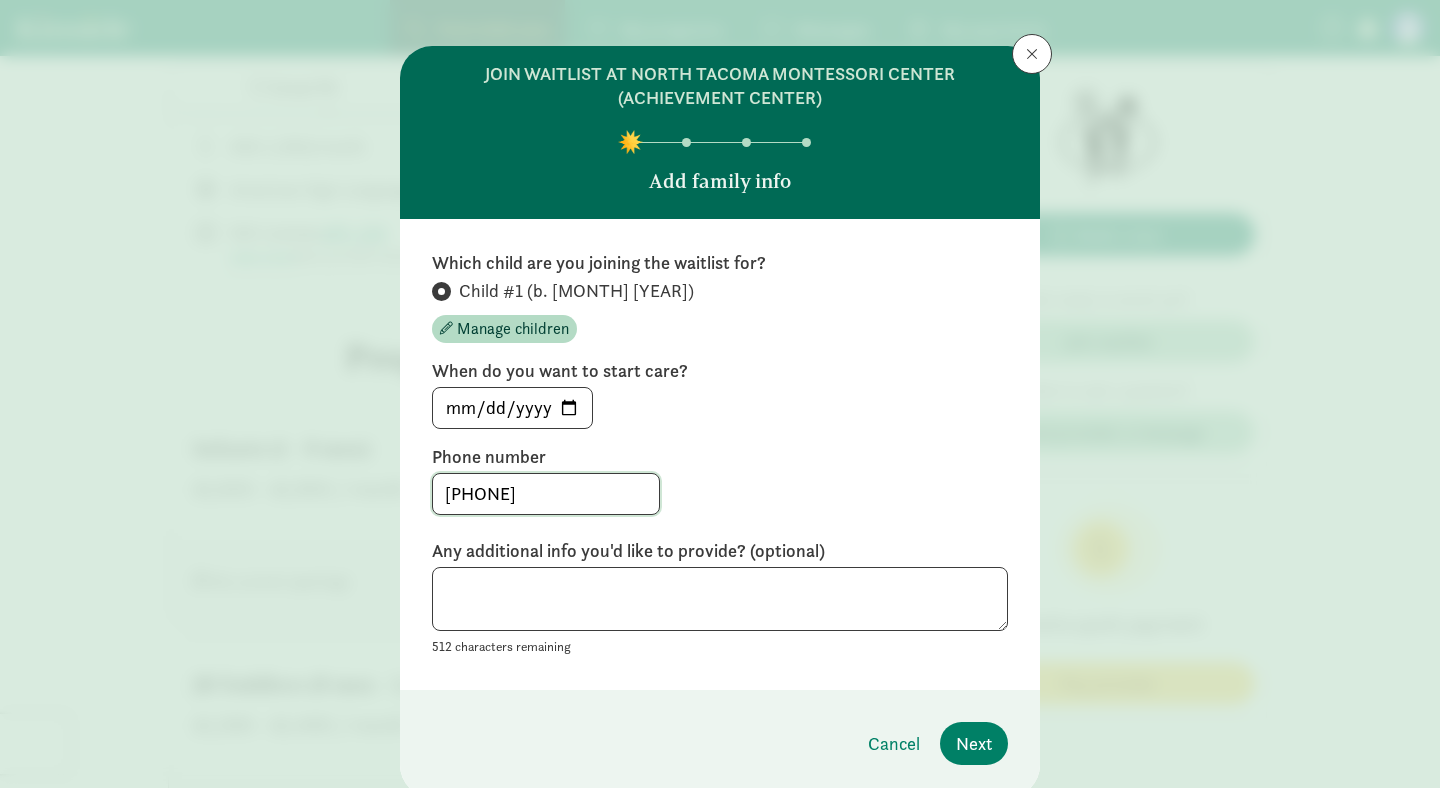 type on "9252627382" 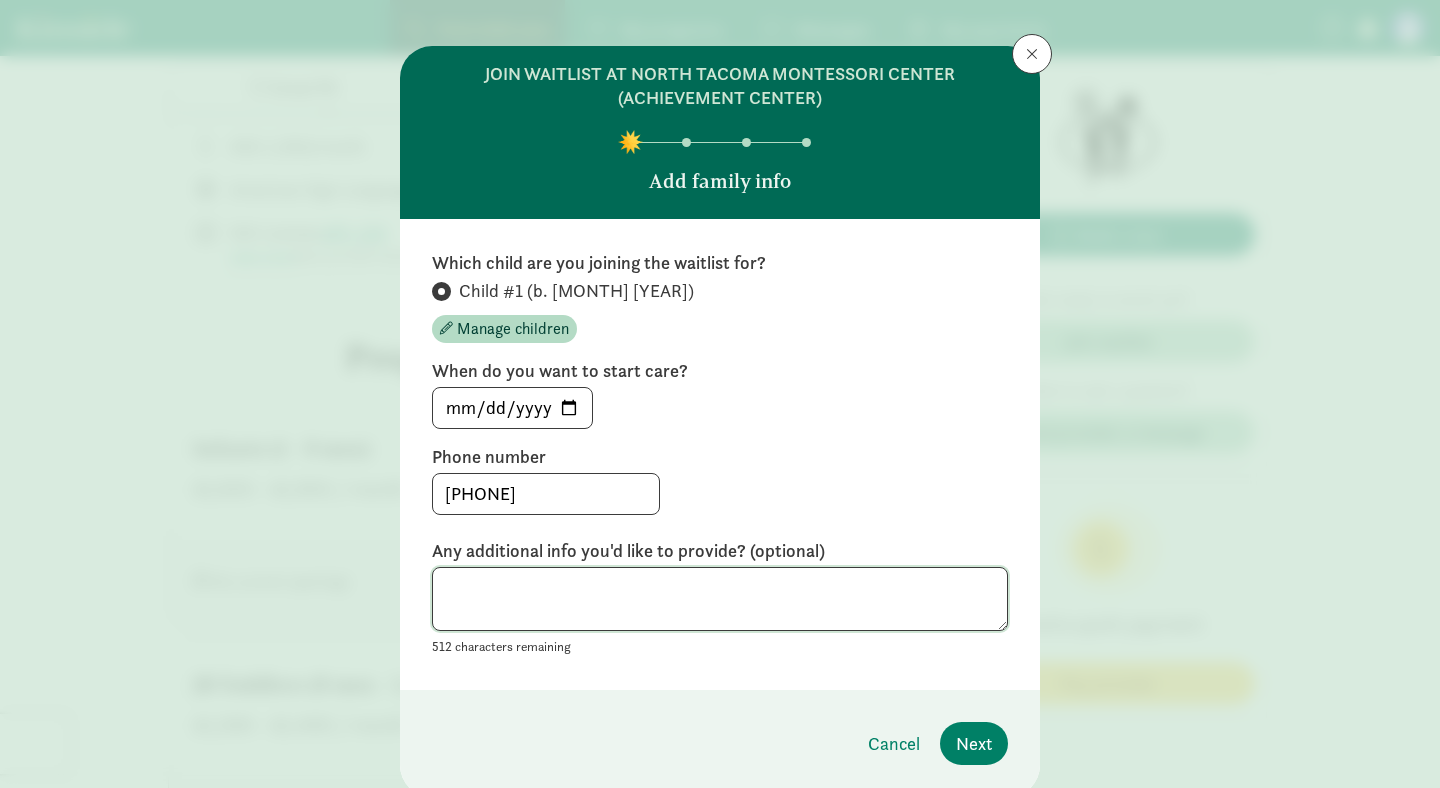 click at bounding box center (720, 599) 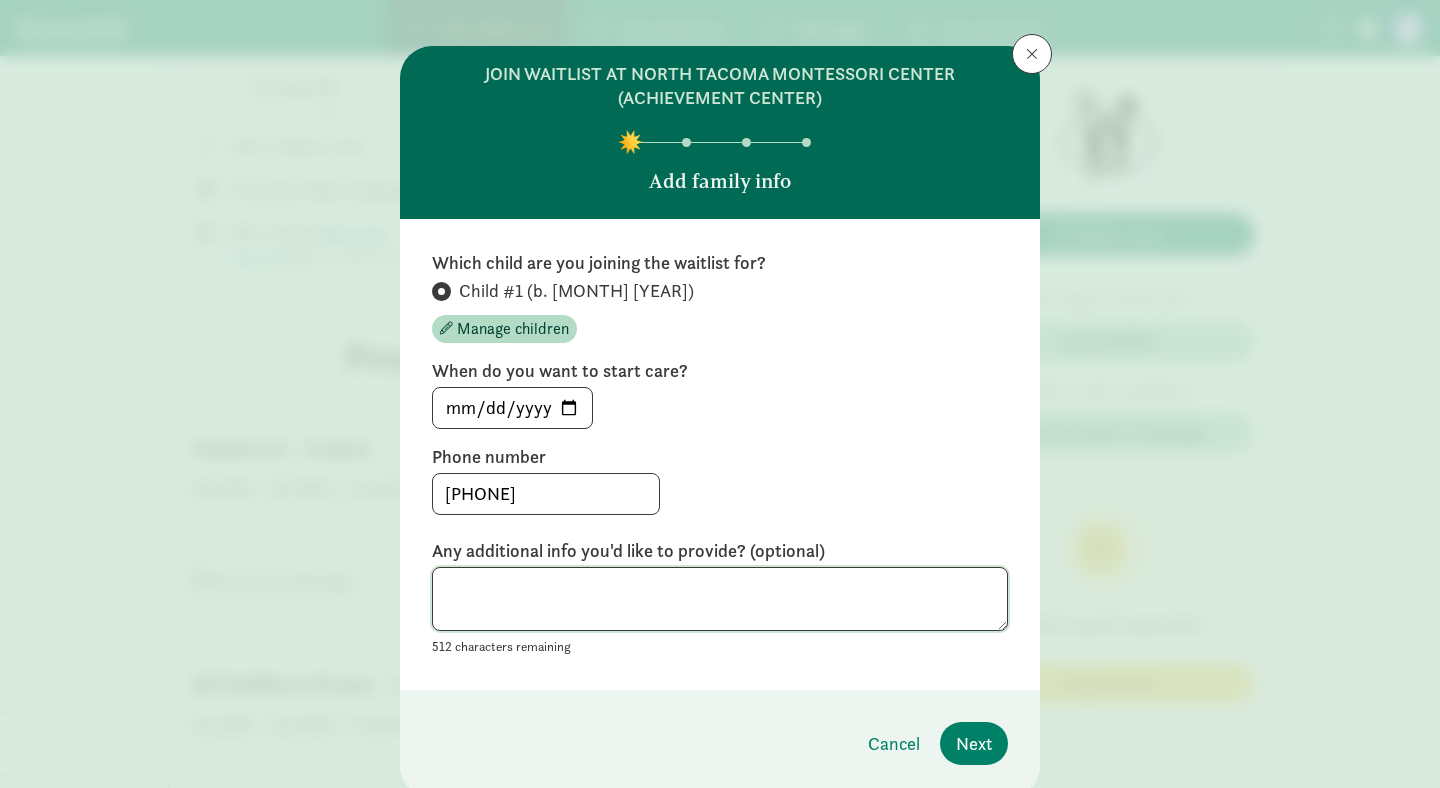 type on "j" 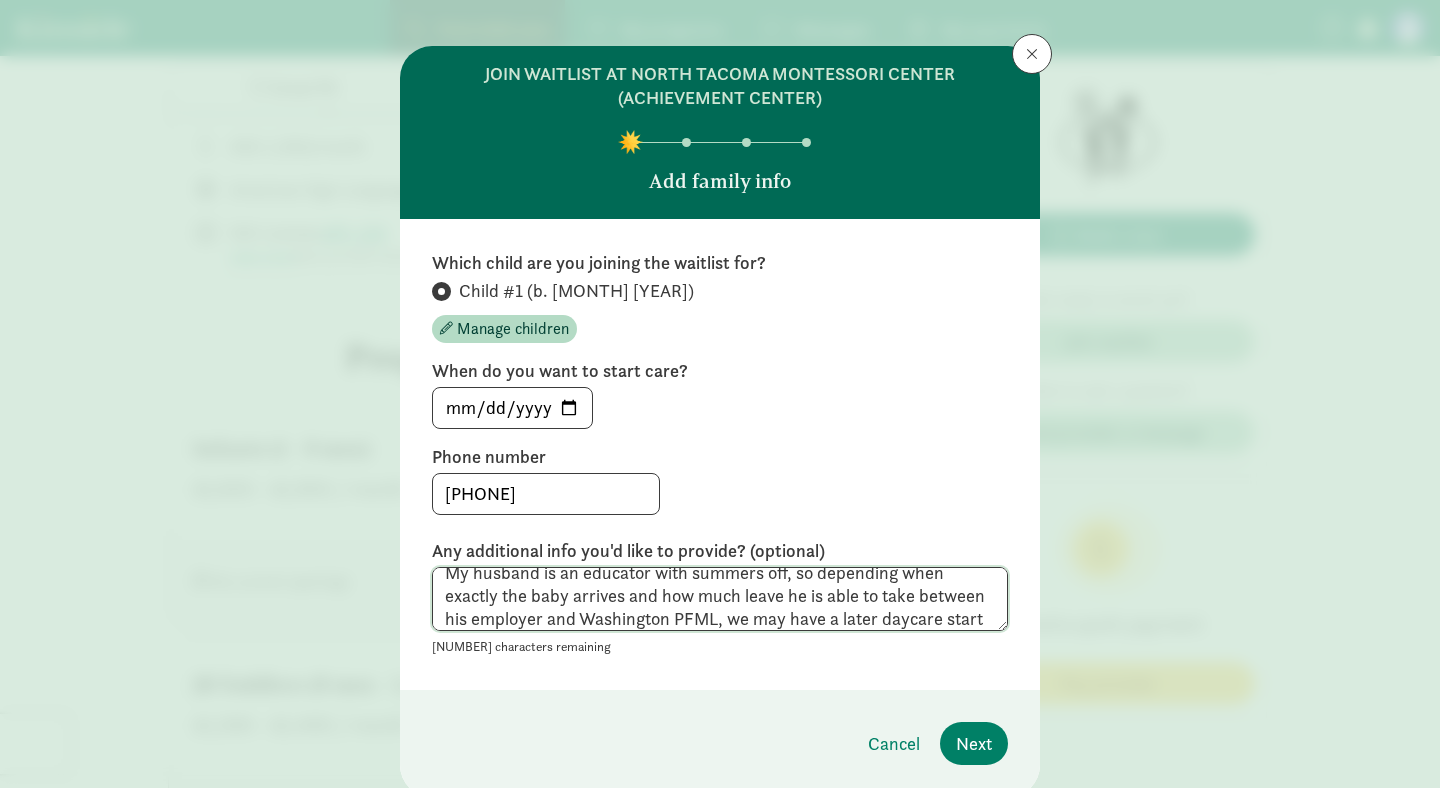 scroll, scrollTop: 38, scrollLeft: 0, axis: vertical 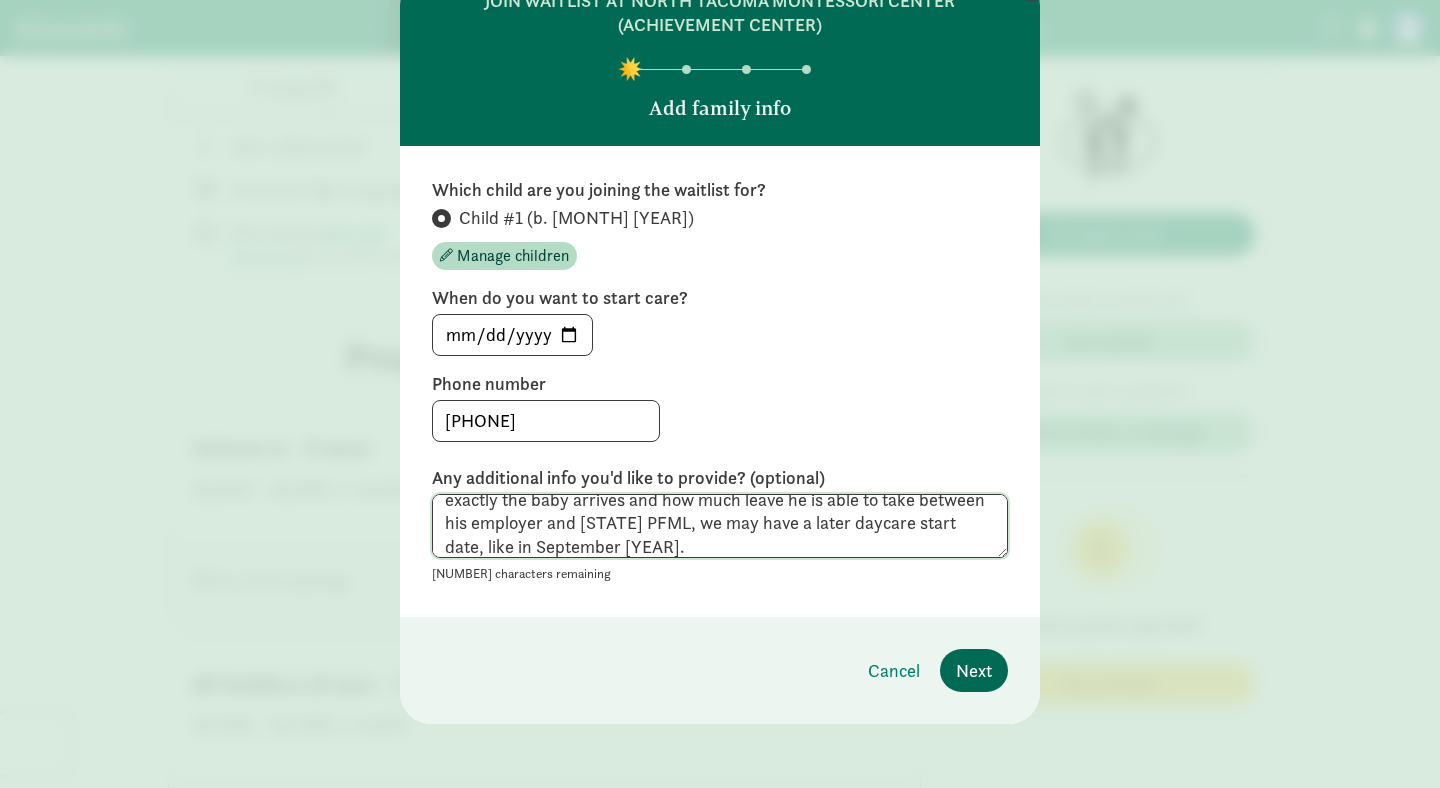 type on "My husband is an educator with summers off, so depending when exactly the baby arrives and how much leave he is able to take between his employer and Washington PFML, we may have a later daycare start date, like in September 2026." 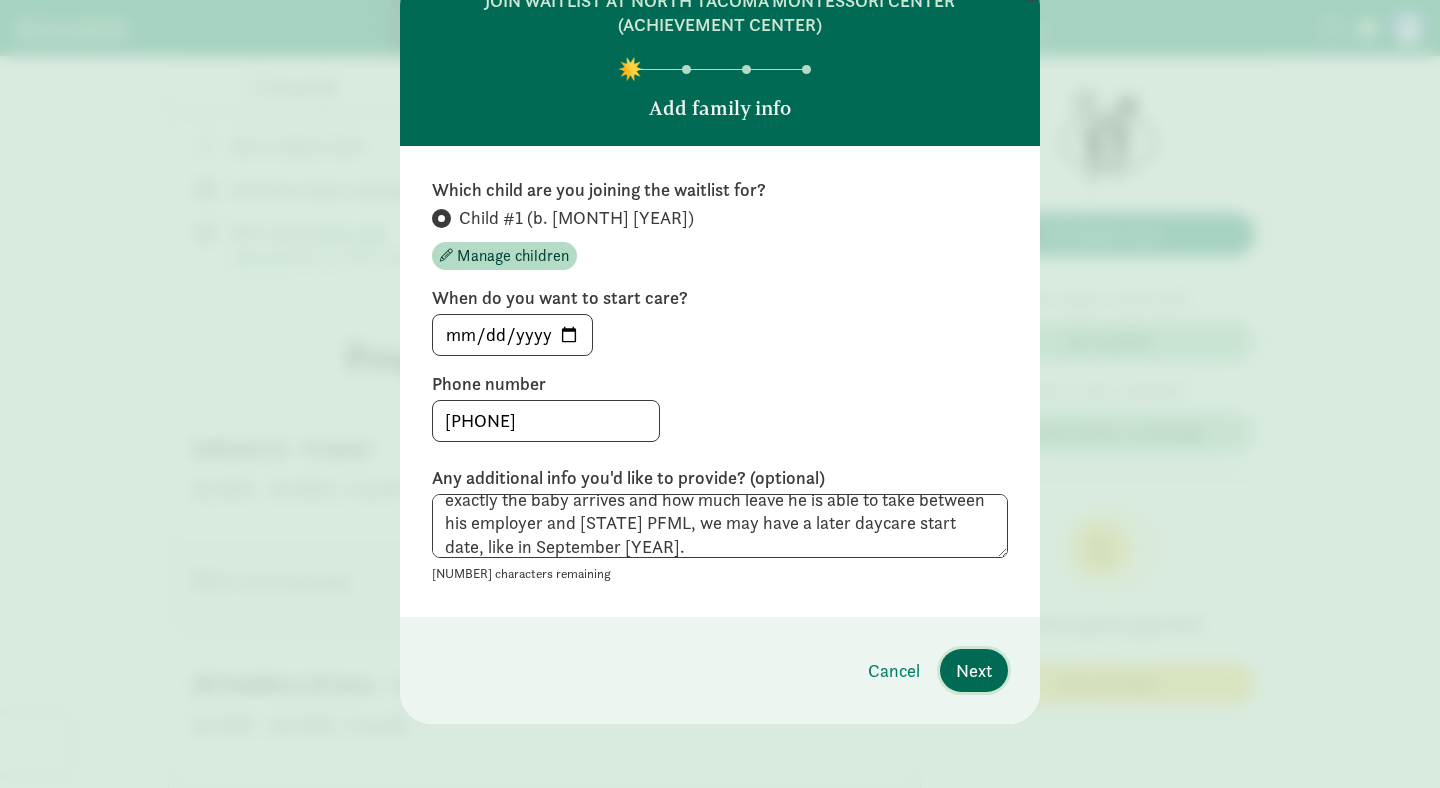 click on "Next" at bounding box center (974, 670) 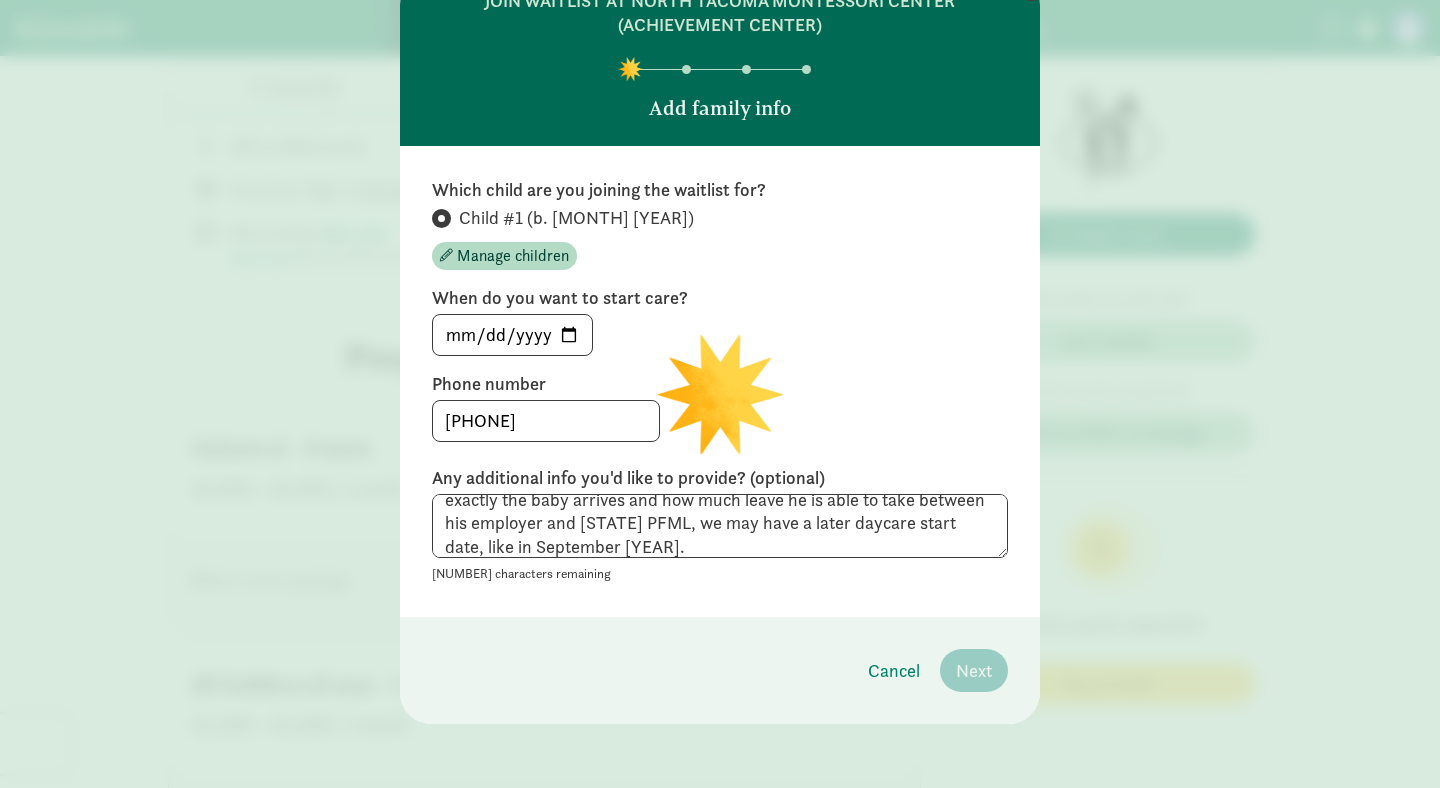 scroll, scrollTop: 30, scrollLeft: 0, axis: vertical 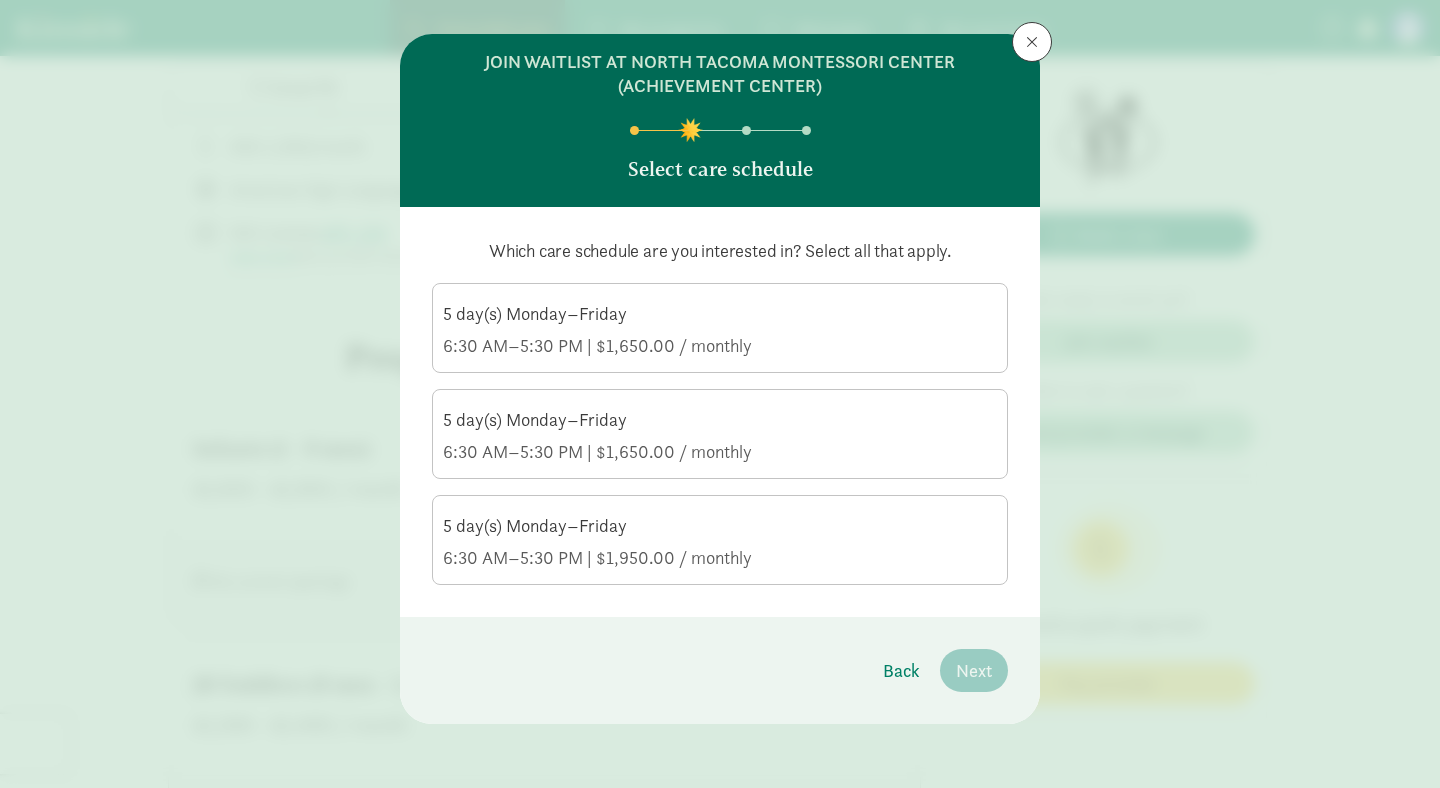 click on "3 day(s) Monday–Friday" 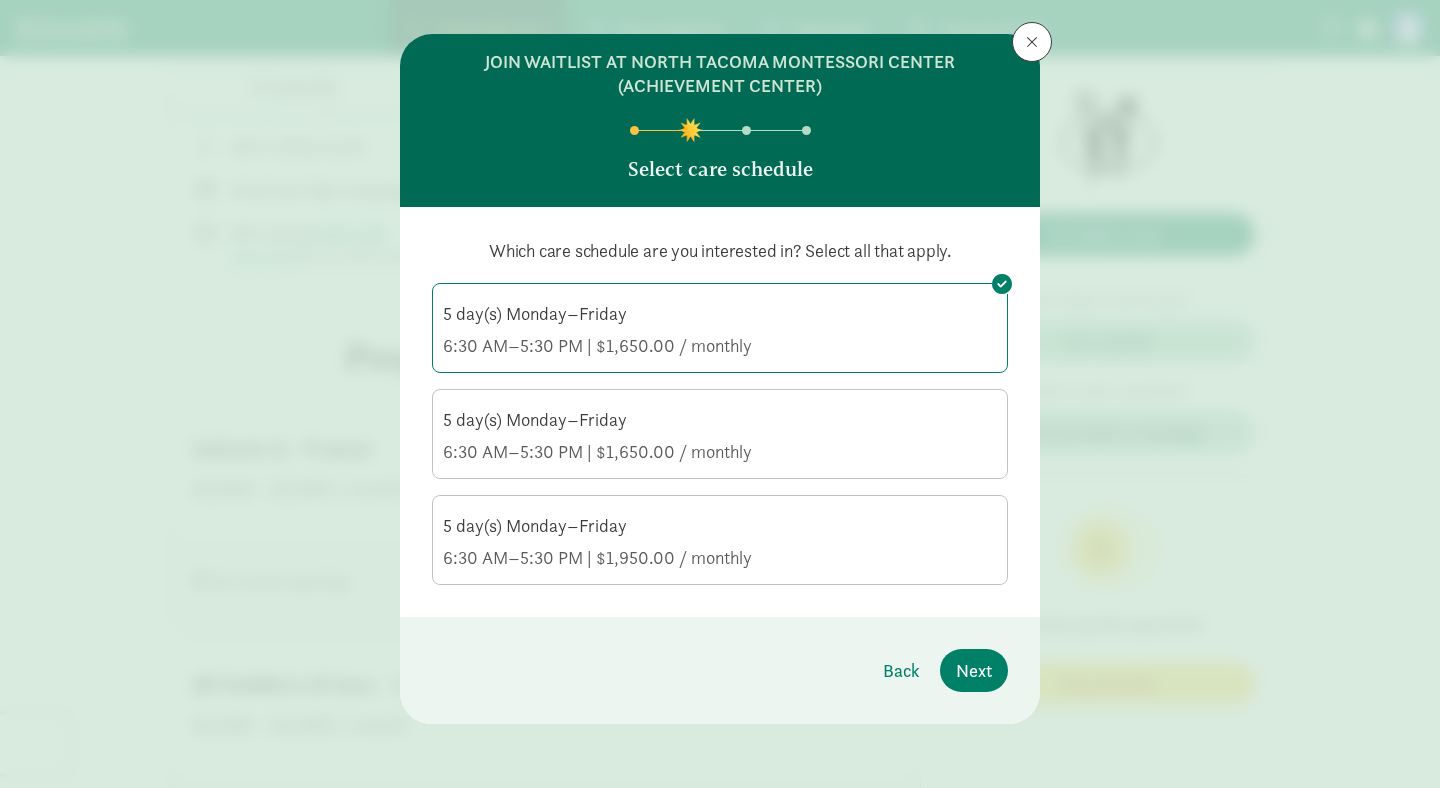 click on "6:30 AM–5:30 PM | $1,650.00 / monthly" 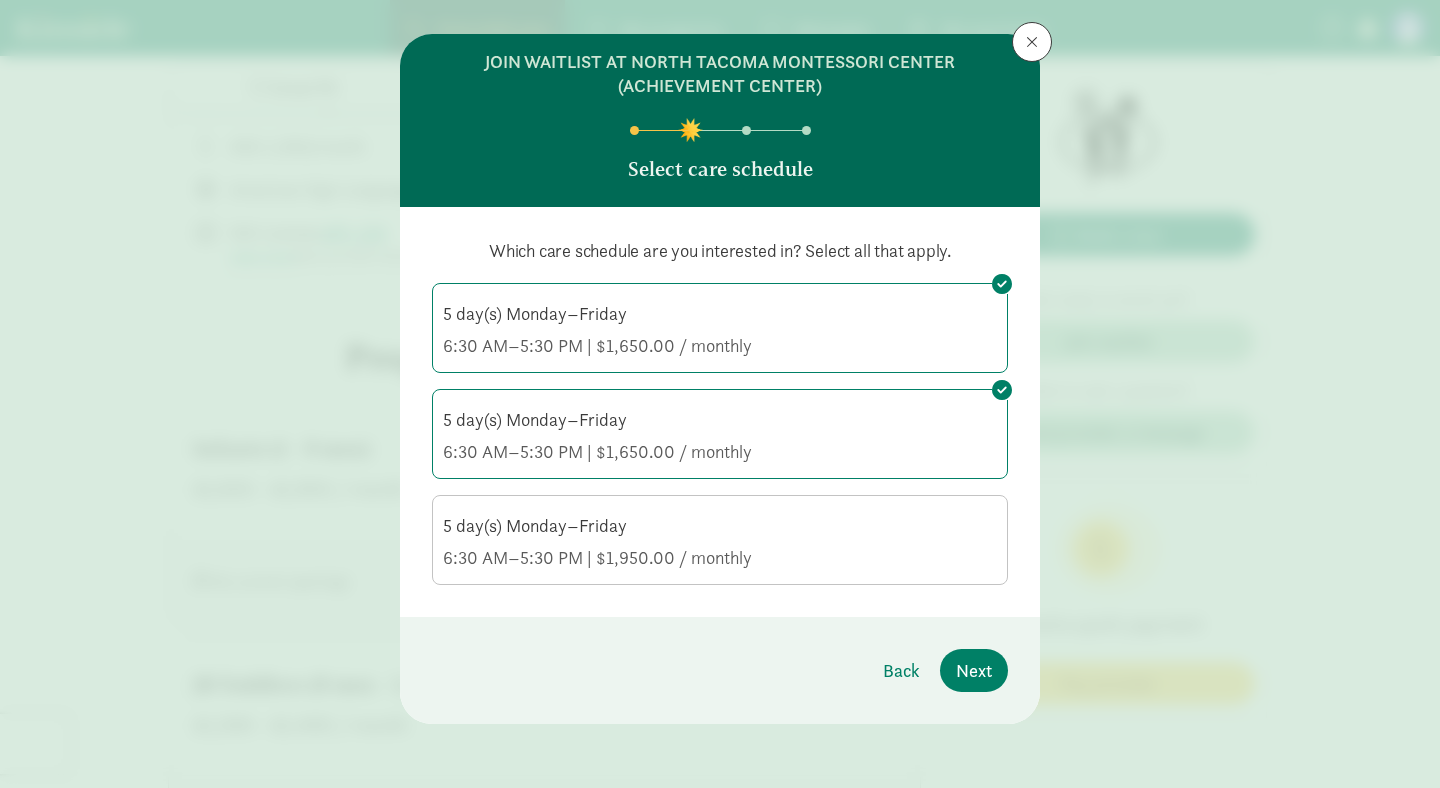 click on "6:30 AM–5:30 PM | $1,950.00 / monthly" 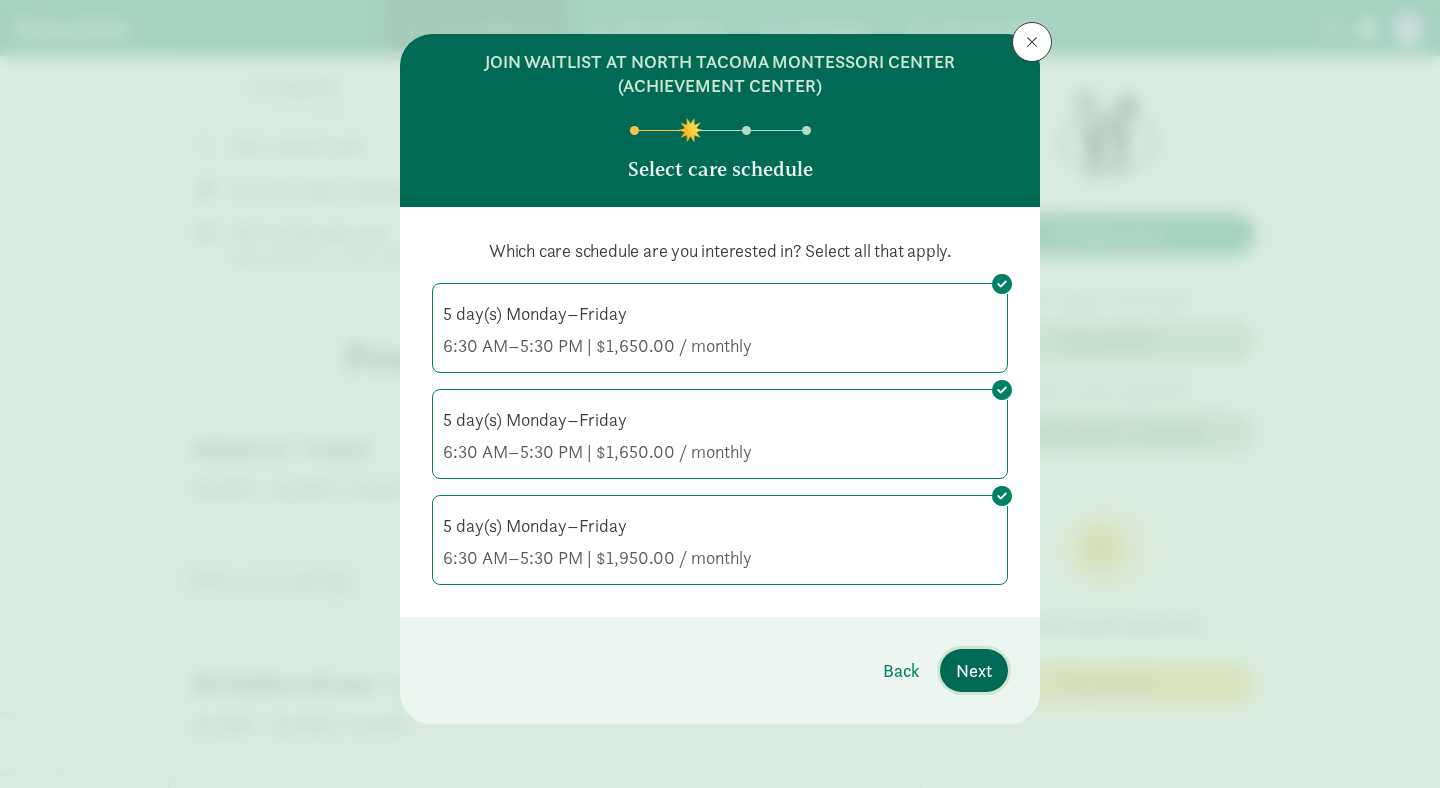 click on "Next" at bounding box center [974, 670] 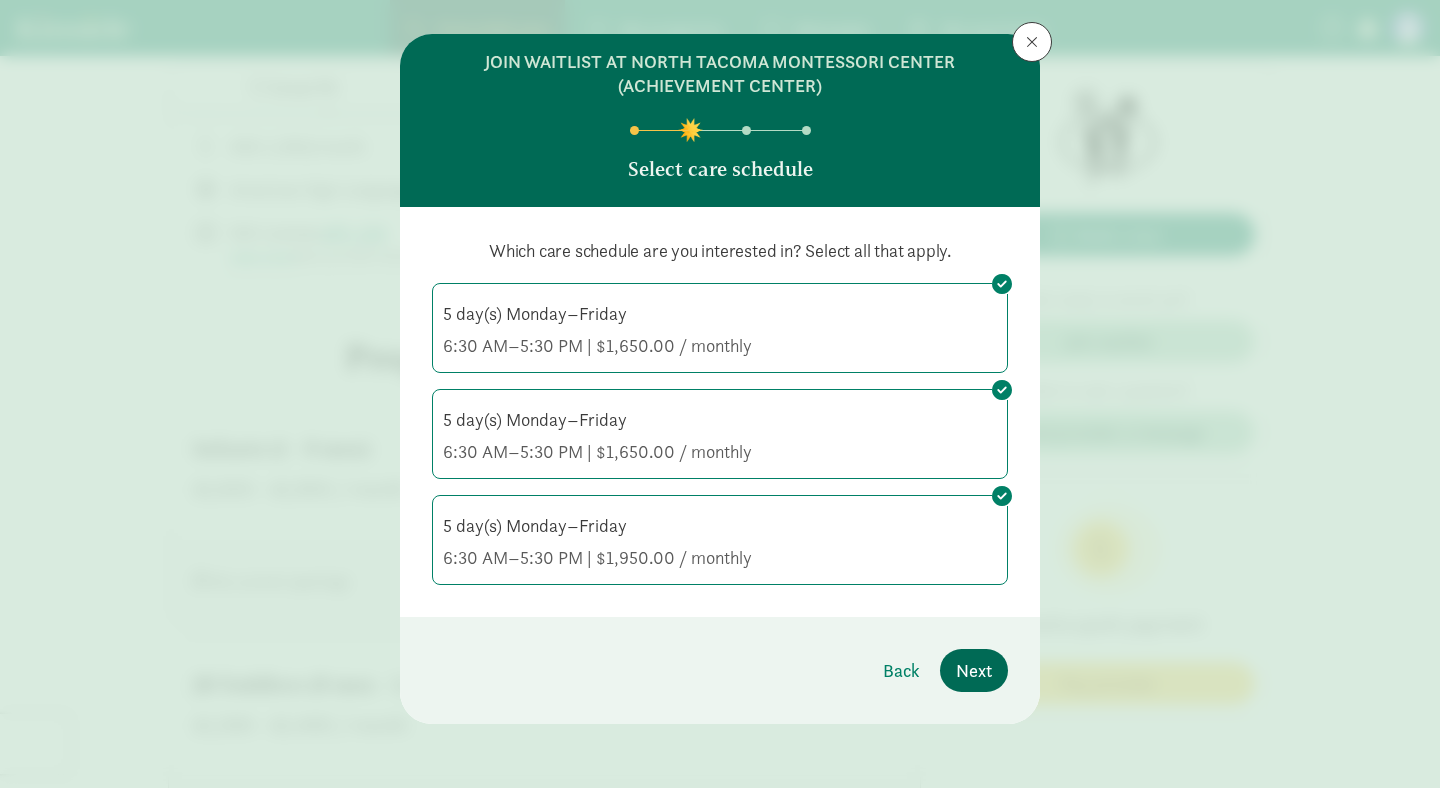 scroll, scrollTop: 0, scrollLeft: 0, axis: both 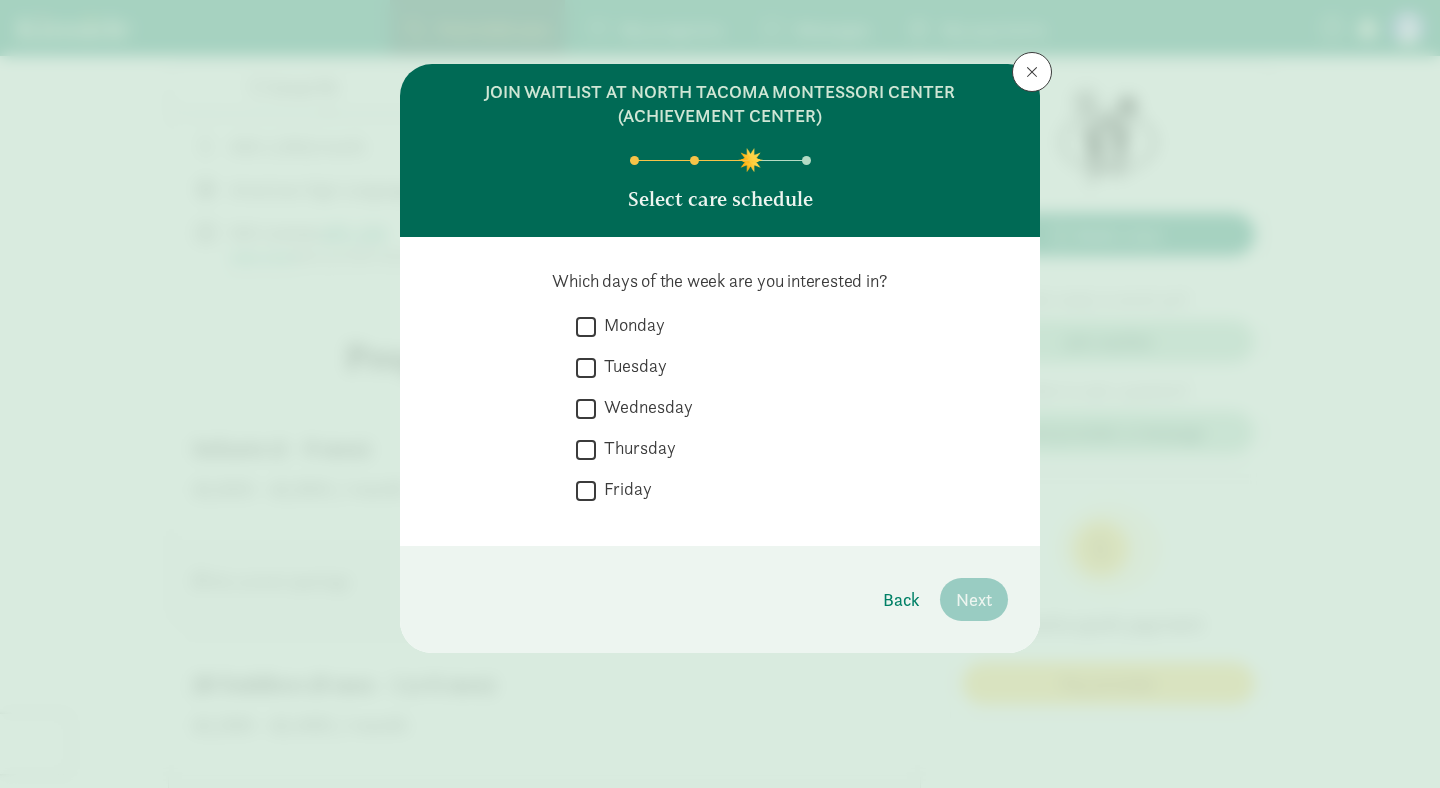 click on "Monday" at bounding box center [586, 326] 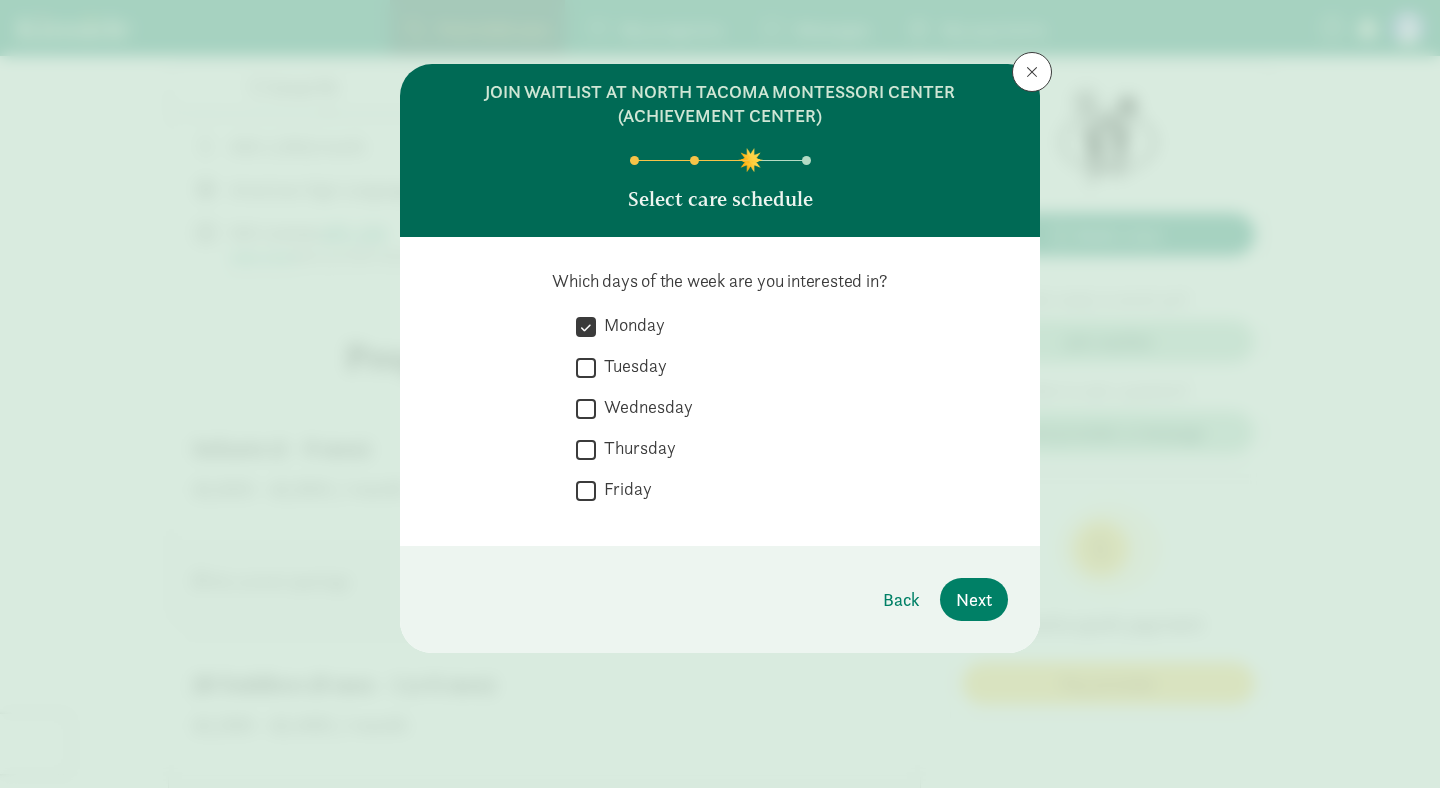 click on "Tuesday" at bounding box center [586, 367] 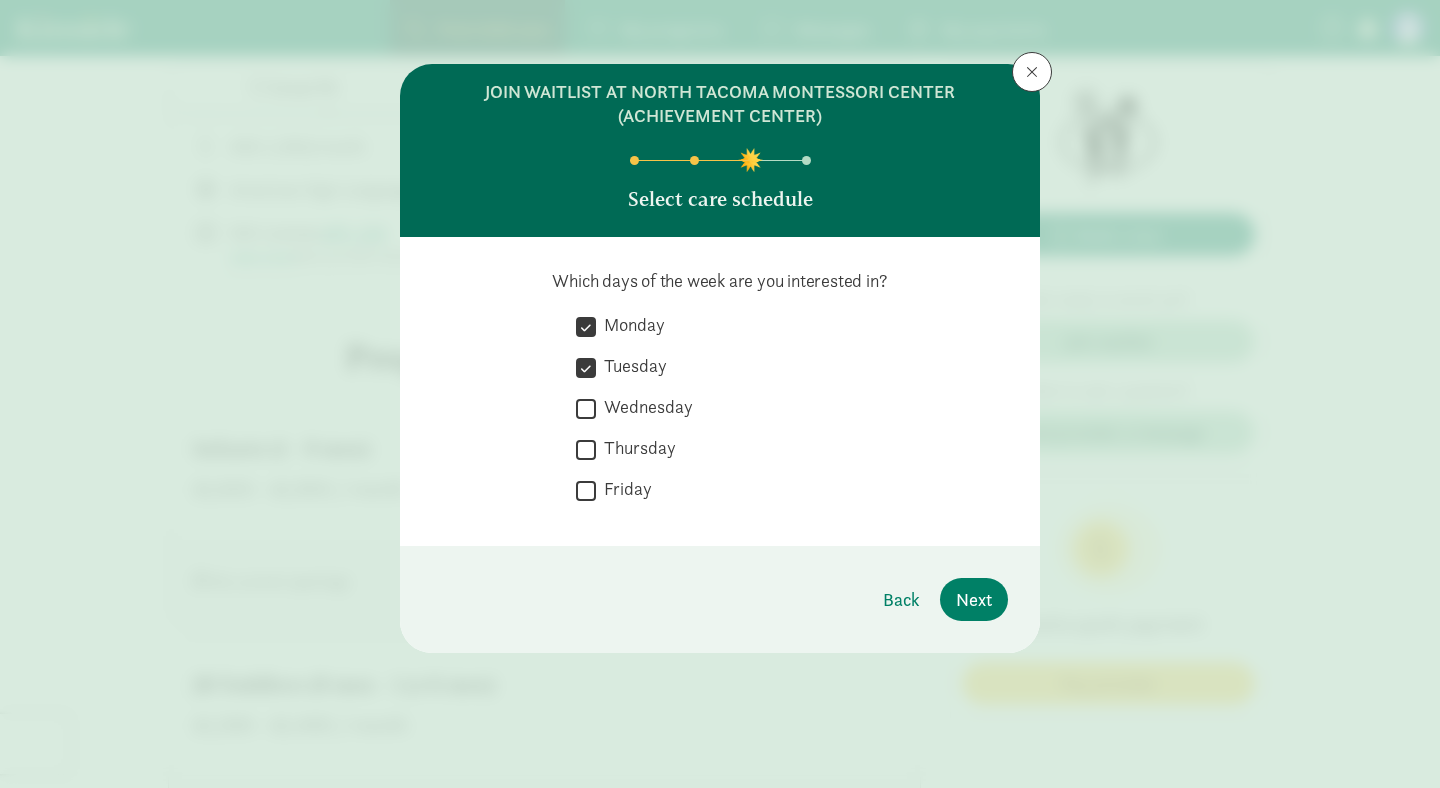 click on "Wednesday" at bounding box center (586, 408) 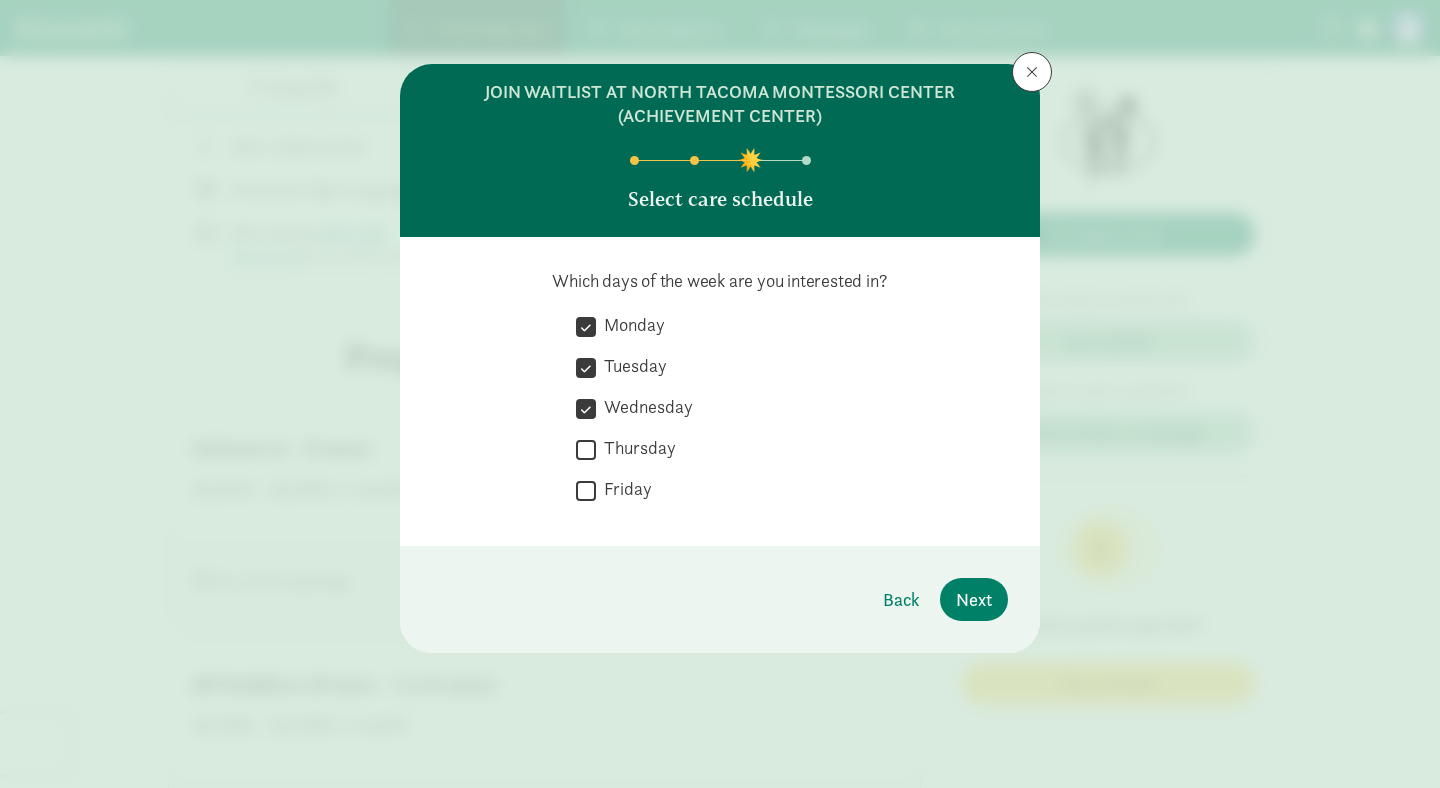 click on "Thursday" at bounding box center [586, 449] 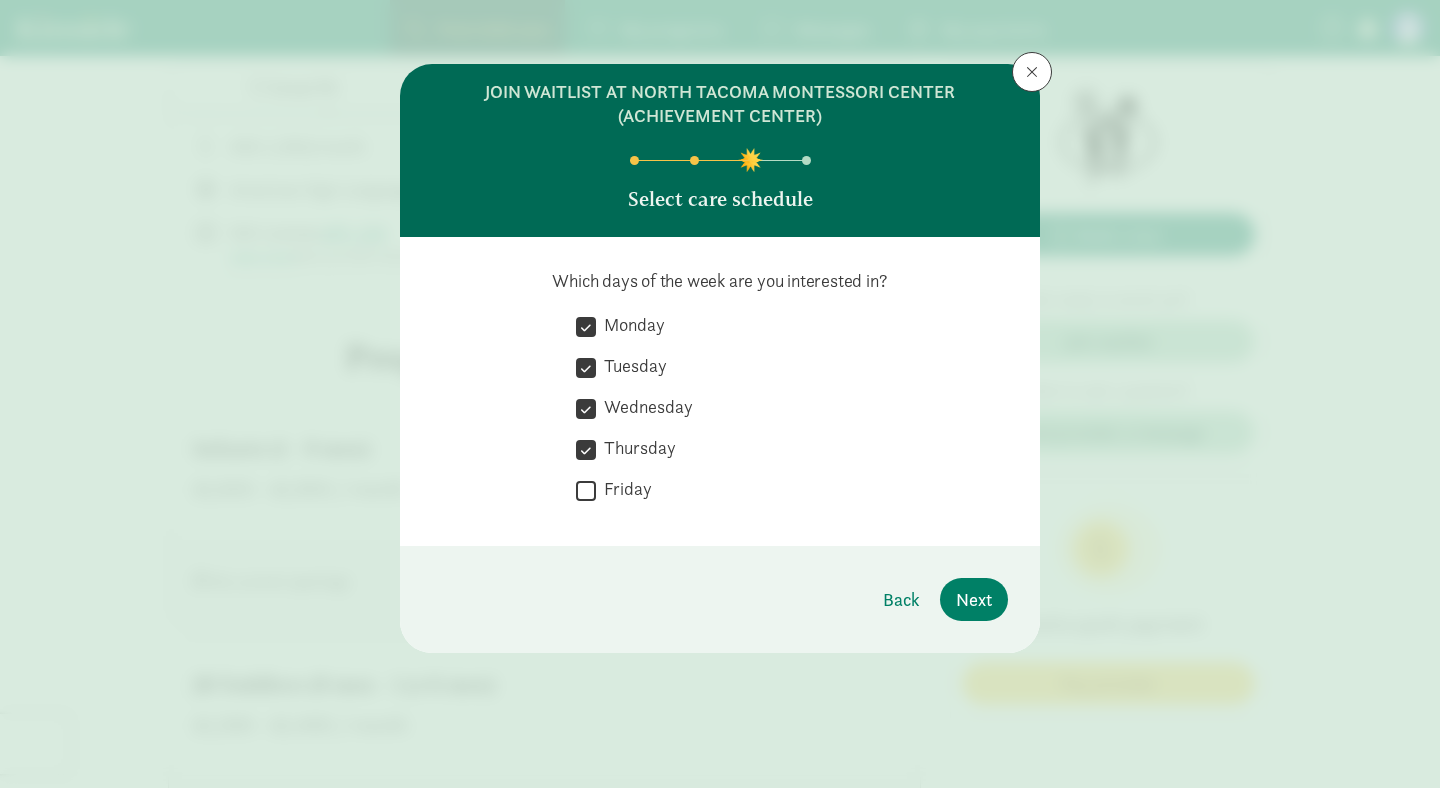 click on "Friday" at bounding box center (586, 490) 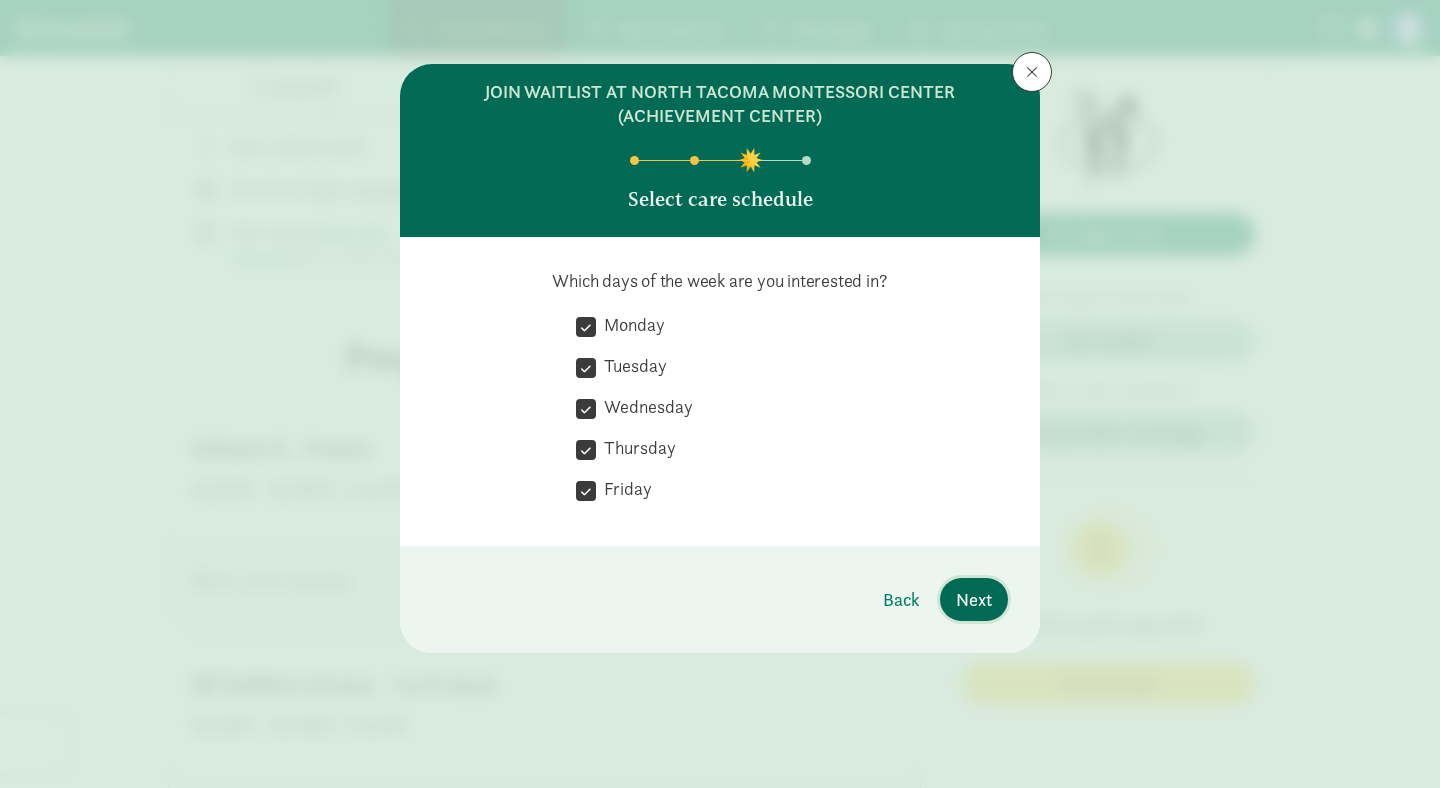 click on "Next" at bounding box center (974, 599) 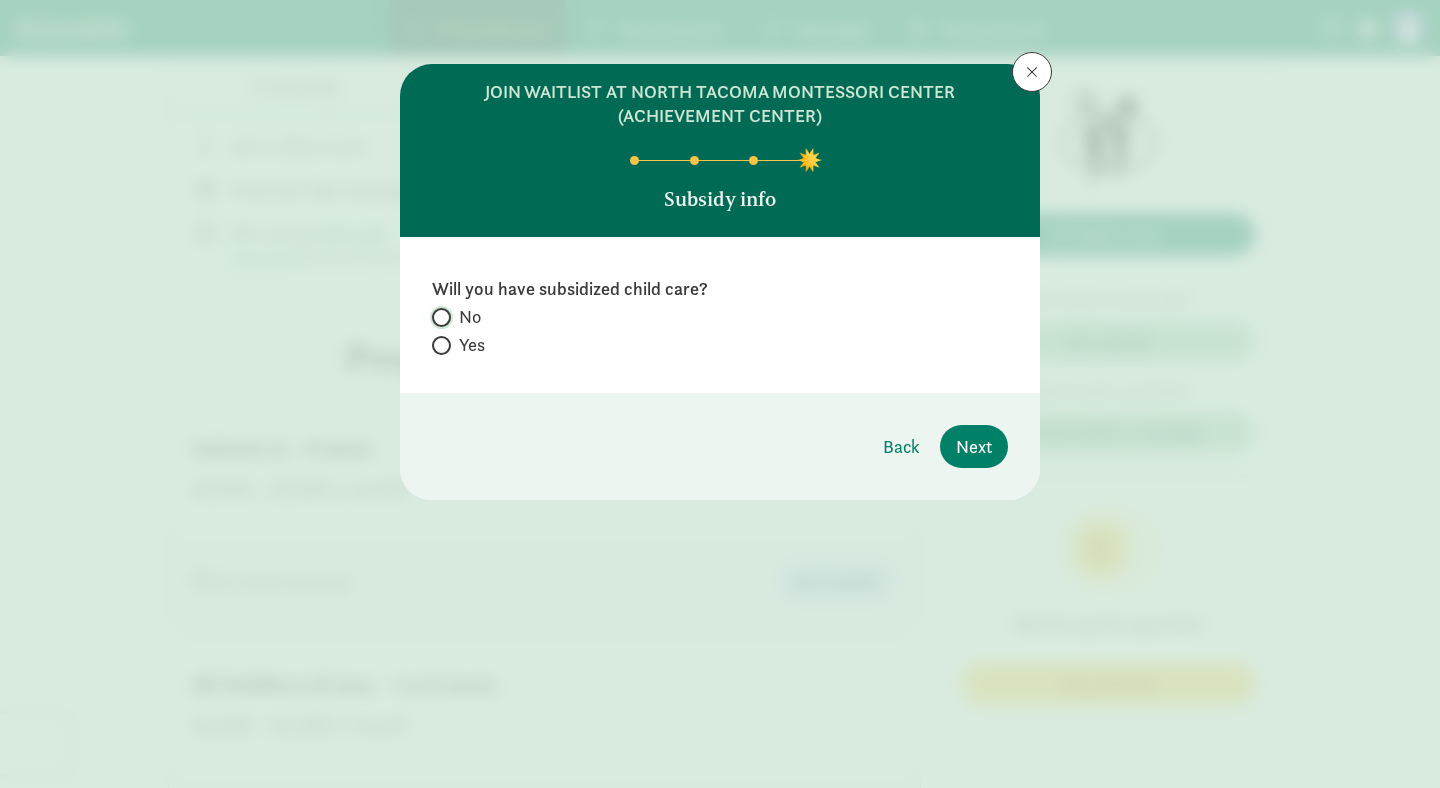 click on "No" at bounding box center [438, 317] 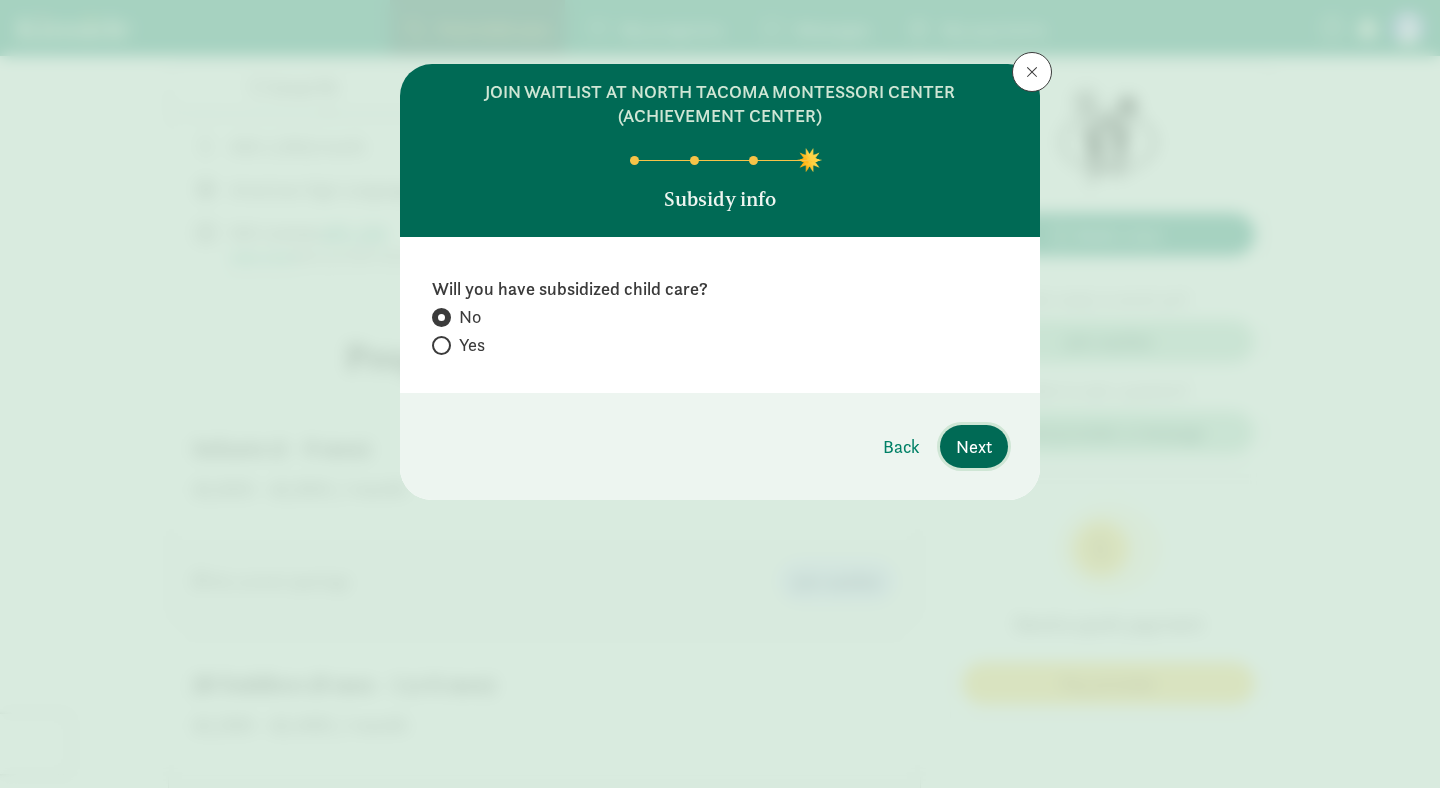 click on "Next" at bounding box center [974, 446] 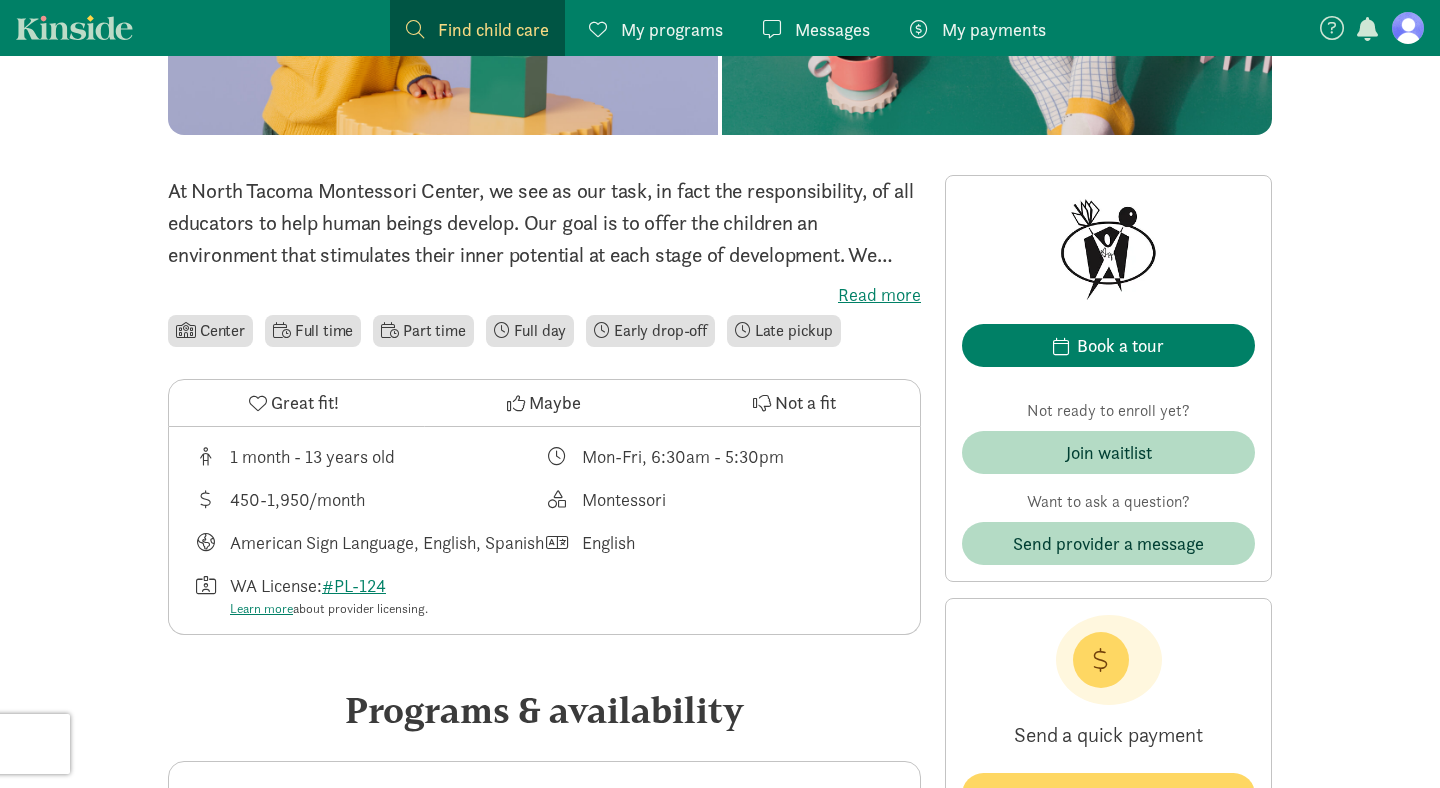 scroll, scrollTop: 395, scrollLeft: 0, axis: vertical 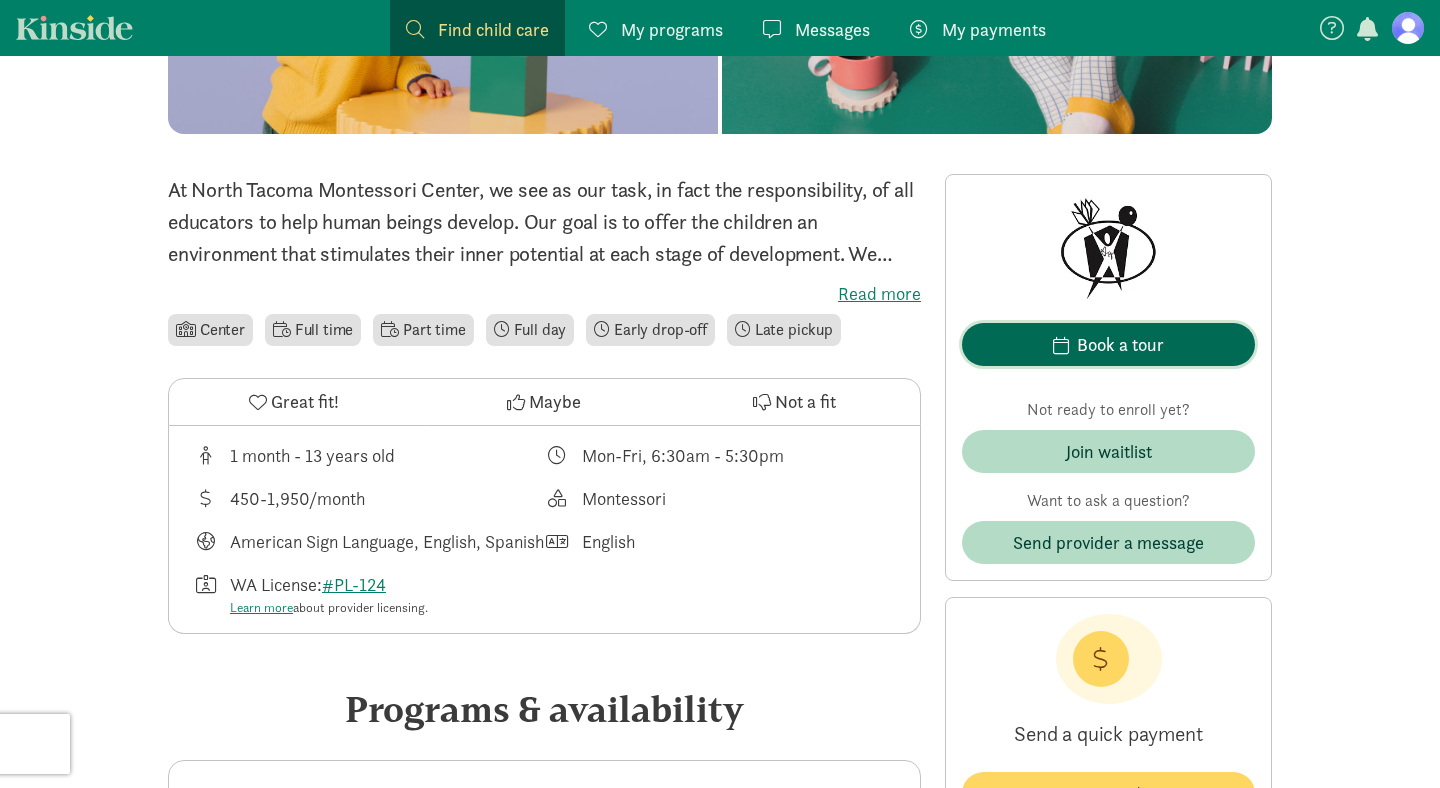 click on "Book a tour" at bounding box center (1108, 344) 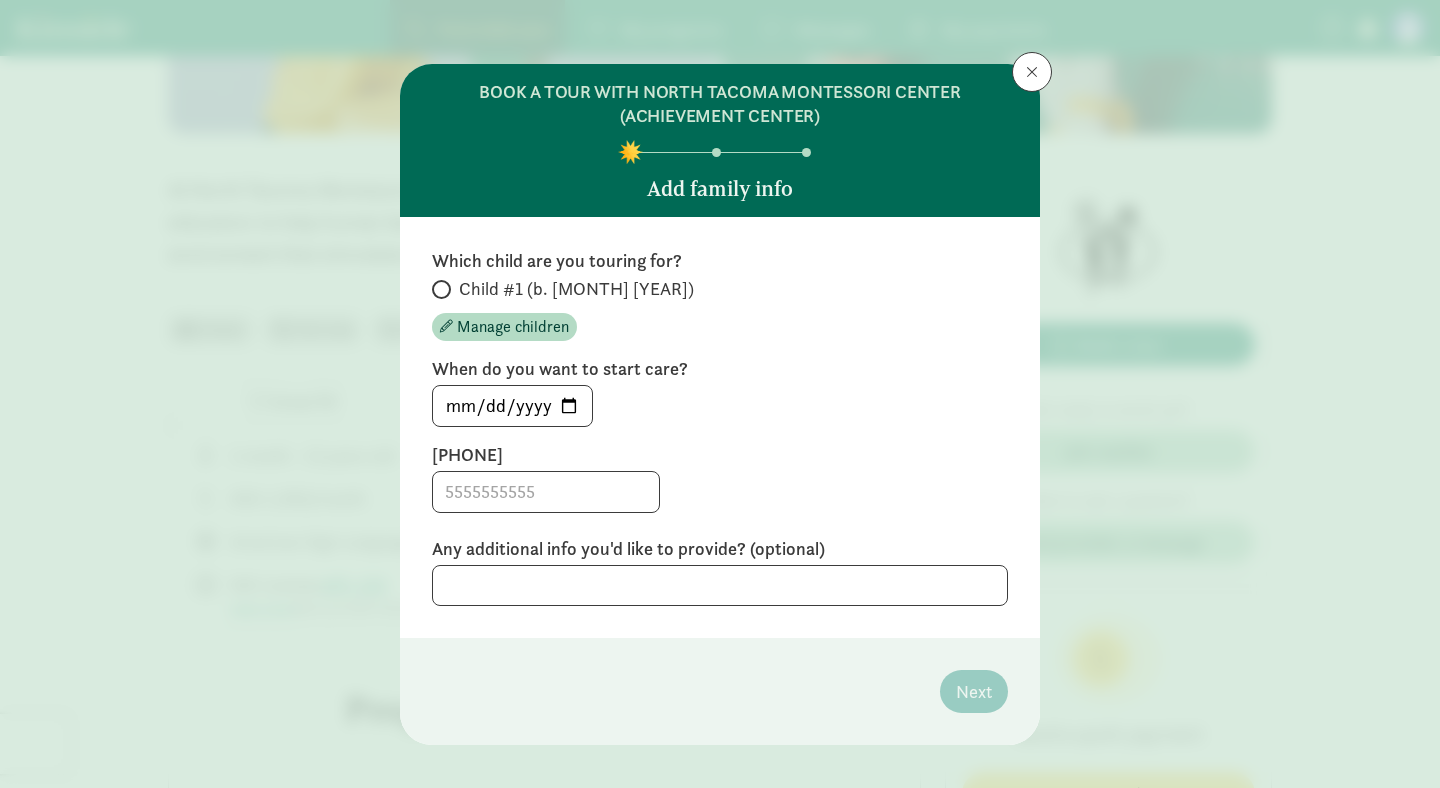 click on "Child #1 (b. February 2026)" at bounding box center (576, 289) 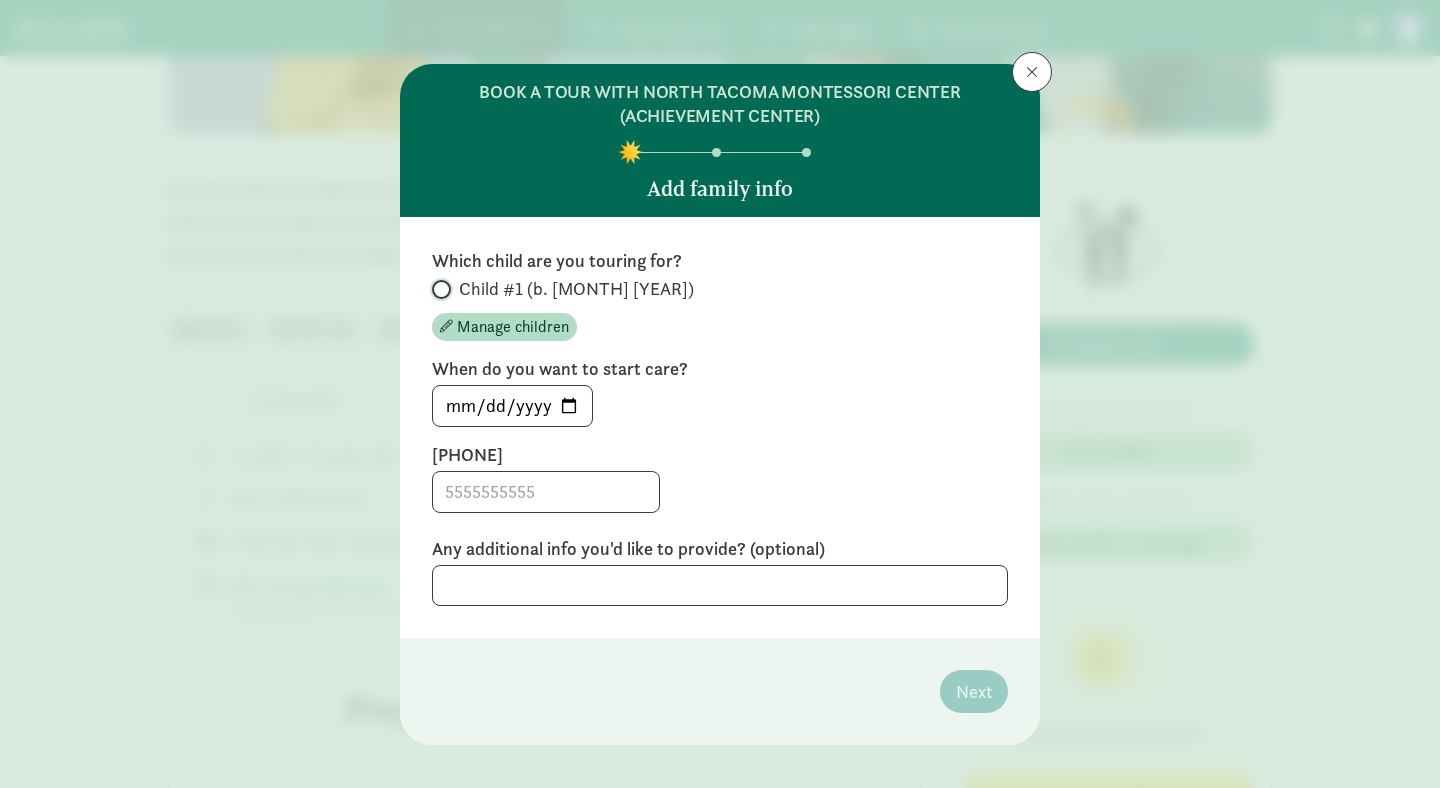 radio on "true" 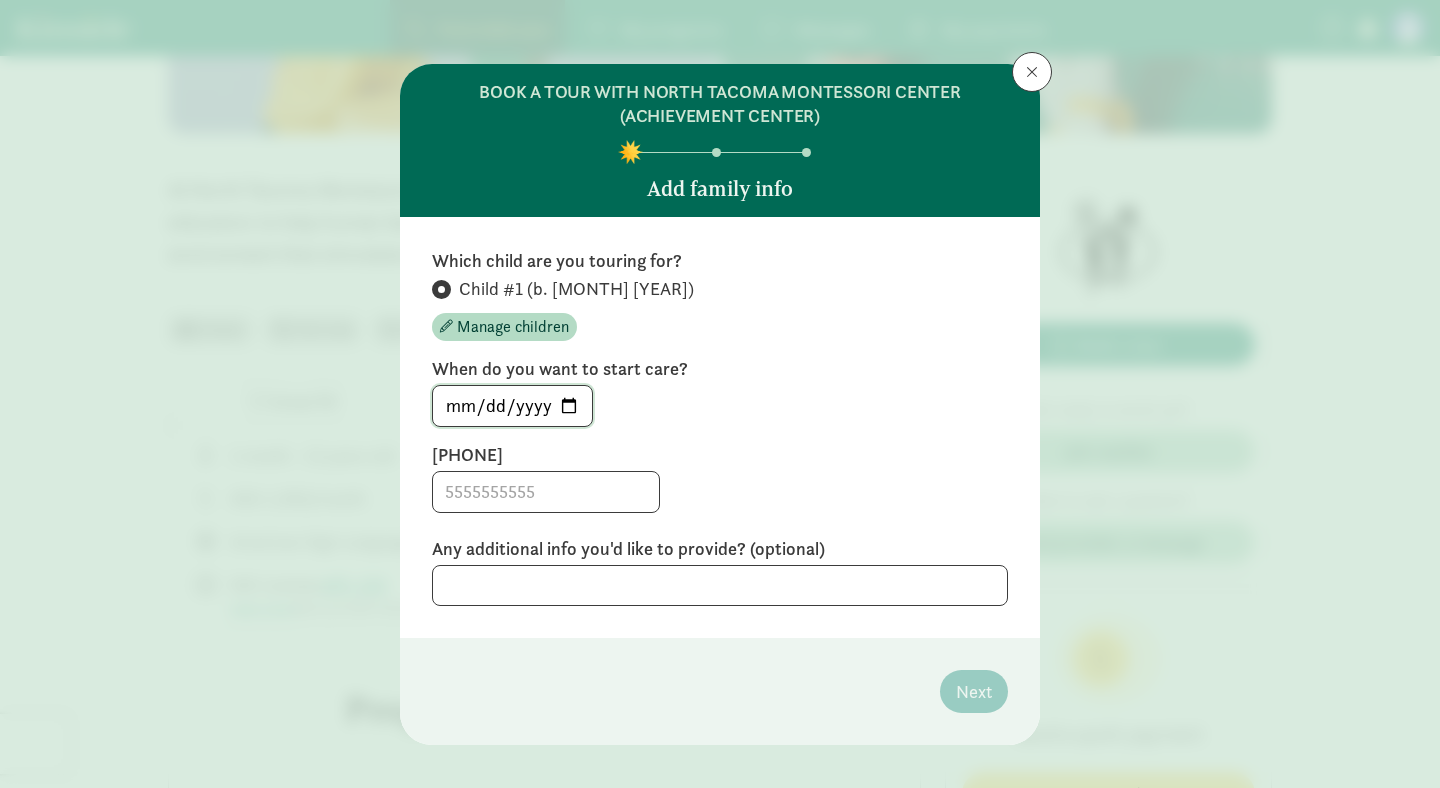 click on "[DATE]" 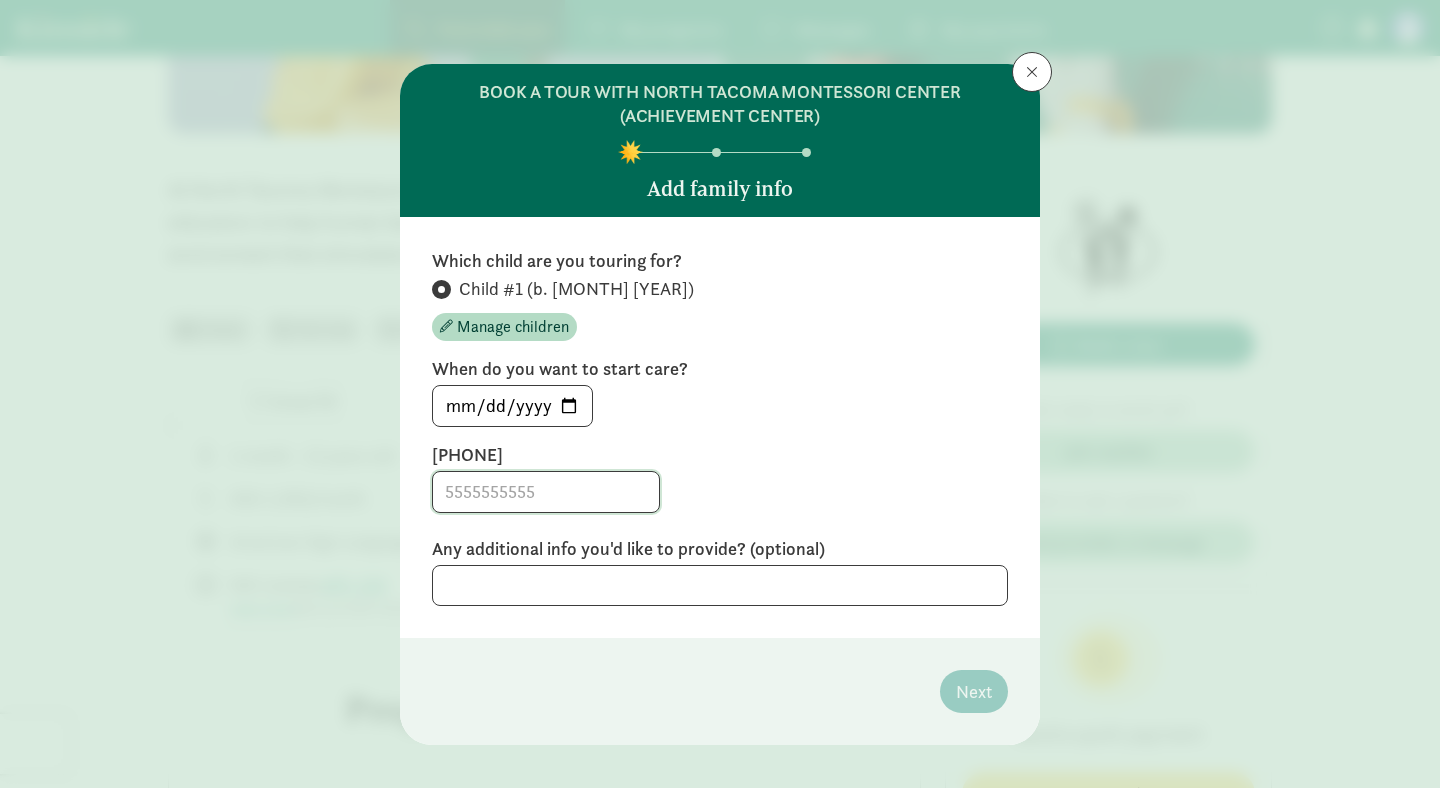 click 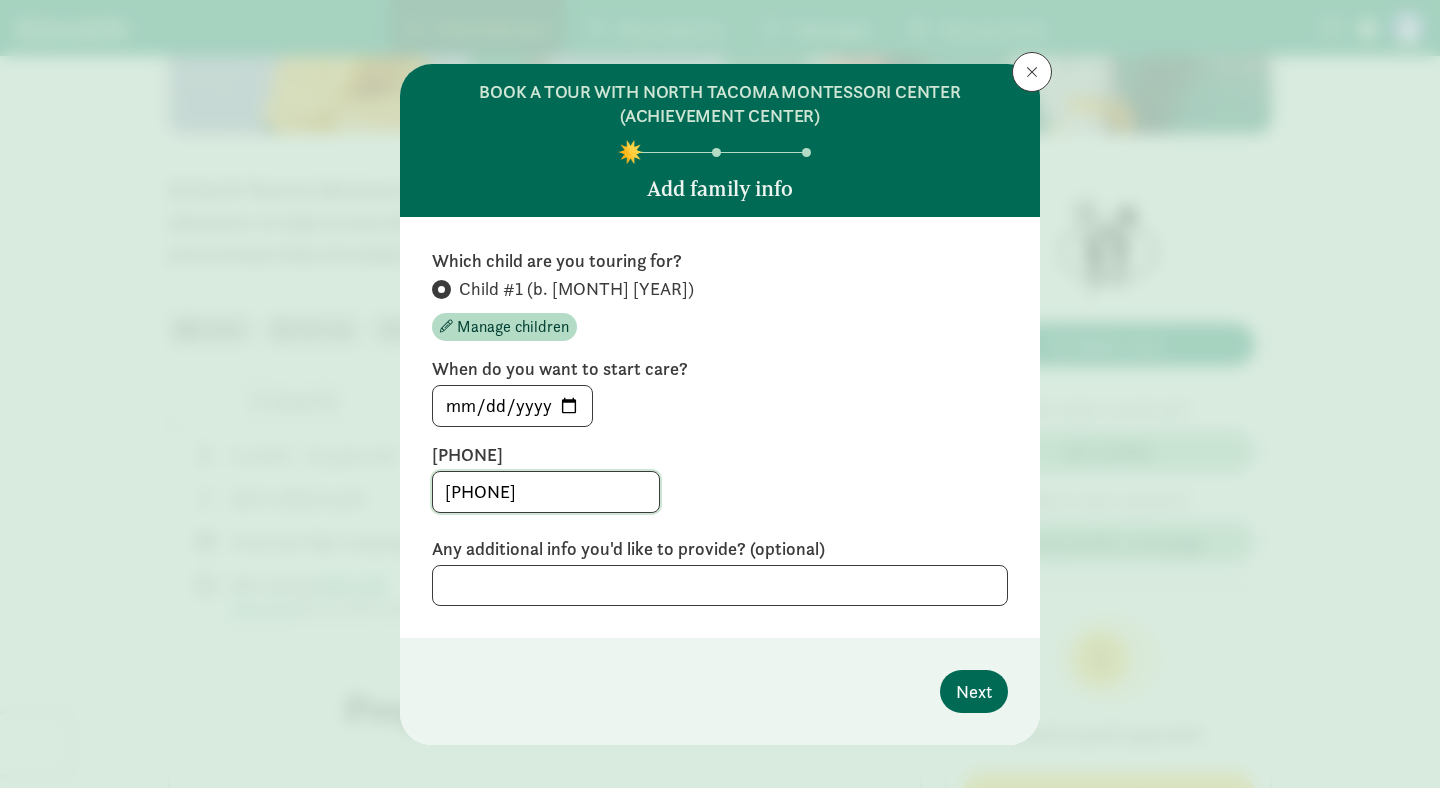type on "[PHONE]" 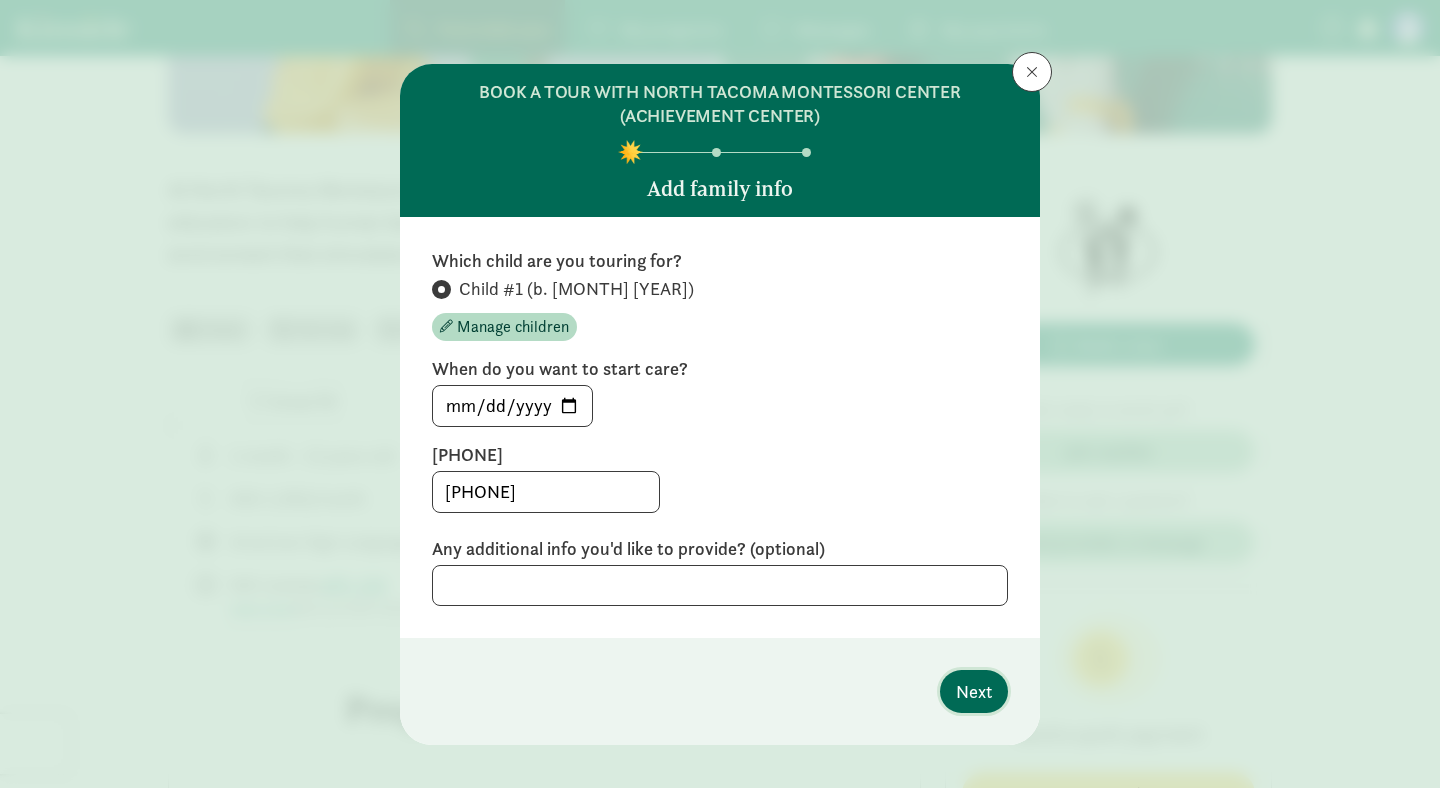 click on "Next" at bounding box center [974, 691] 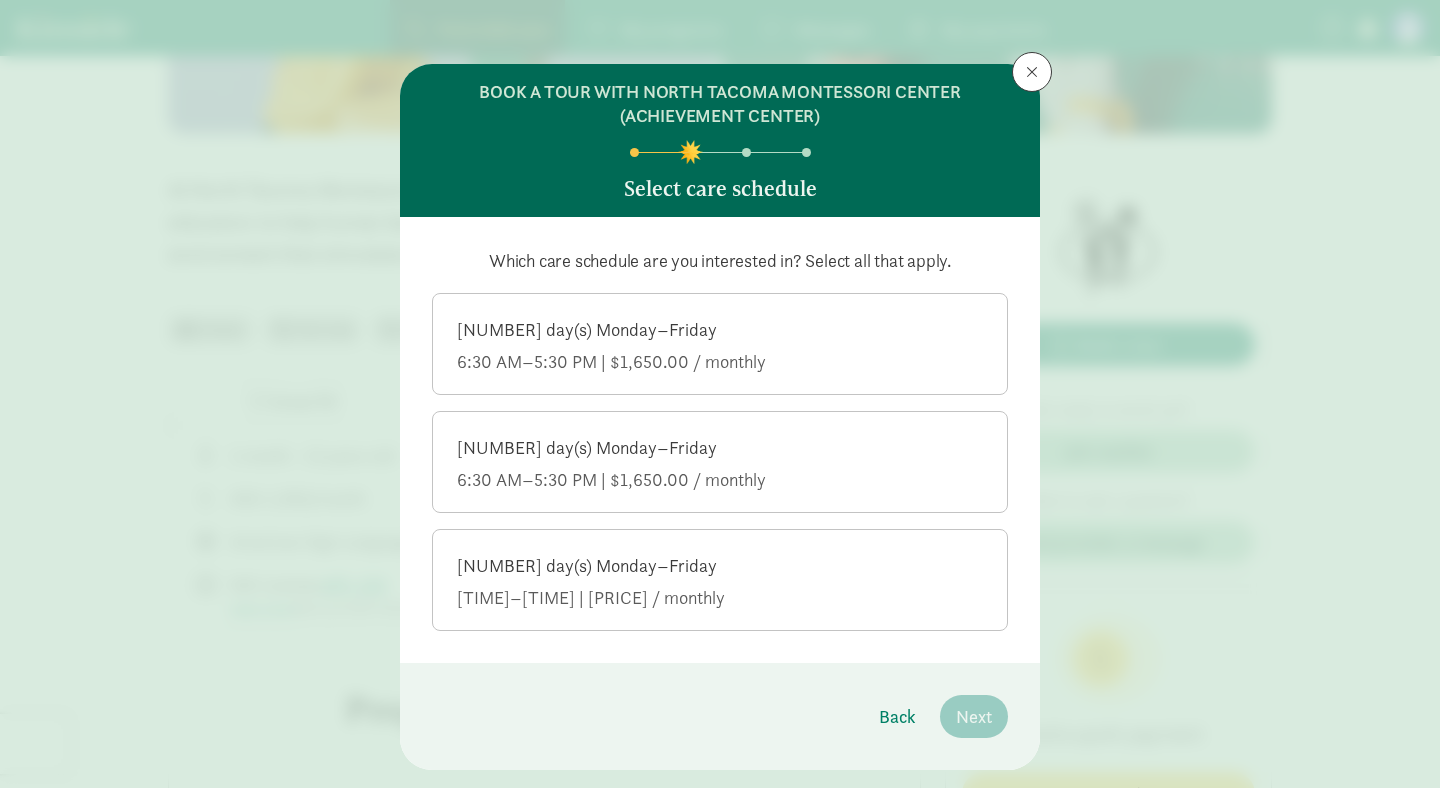 click on "6:30 AM–5:30 PM | $1,650.00 / monthly" 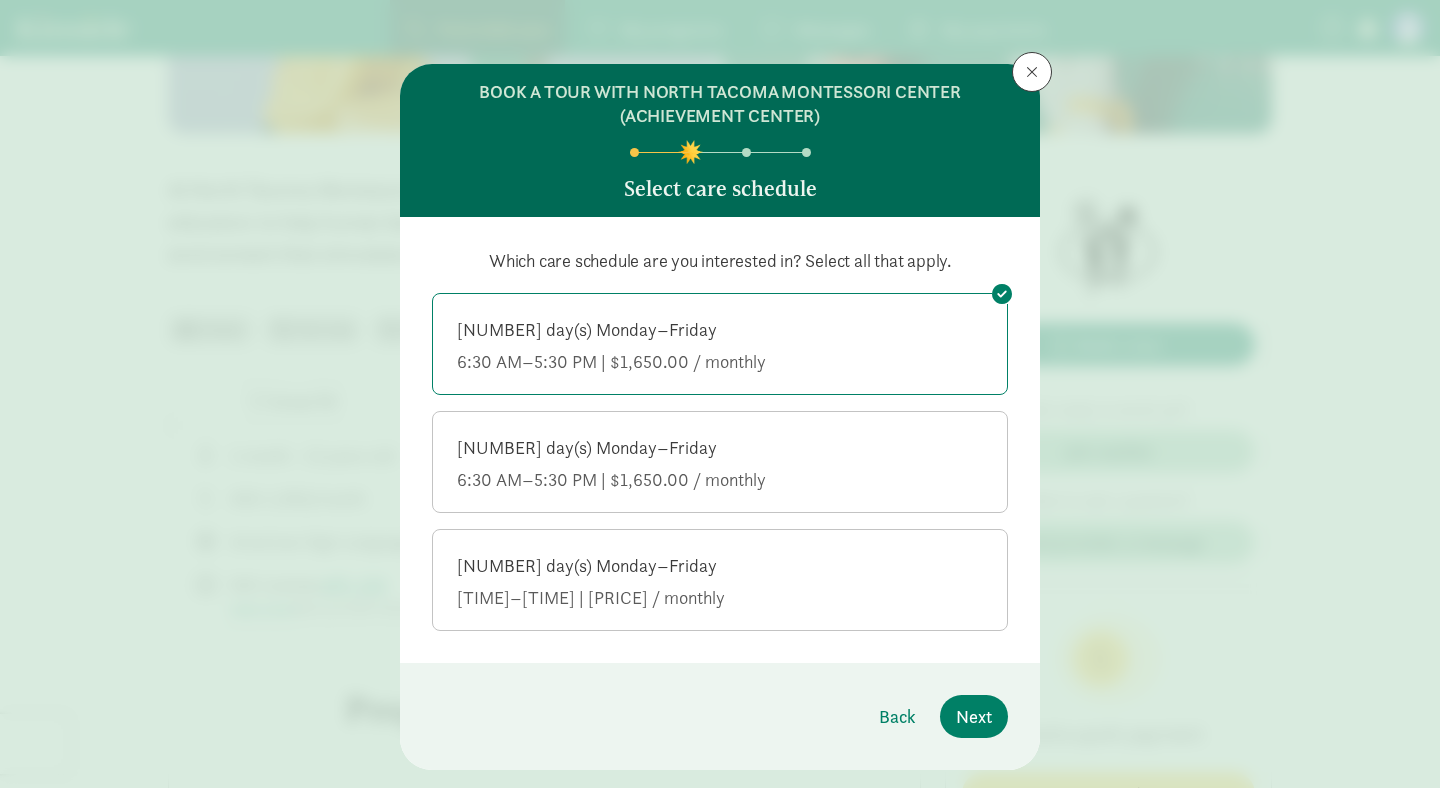 click on "3 day(s) Monday–Friday 6:30 AM–5:30 PM | $1,650.00 / monthly" at bounding box center (720, 464) 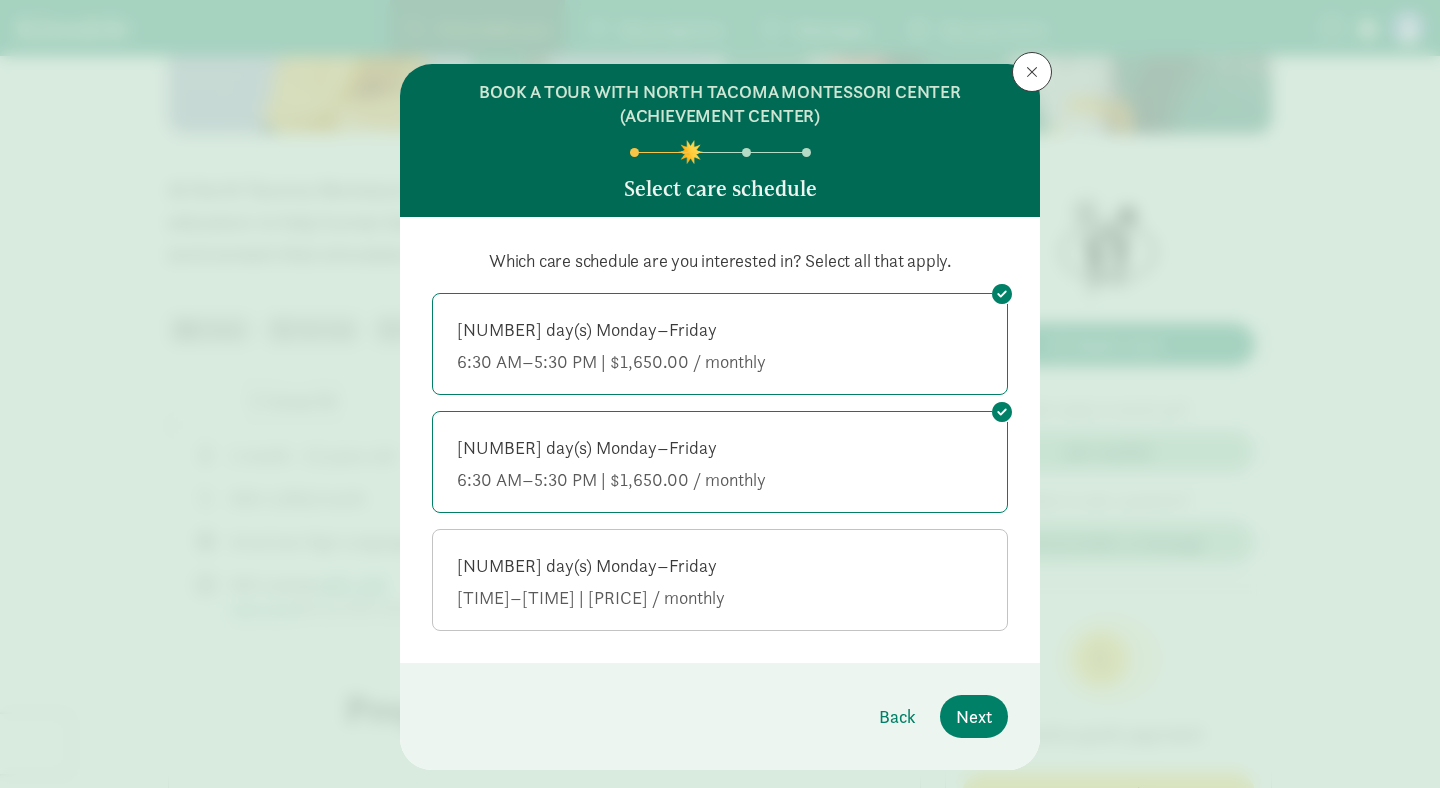click on "5 day(s) Monday–Friday" 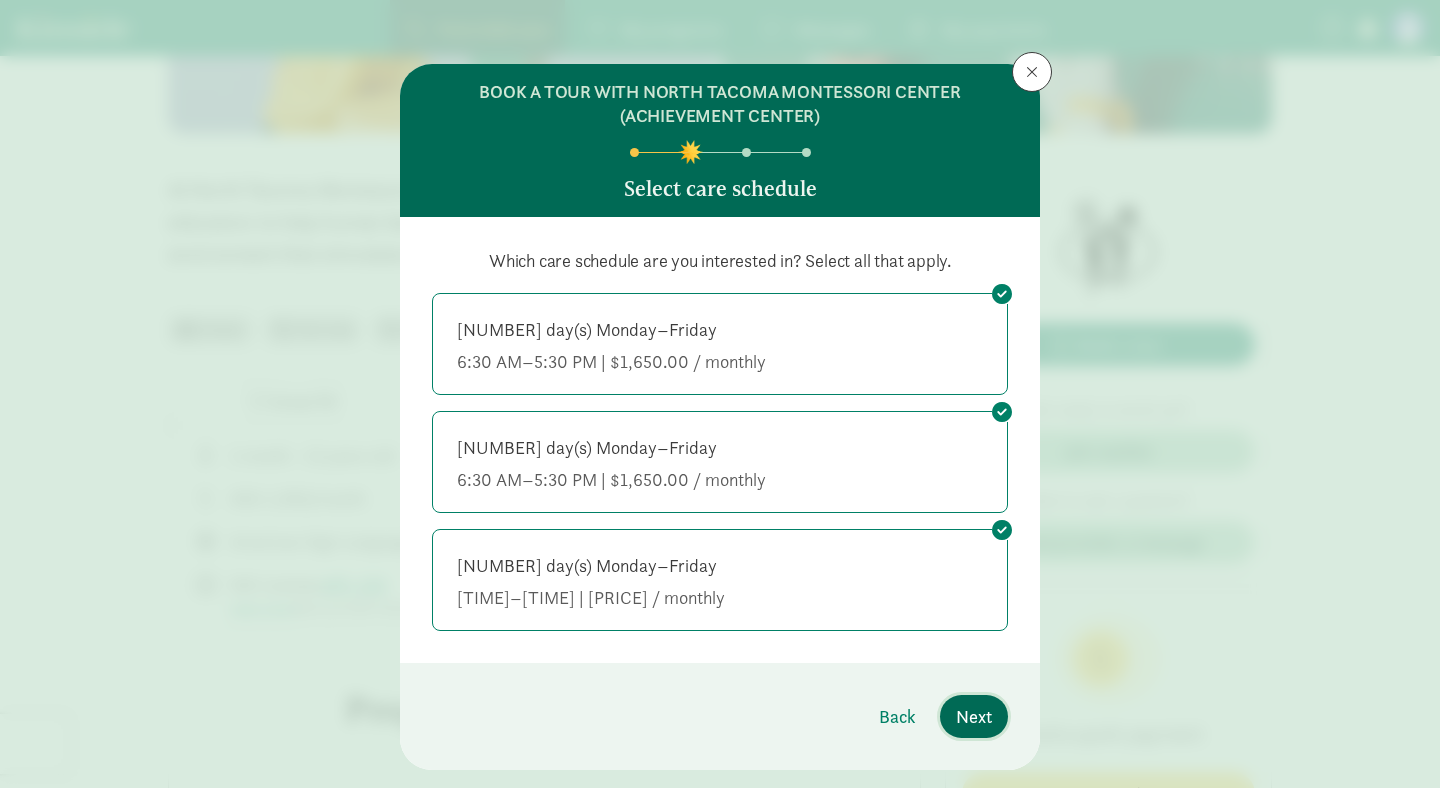 click on "Next" at bounding box center [974, 716] 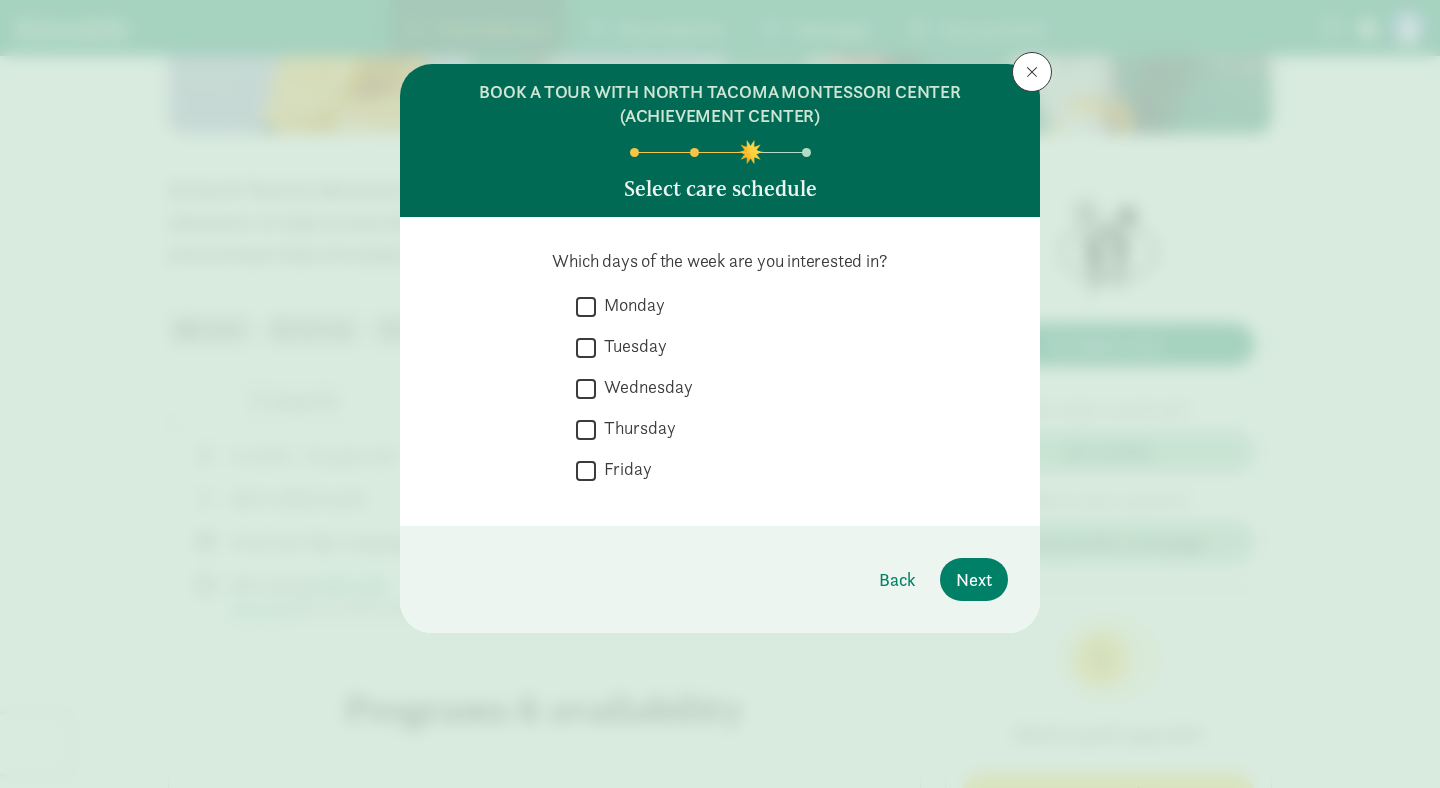 click on "Monday" at bounding box center (630, 305) 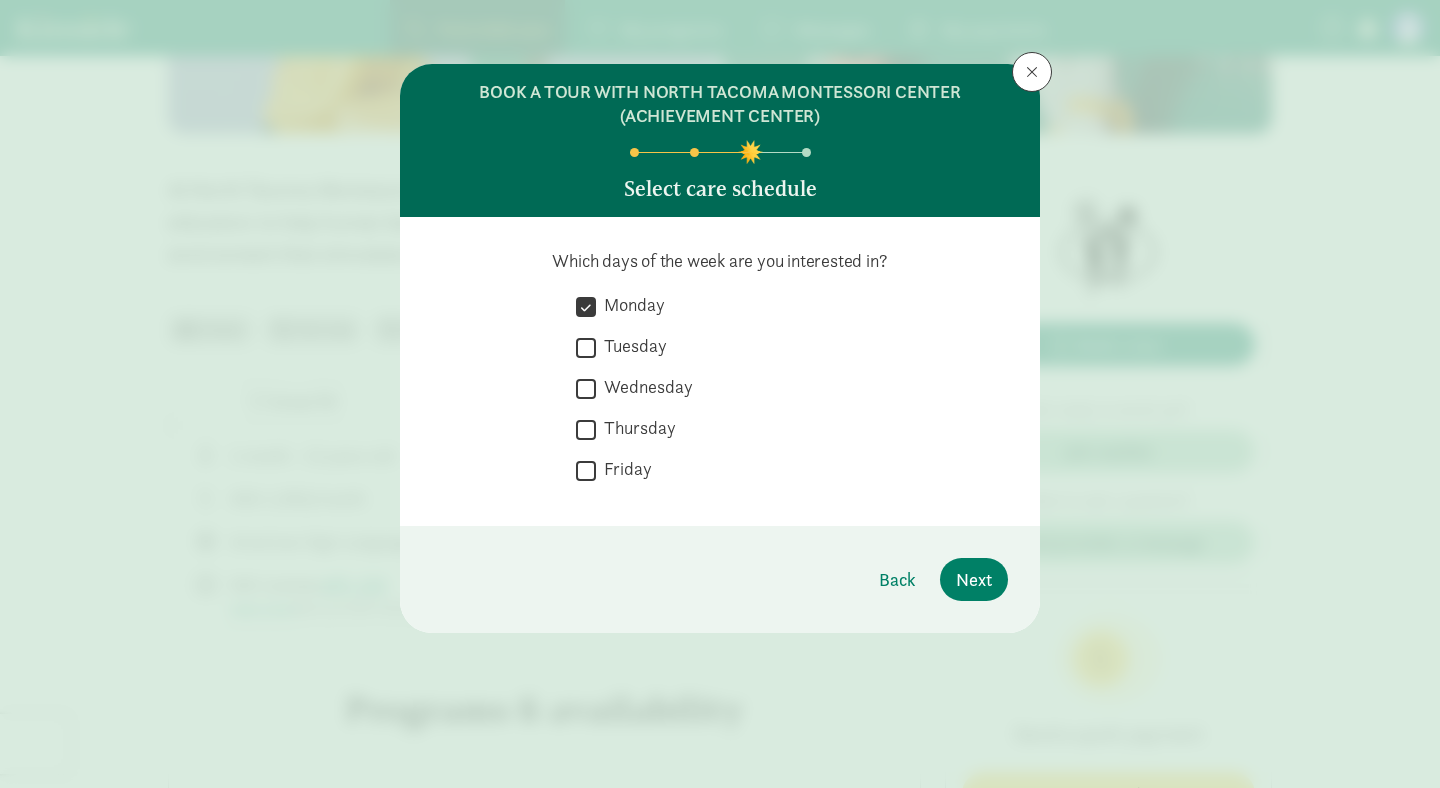click on "   Monday" 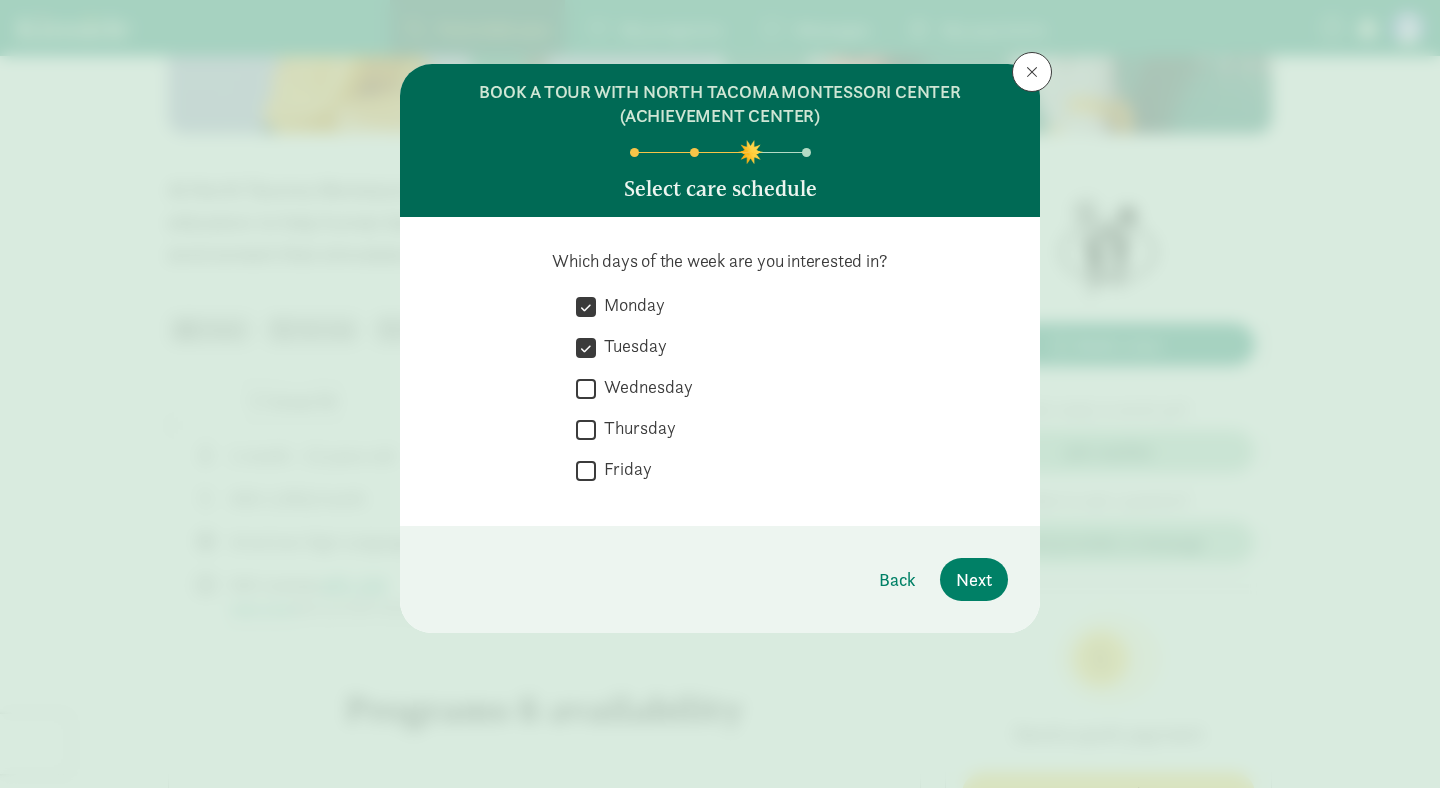 click on "Wednesday" at bounding box center [644, 387] 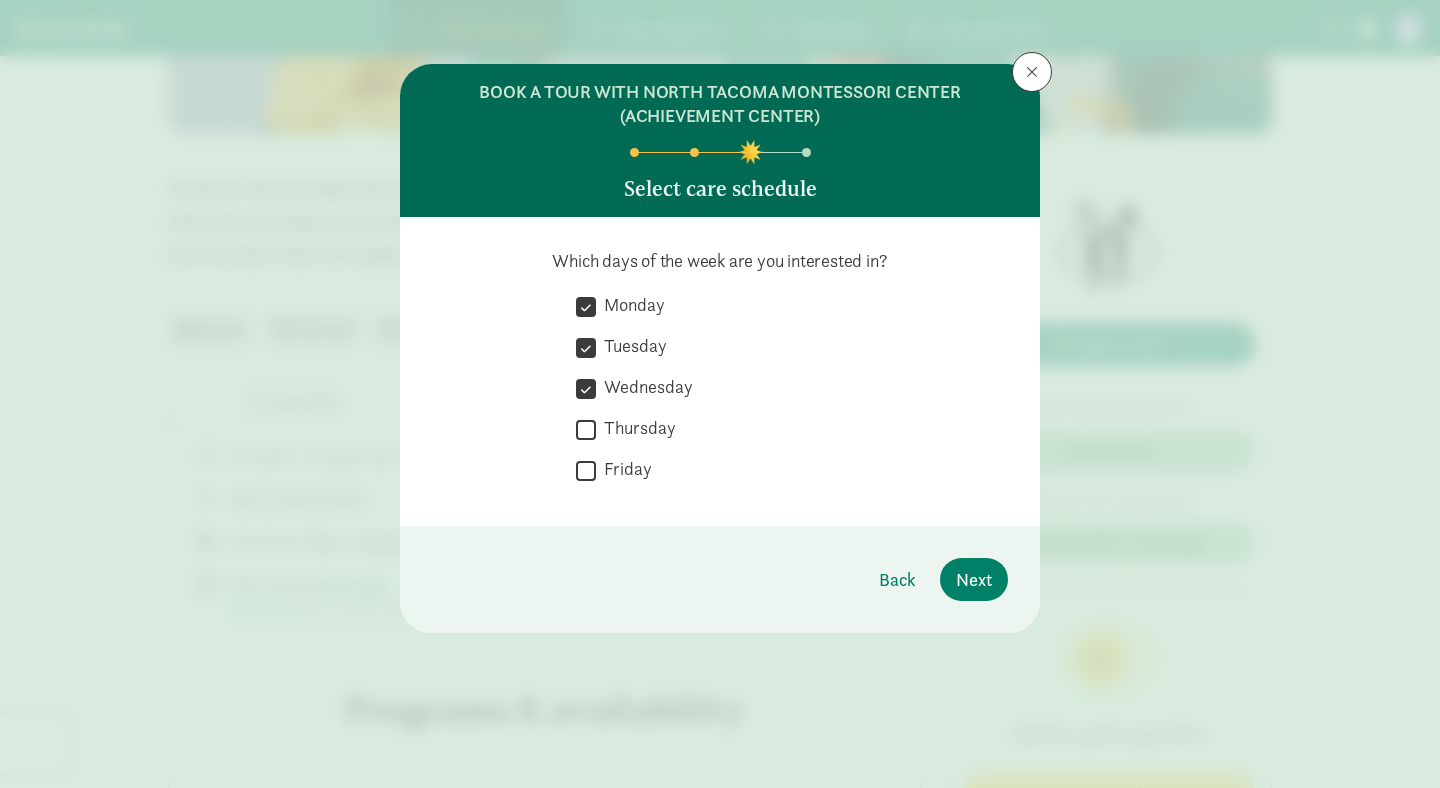 click on "Thursday" at bounding box center (636, 428) 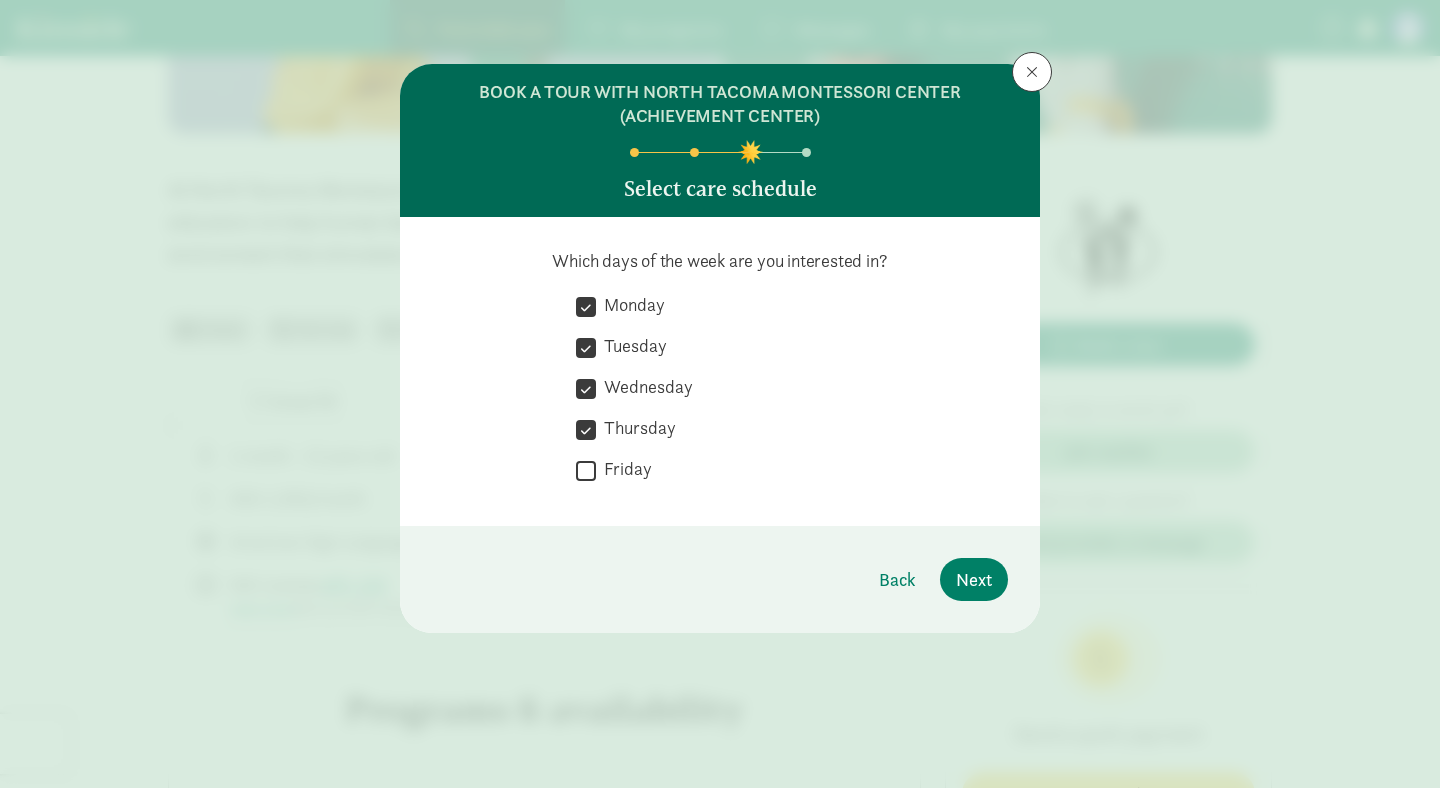 click on "Friday" at bounding box center (624, 469) 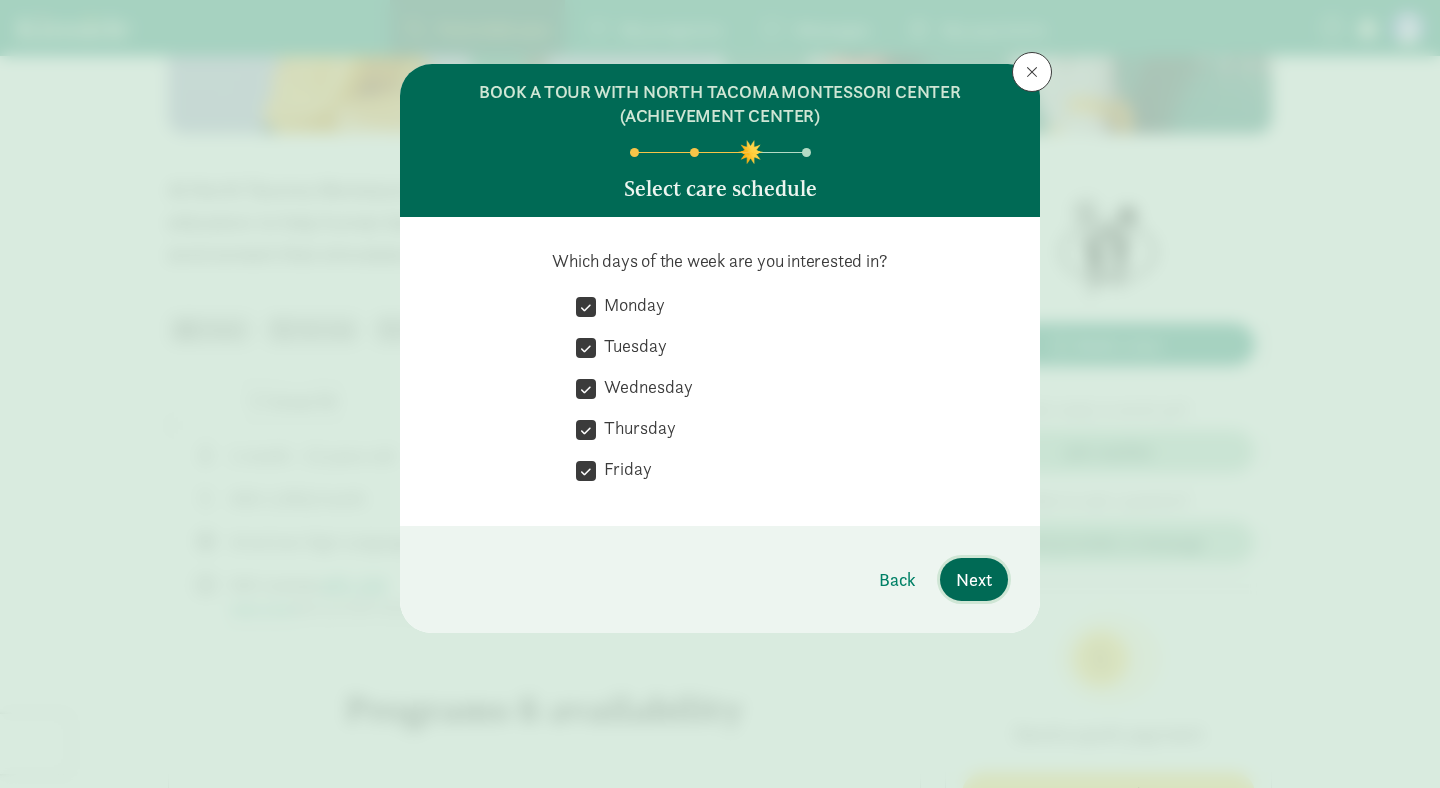 click on "Next" 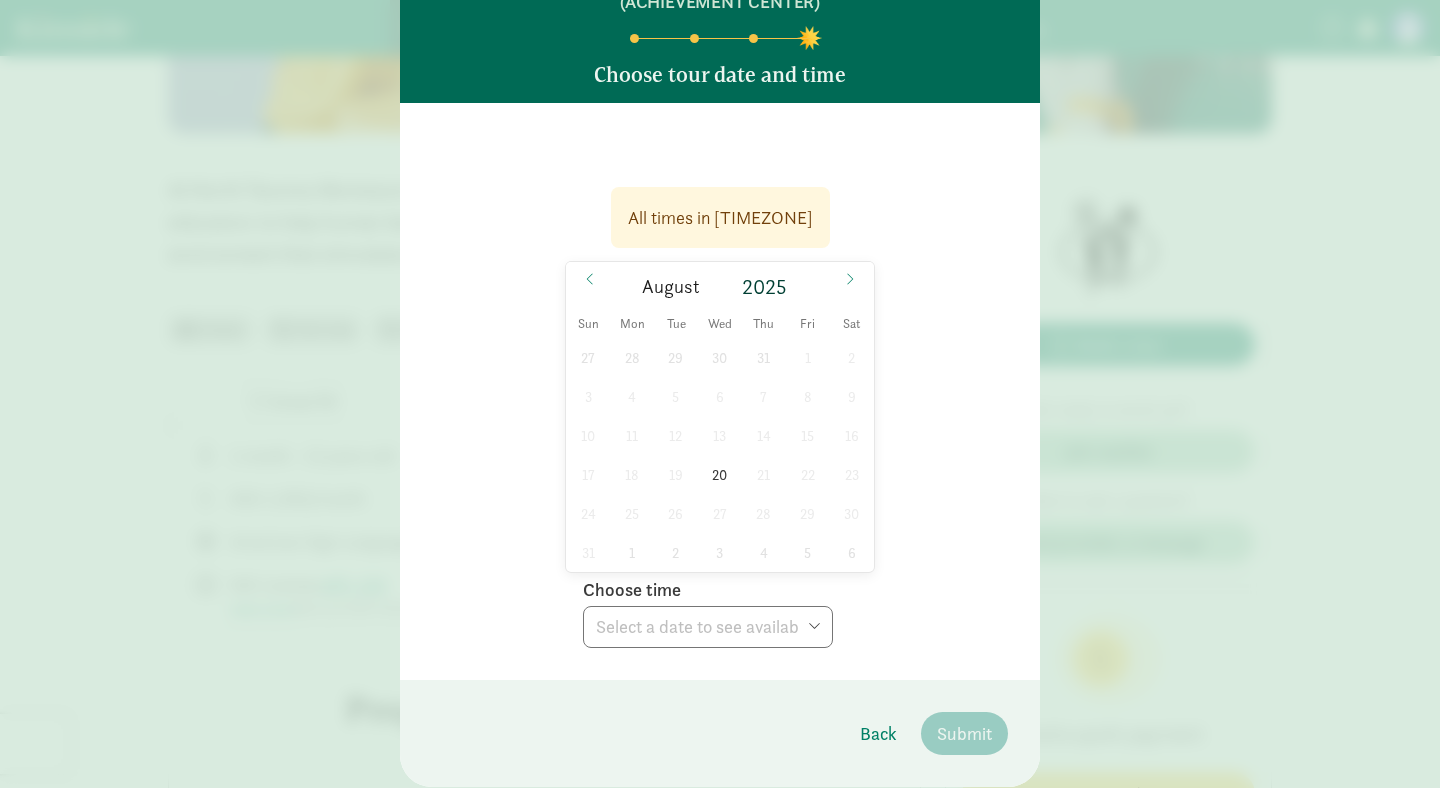 scroll, scrollTop: 117, scrollLeft: 0, axis: vertical 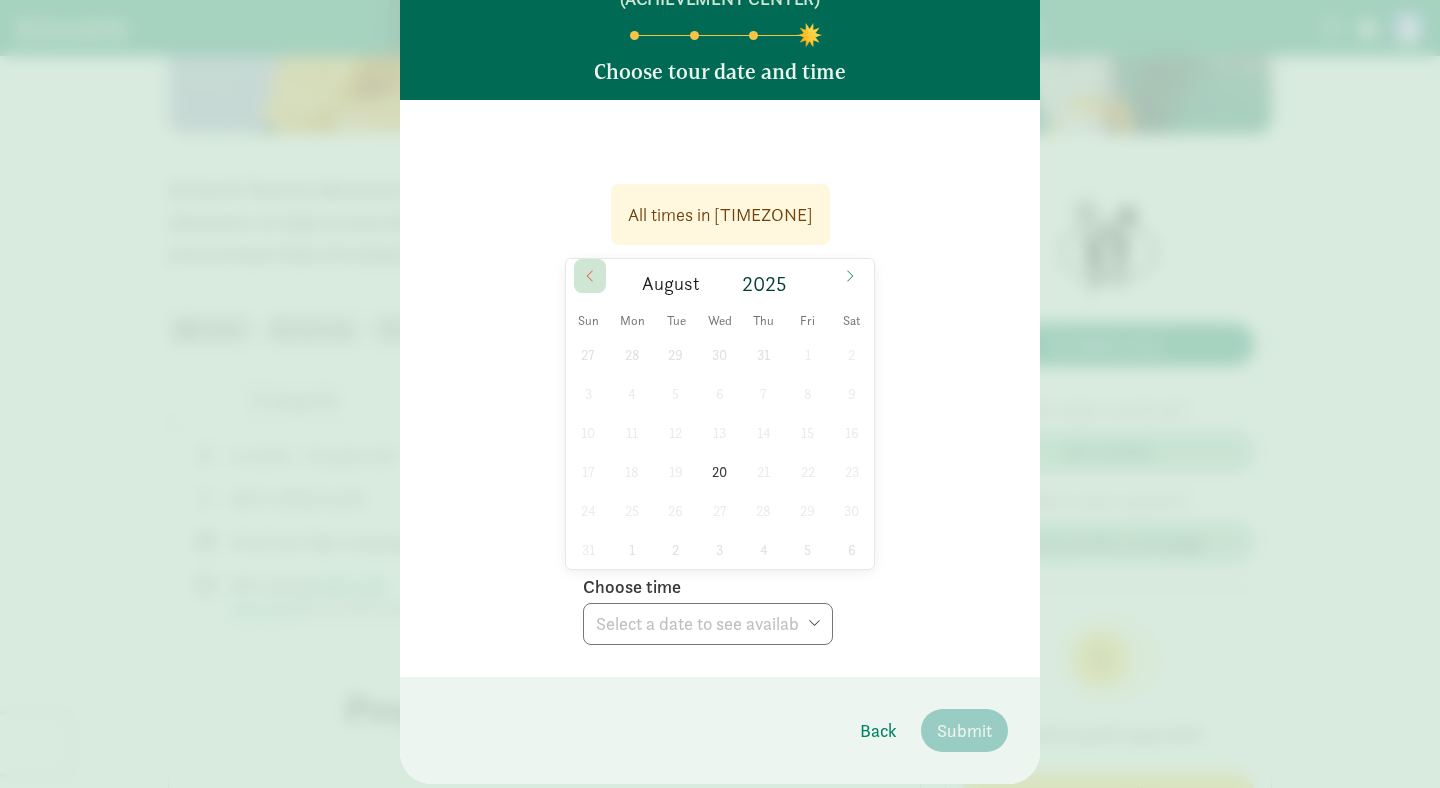 click 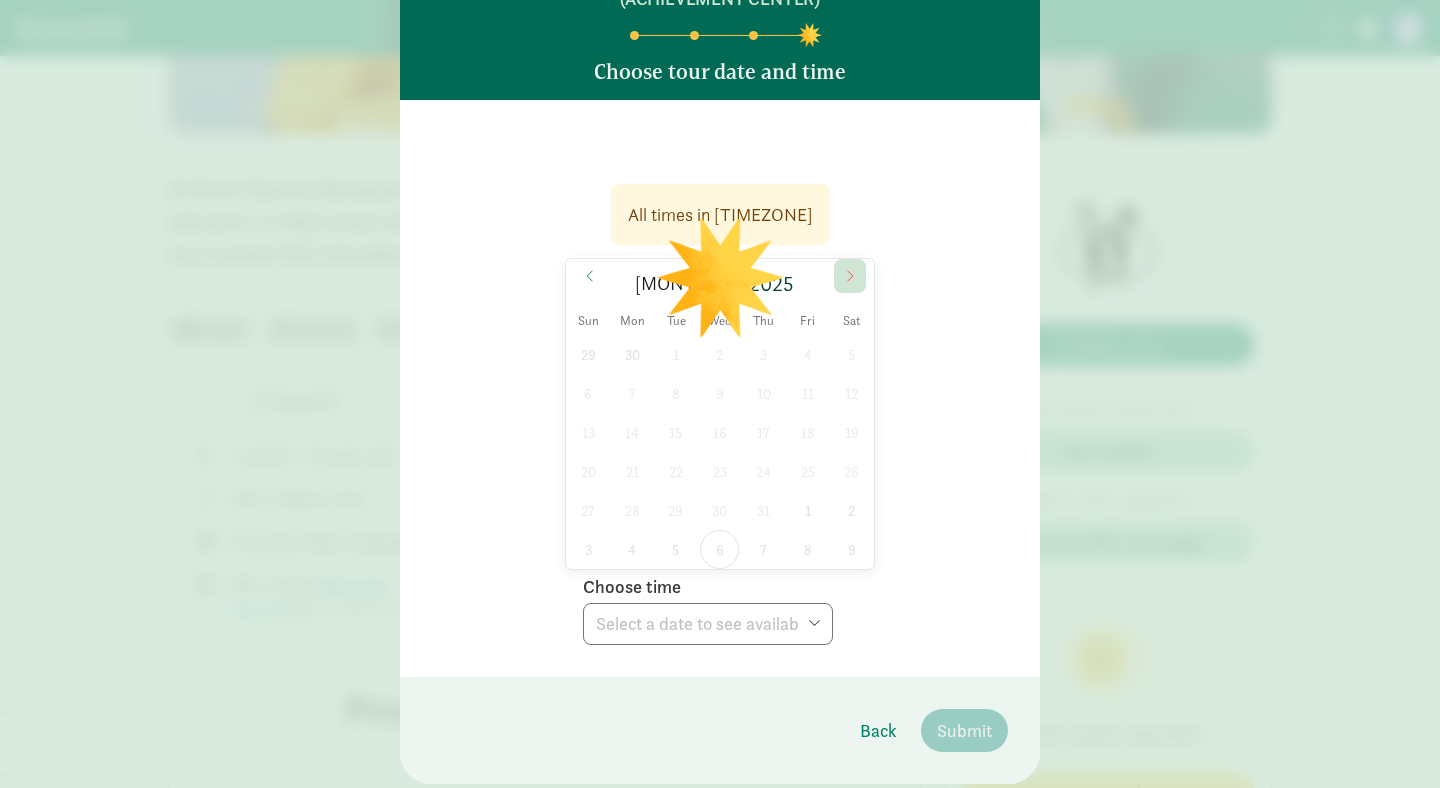 click 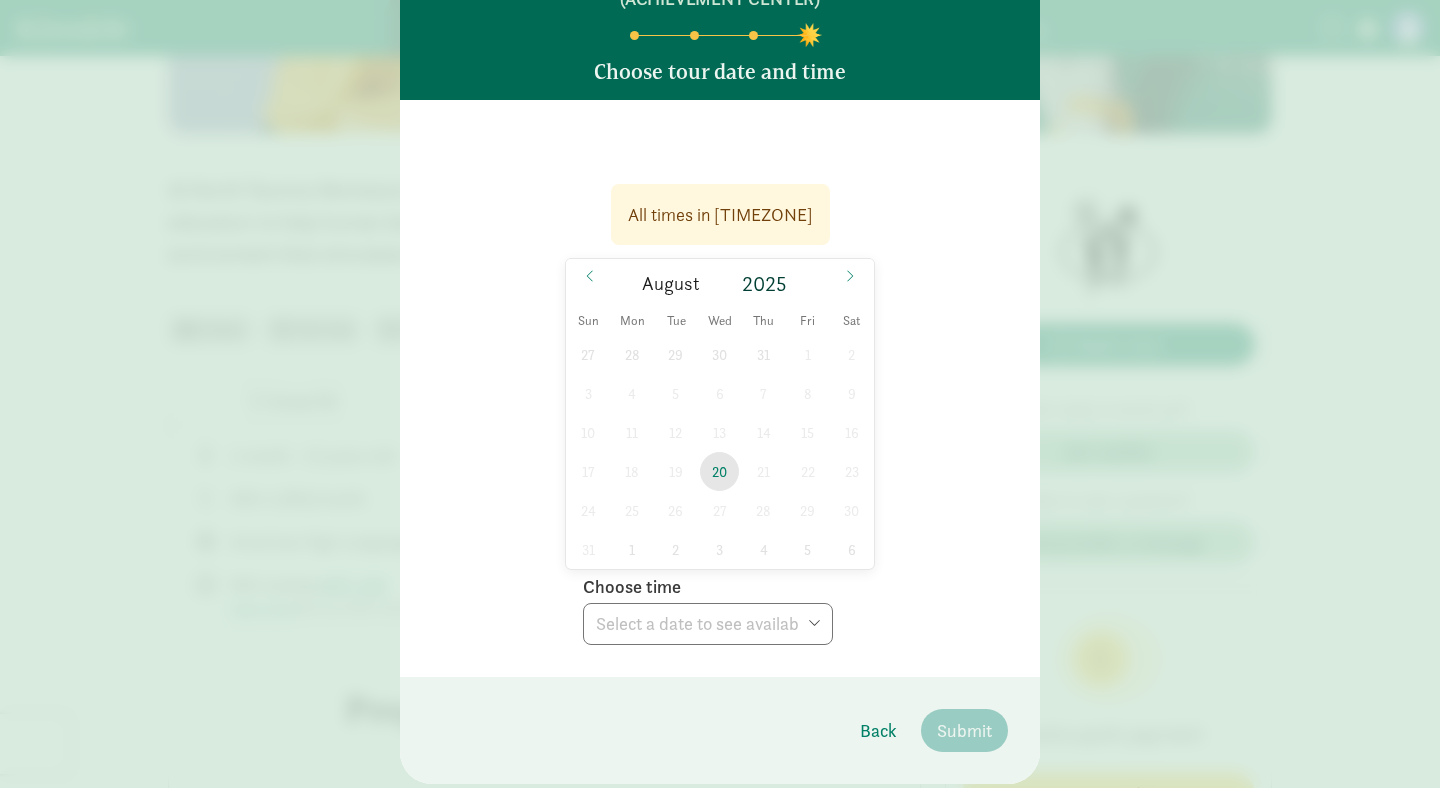 click on "20" at bounding box center [719, 471] 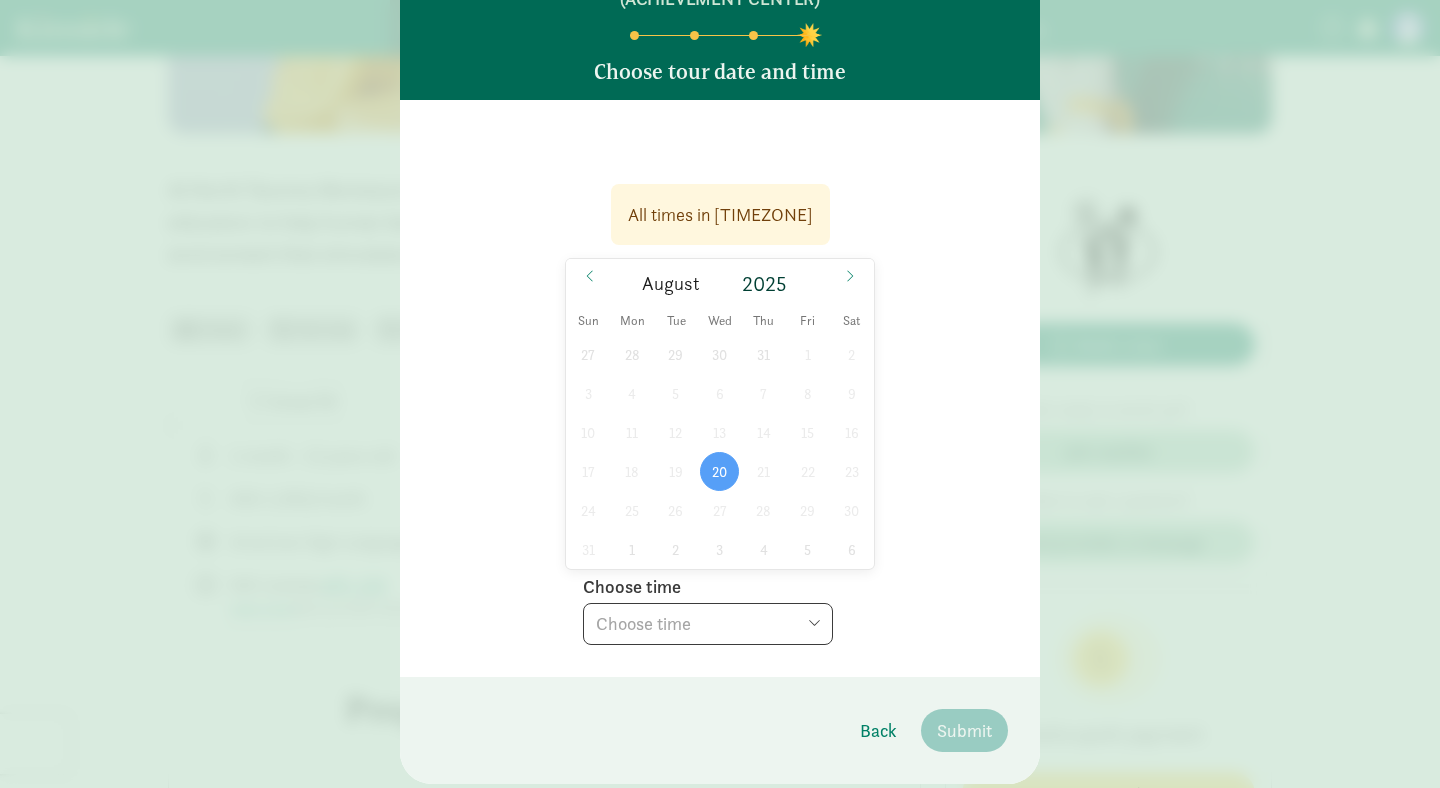click on "Choose time   10:00 AM (open house)" at bounding box center (708, 624) 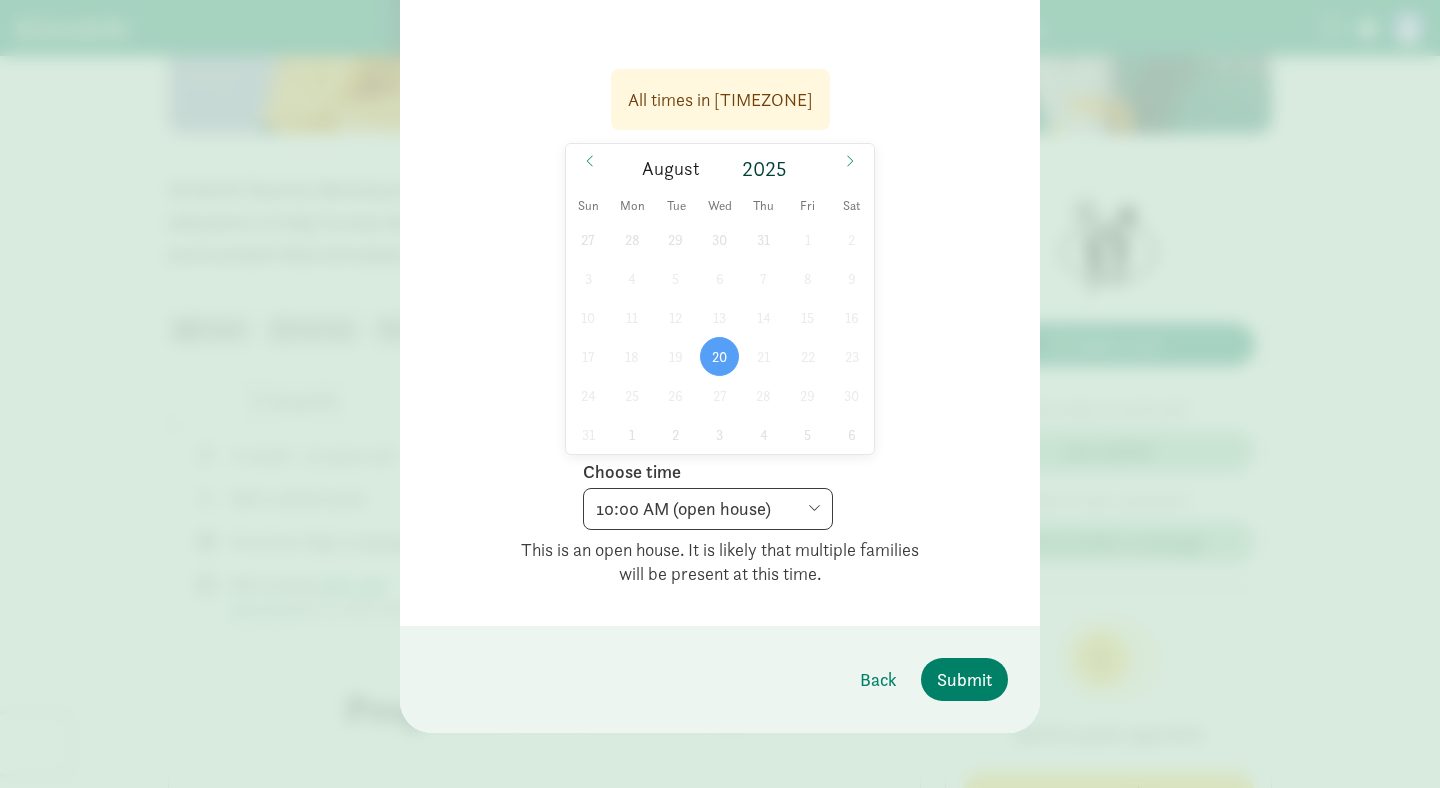 scroll, scrollTop: 241, scrollLeft: 0, axis: vertical 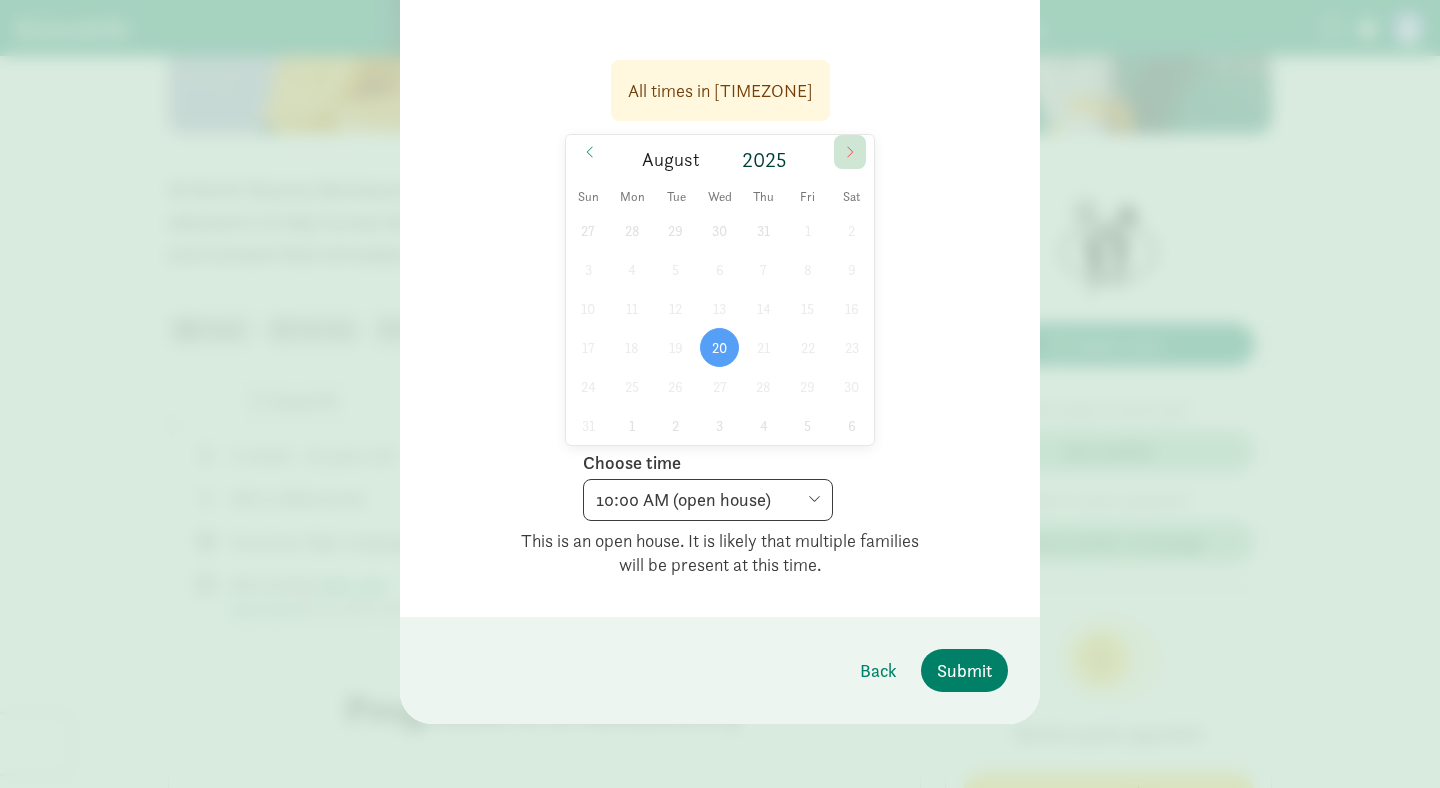 click 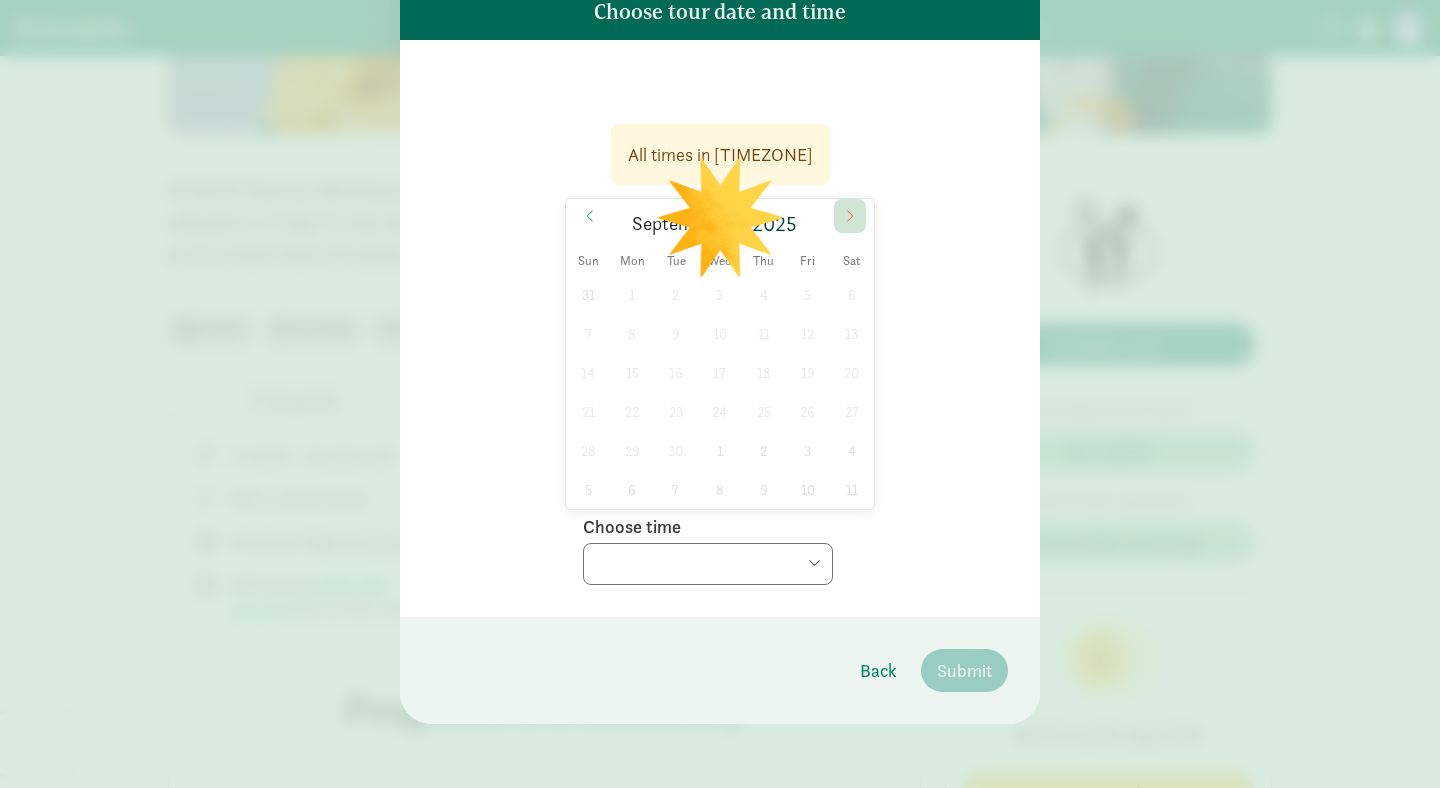 scroll, scrollTop: 177, scrollLeft: 0, axis: vertical 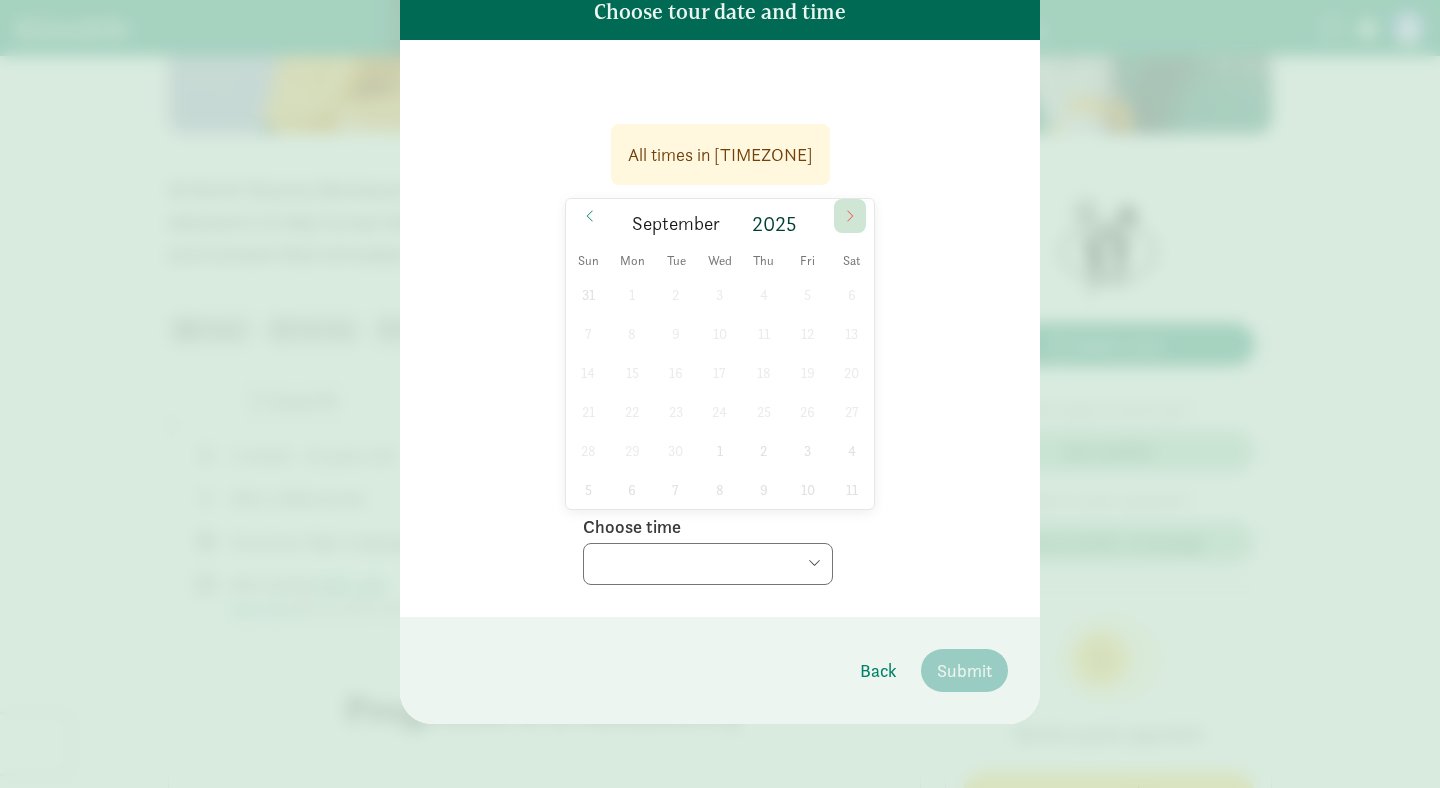 click 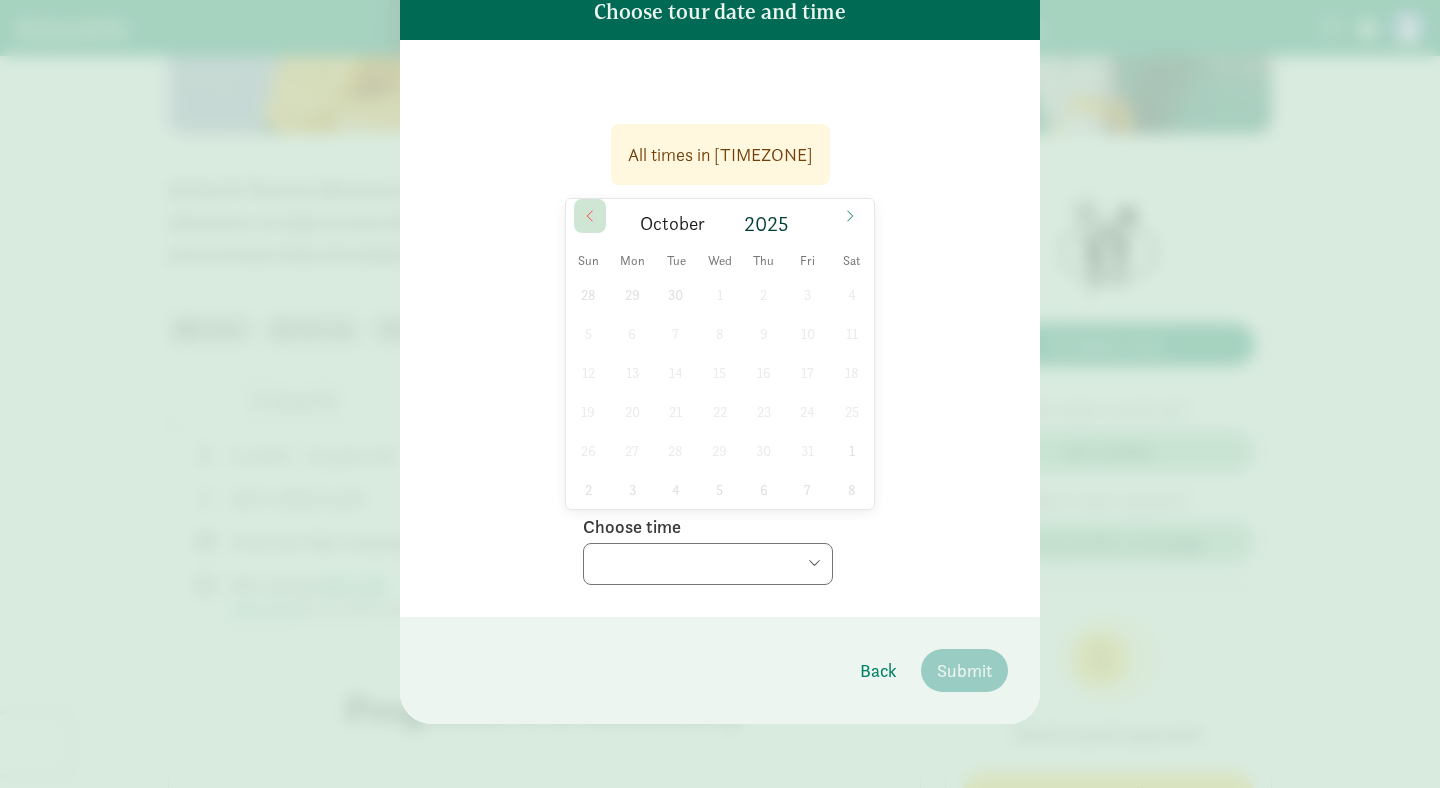 click 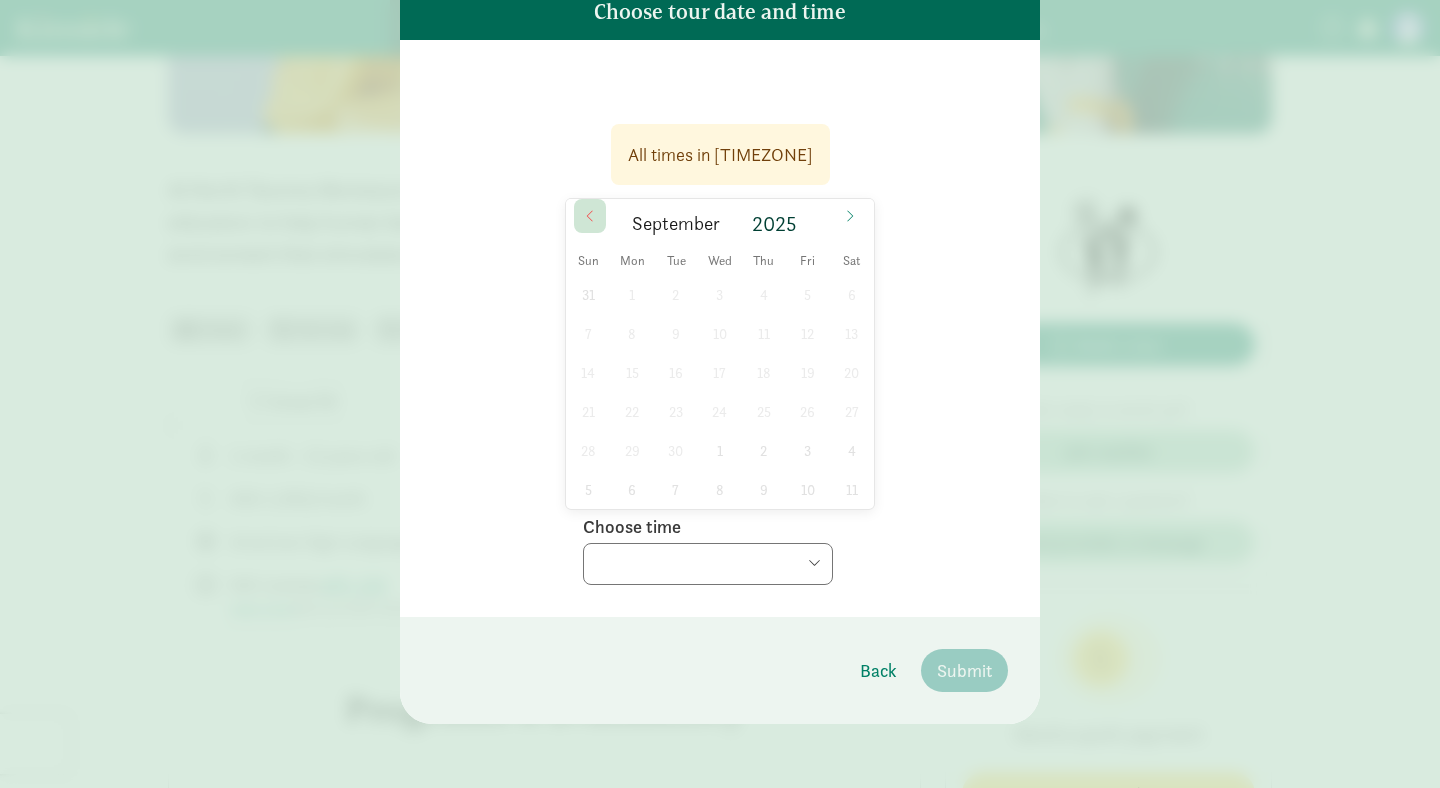 click 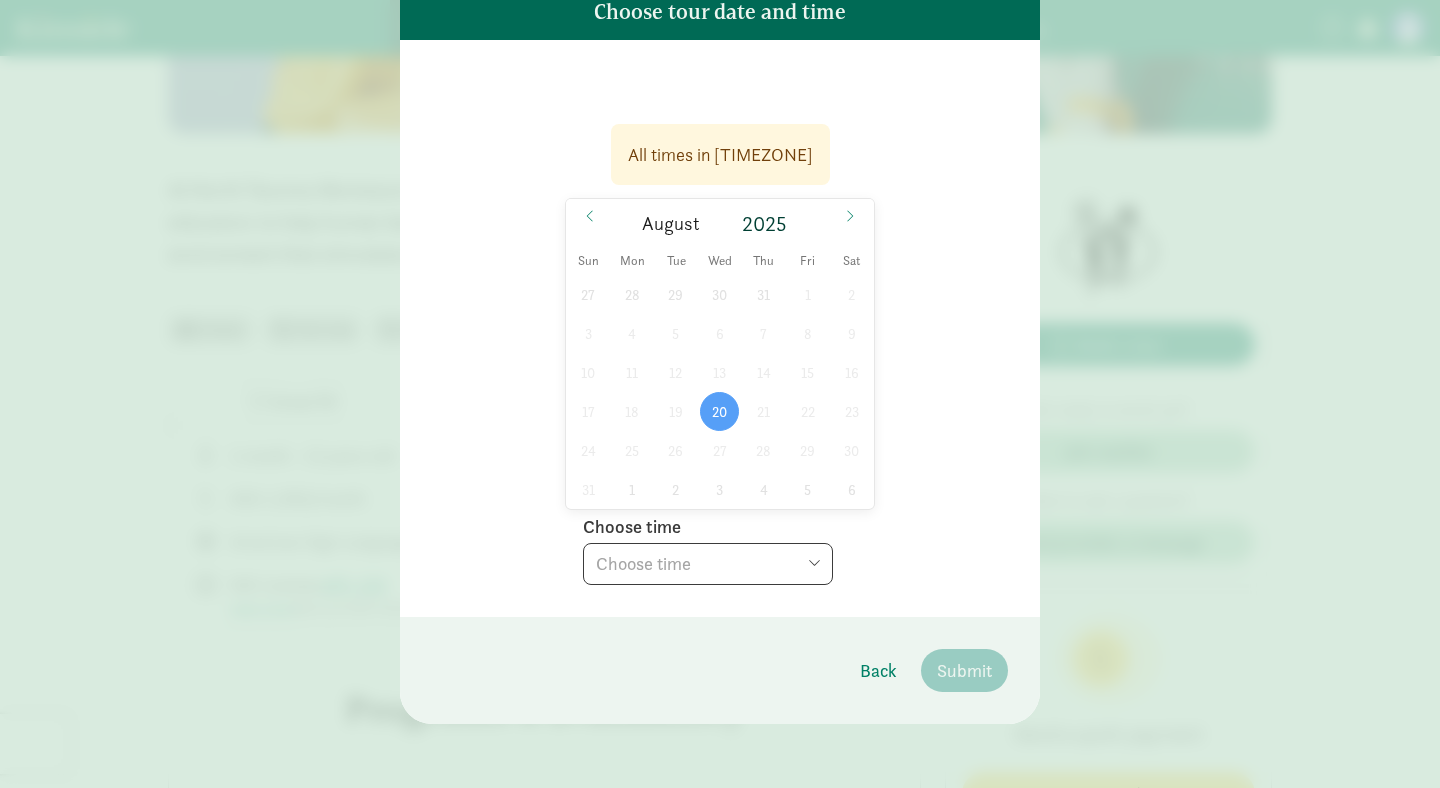 click on "Choose time   10:00 AM (open house)" at bounding box center [708, 564] 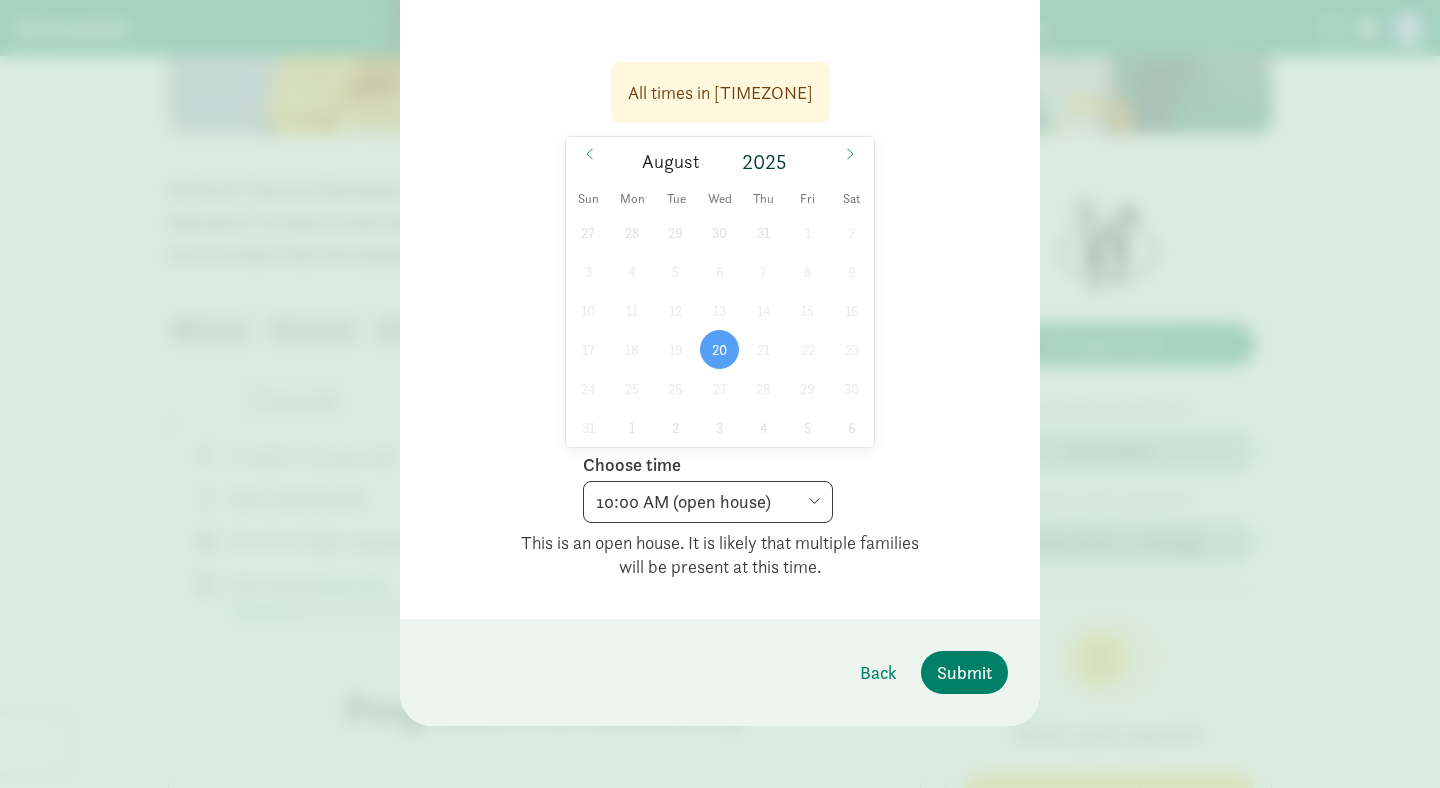 scroll, scrollTop: 241, scrollLeft: 0, axis: vertical 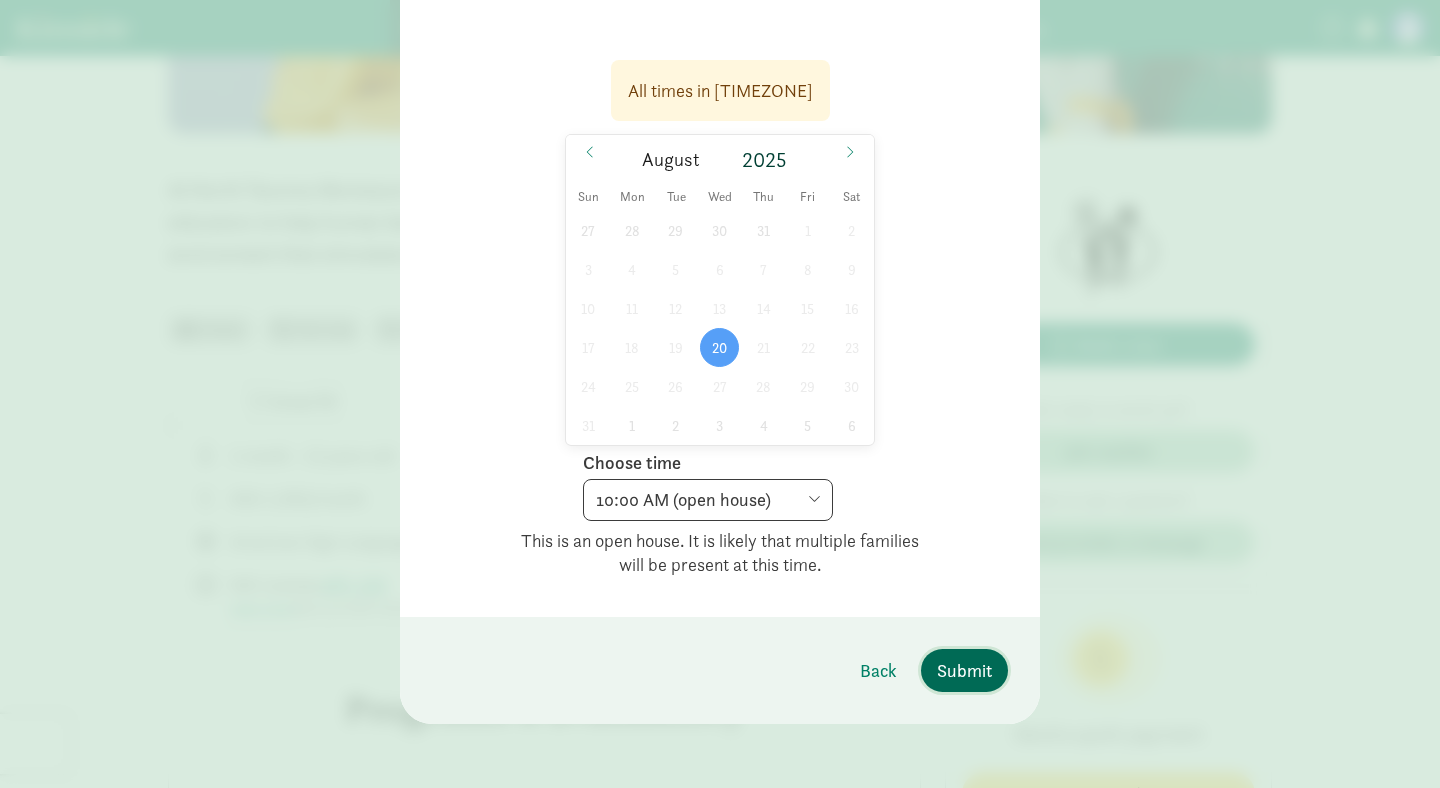 click on "Submit" at bounding box center (964, 670) 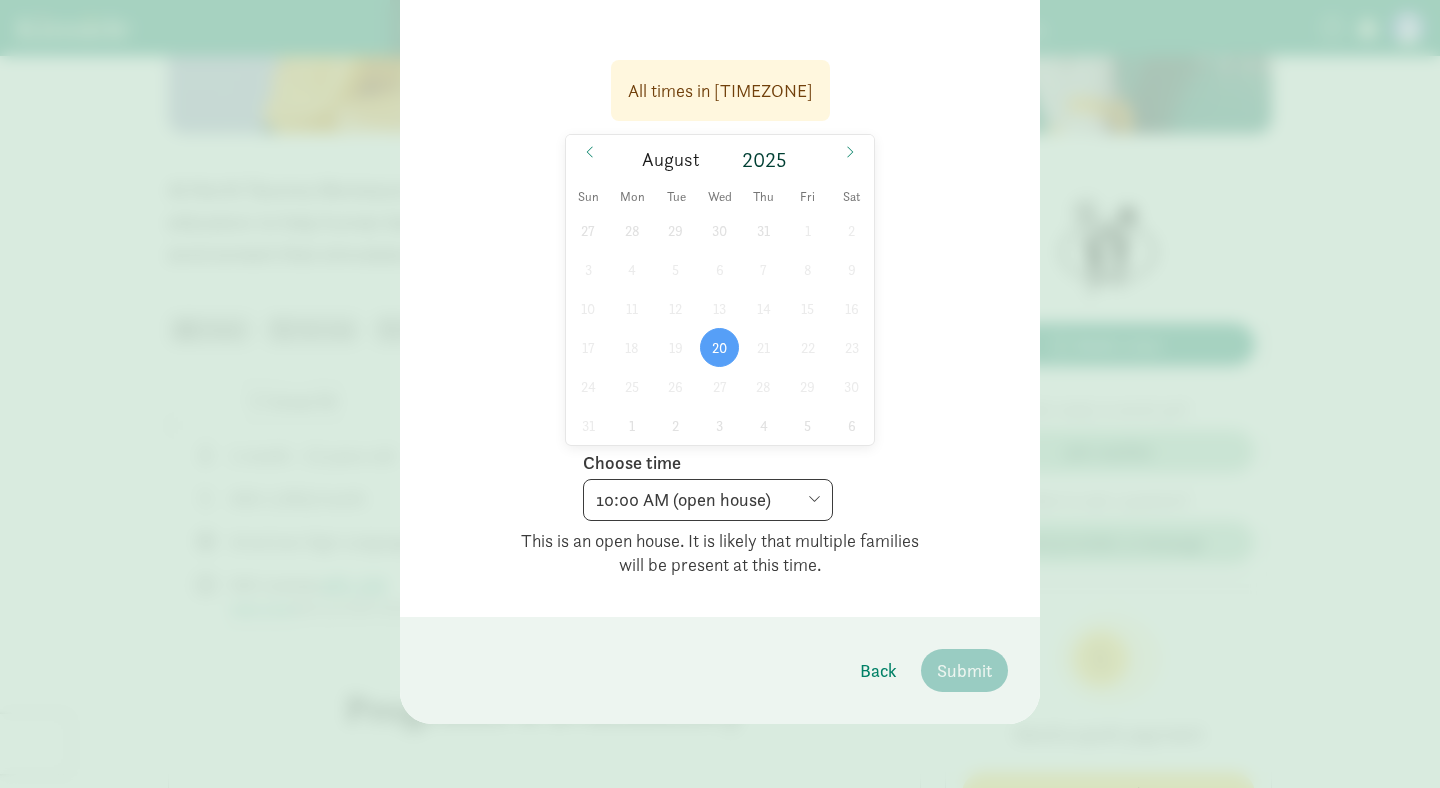 scroll, scrollTop: 0, scrollLeft: 0, axis: both 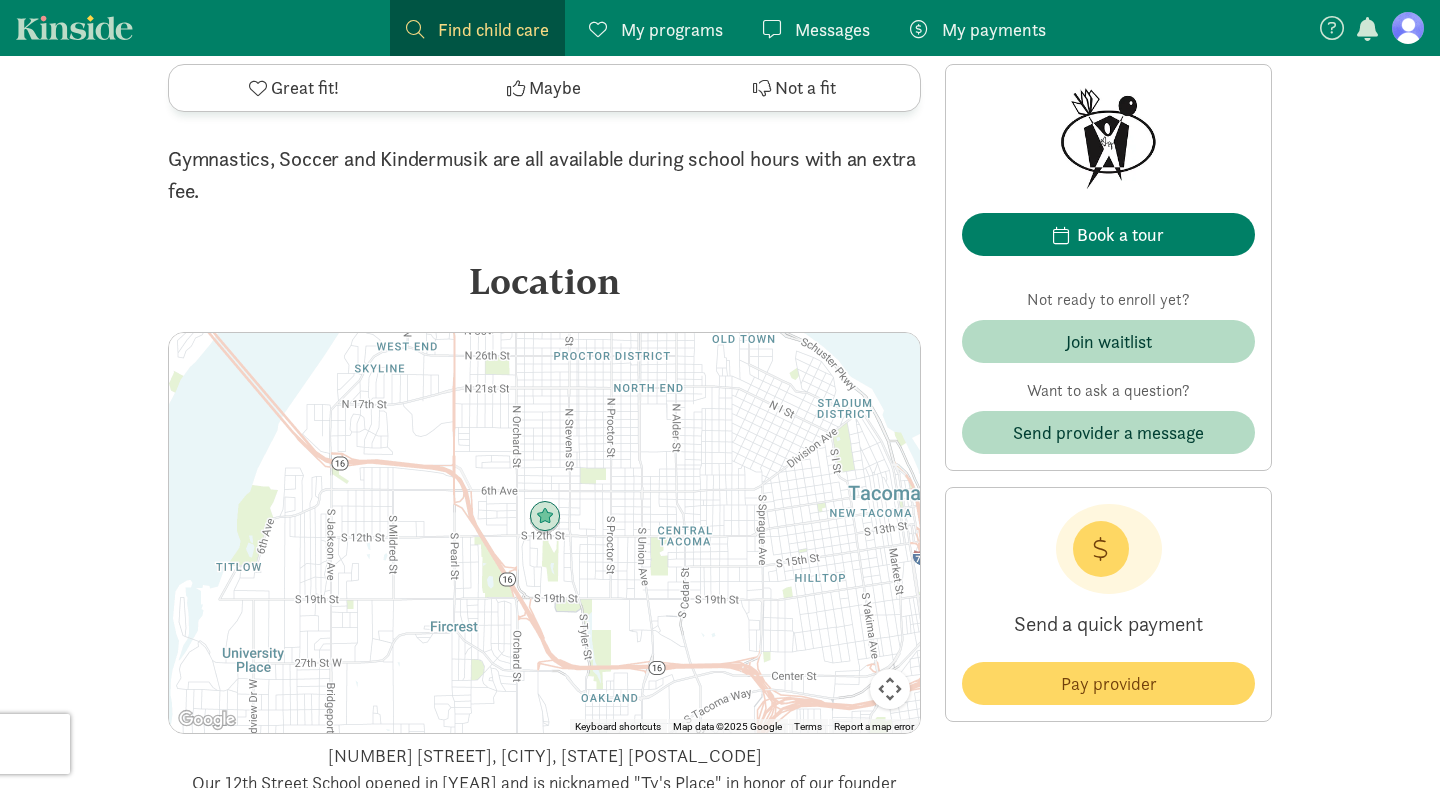 click at bounding box center (545, 517) 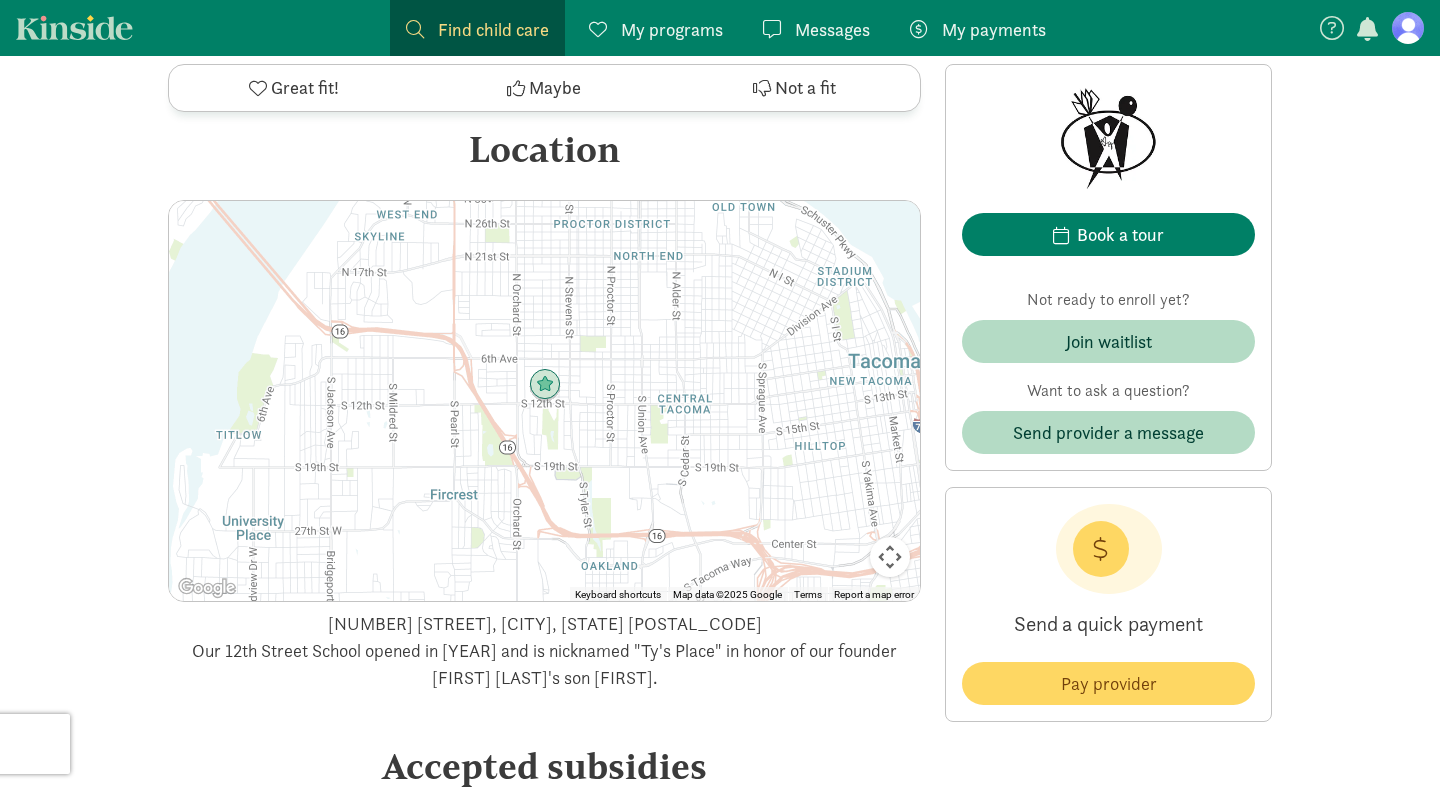 scroll, scrollTop: 2693, scrollLeft: 0, axis: vertical 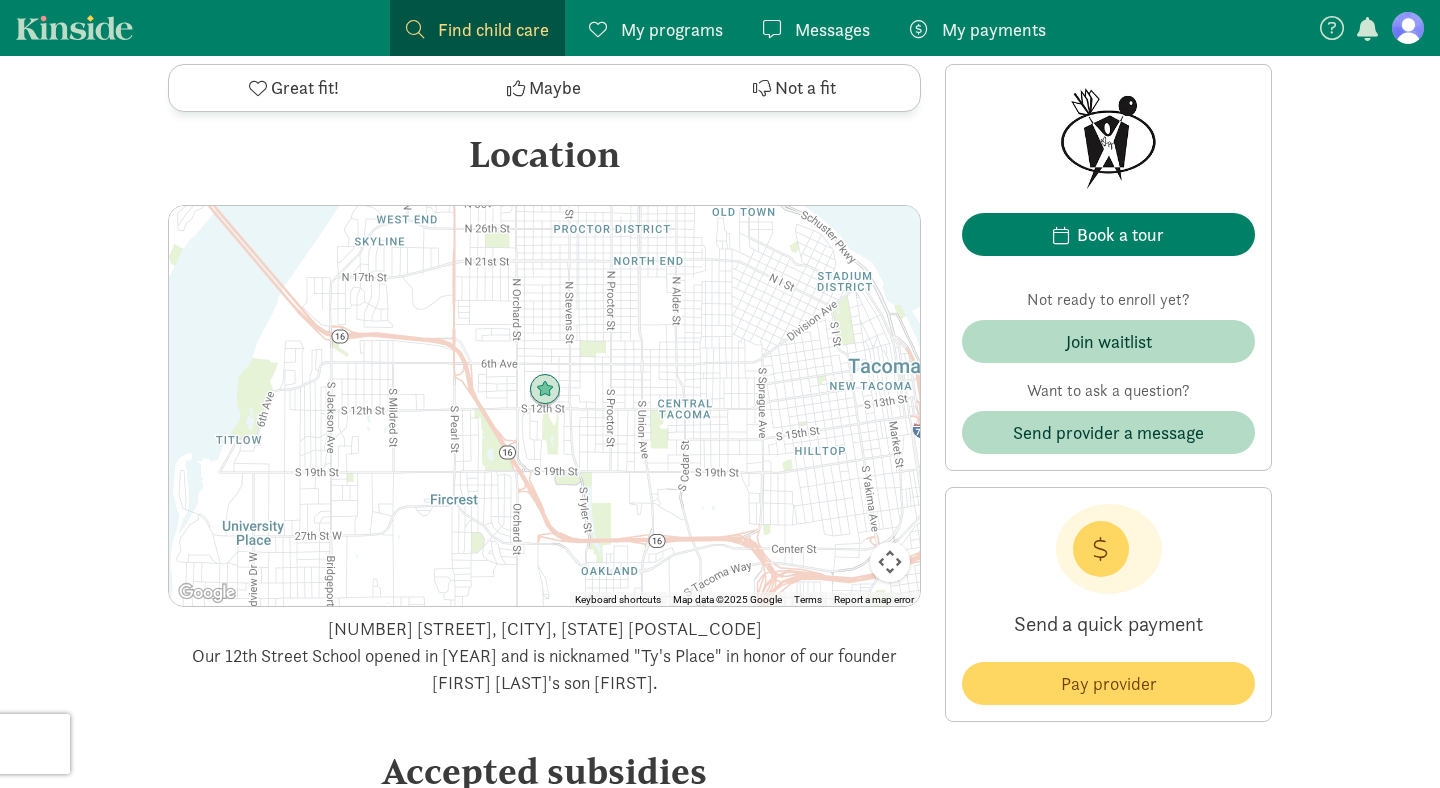 click on "To navigate, press the arrow keys." at bounding box center (544, 406) 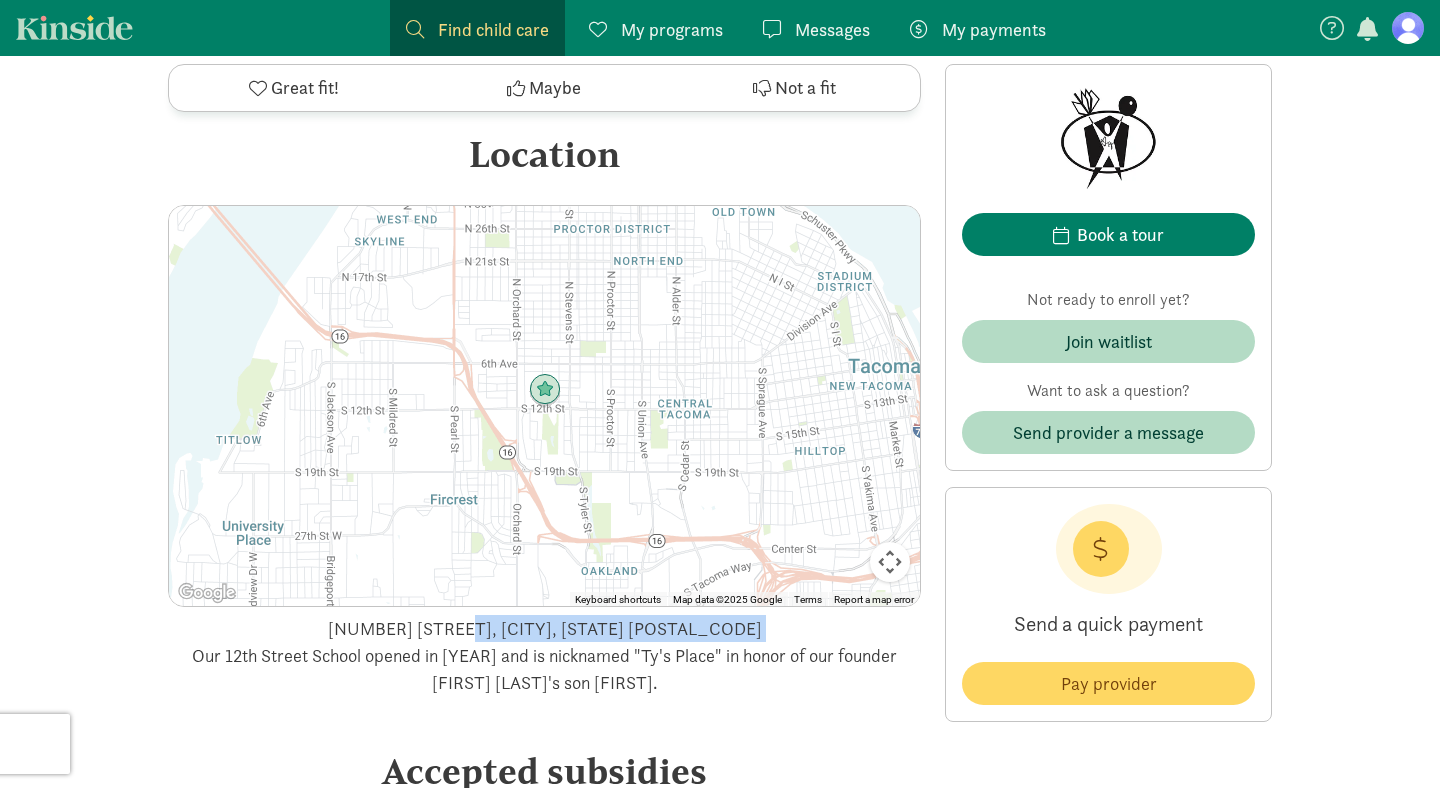 drag, startPoint x: 432, startPoint y: 650, endPoint x: 720, endPoint y: 664, distance: 288.3401 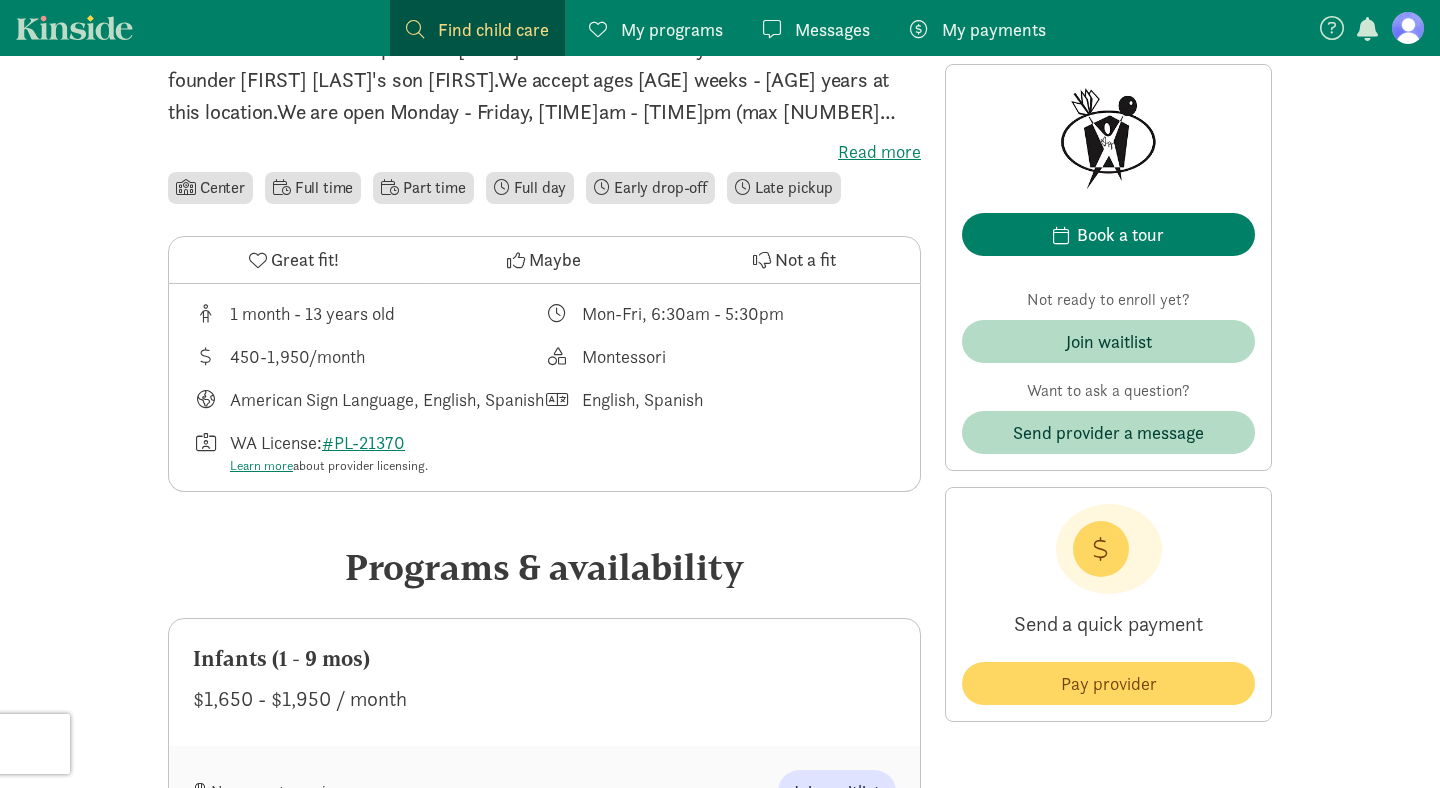 scroll, scrollTop: 536, scrollLeft: 0, axis: vertical 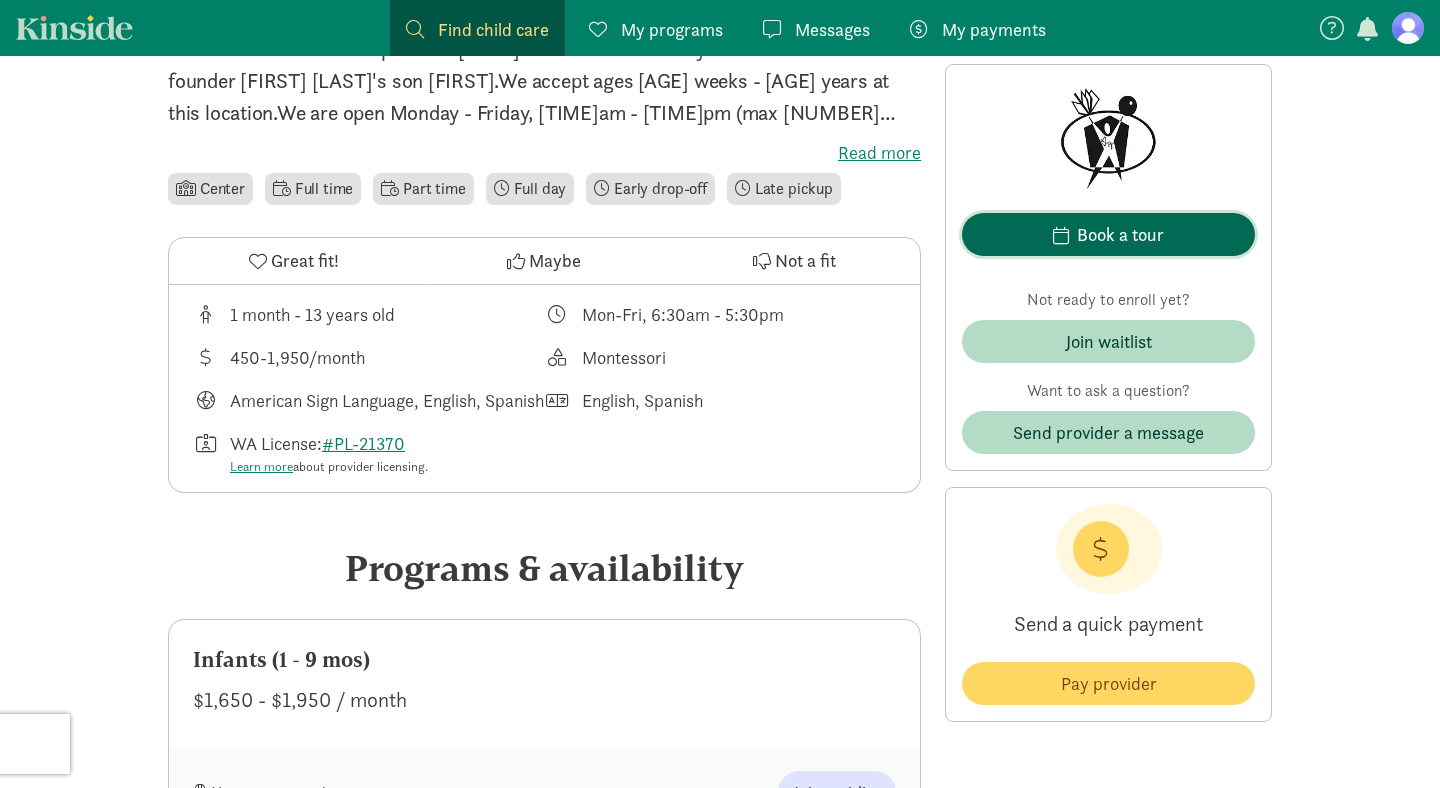 click on "Book a tour" at bounding box center (1108, 234) 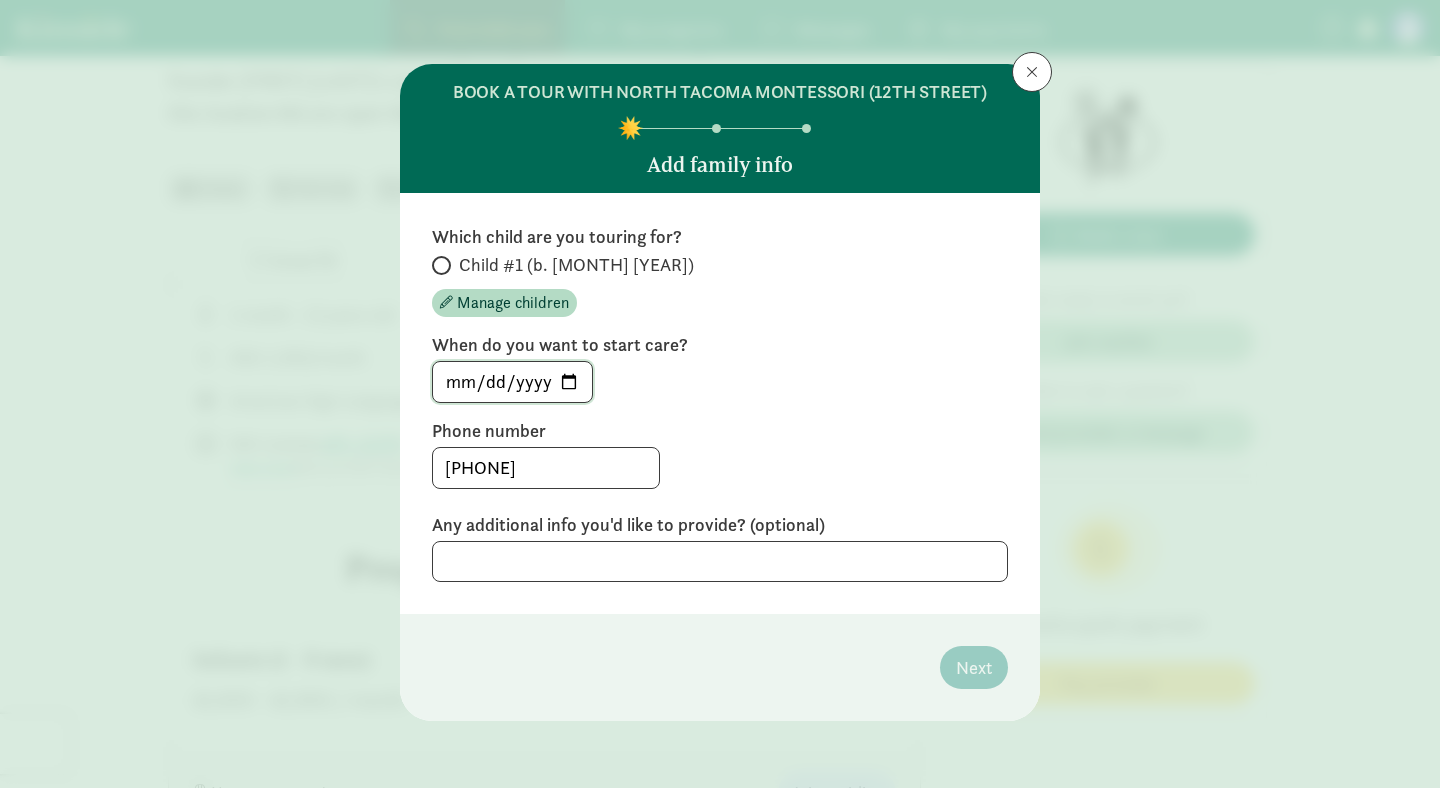 click on "[DATE]" 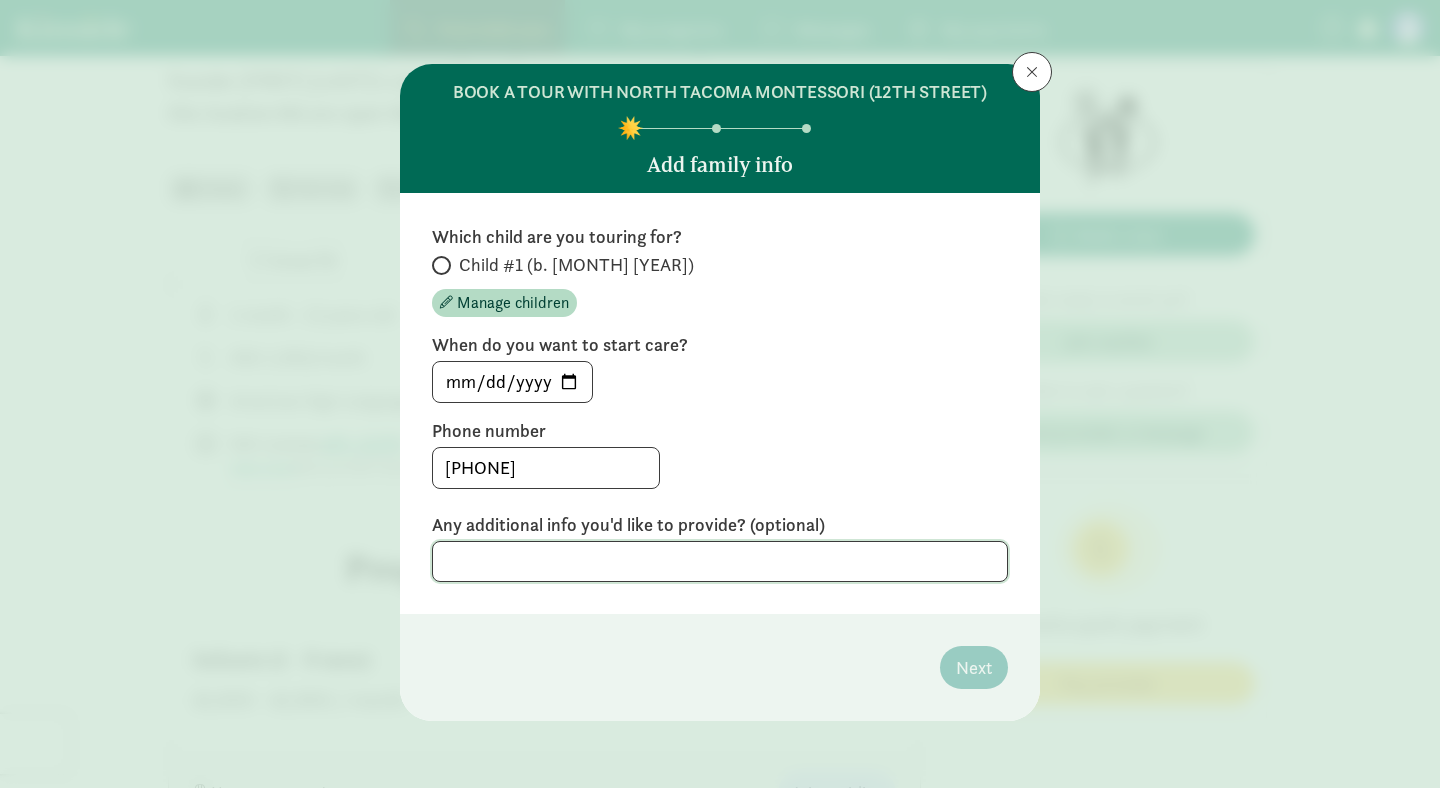 click at bounding box center [720, 561] 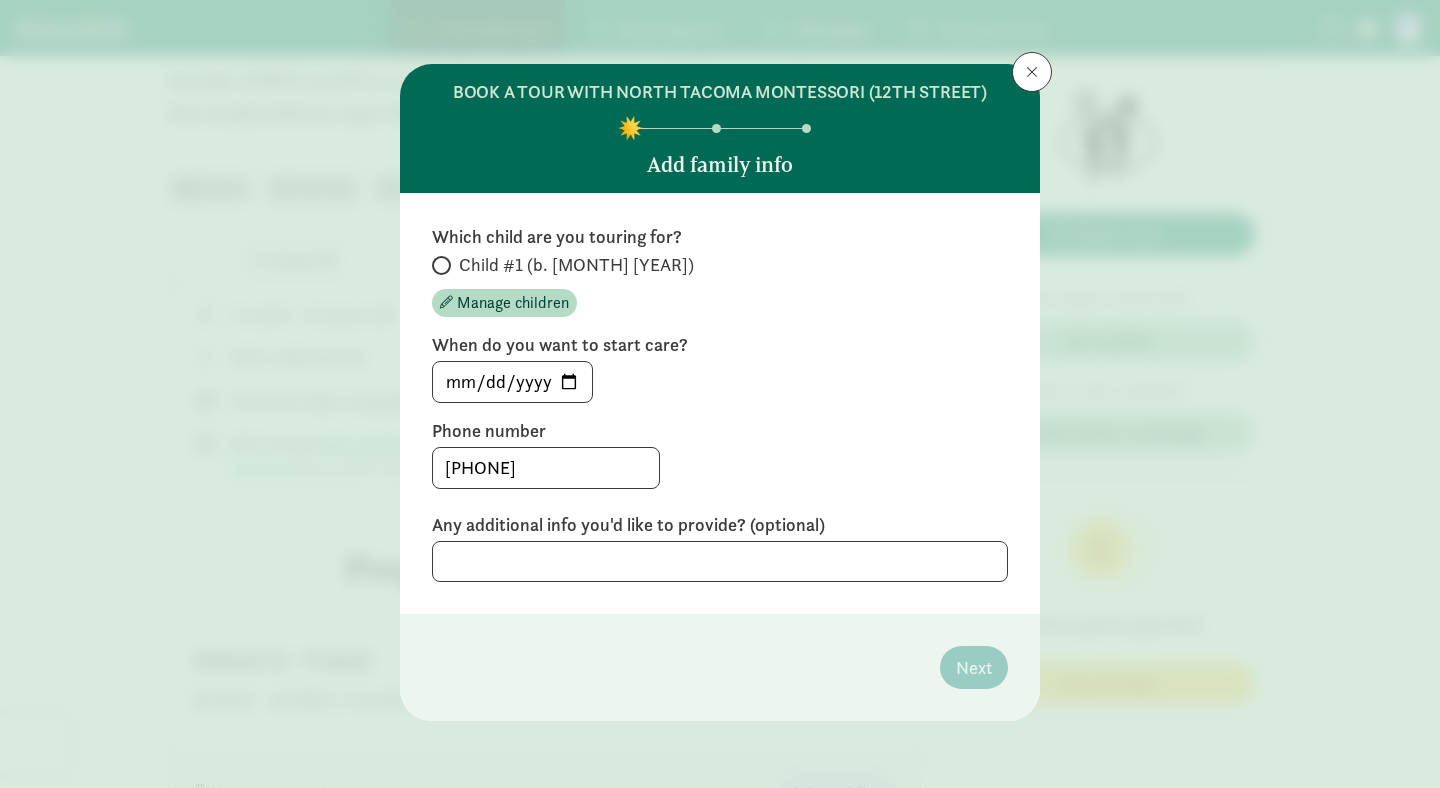 click on "[PHONE]" at bounding box center (720, 468) 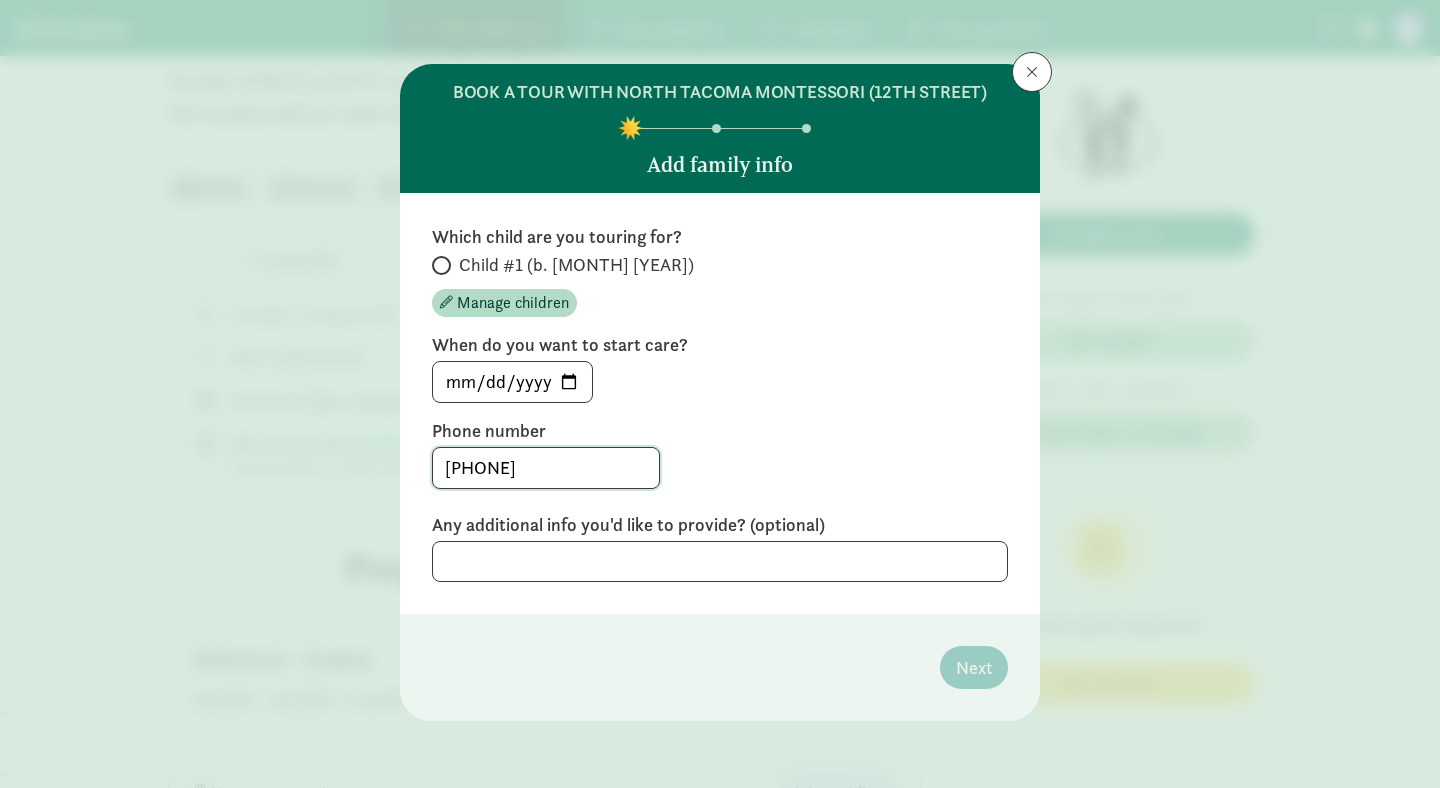 click on "[PHONE]" 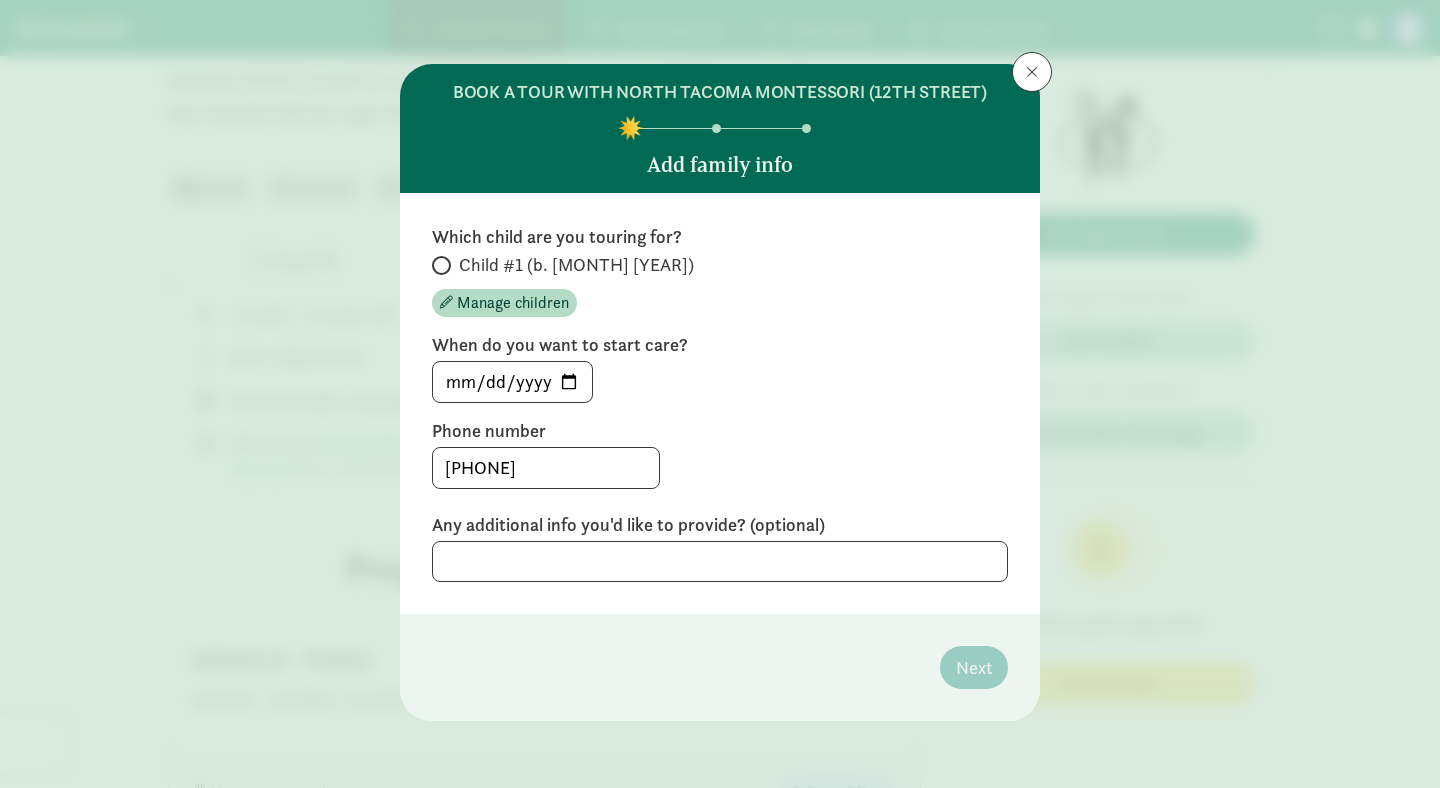 click on "[PHONE]" at bounding box center (720, 468) 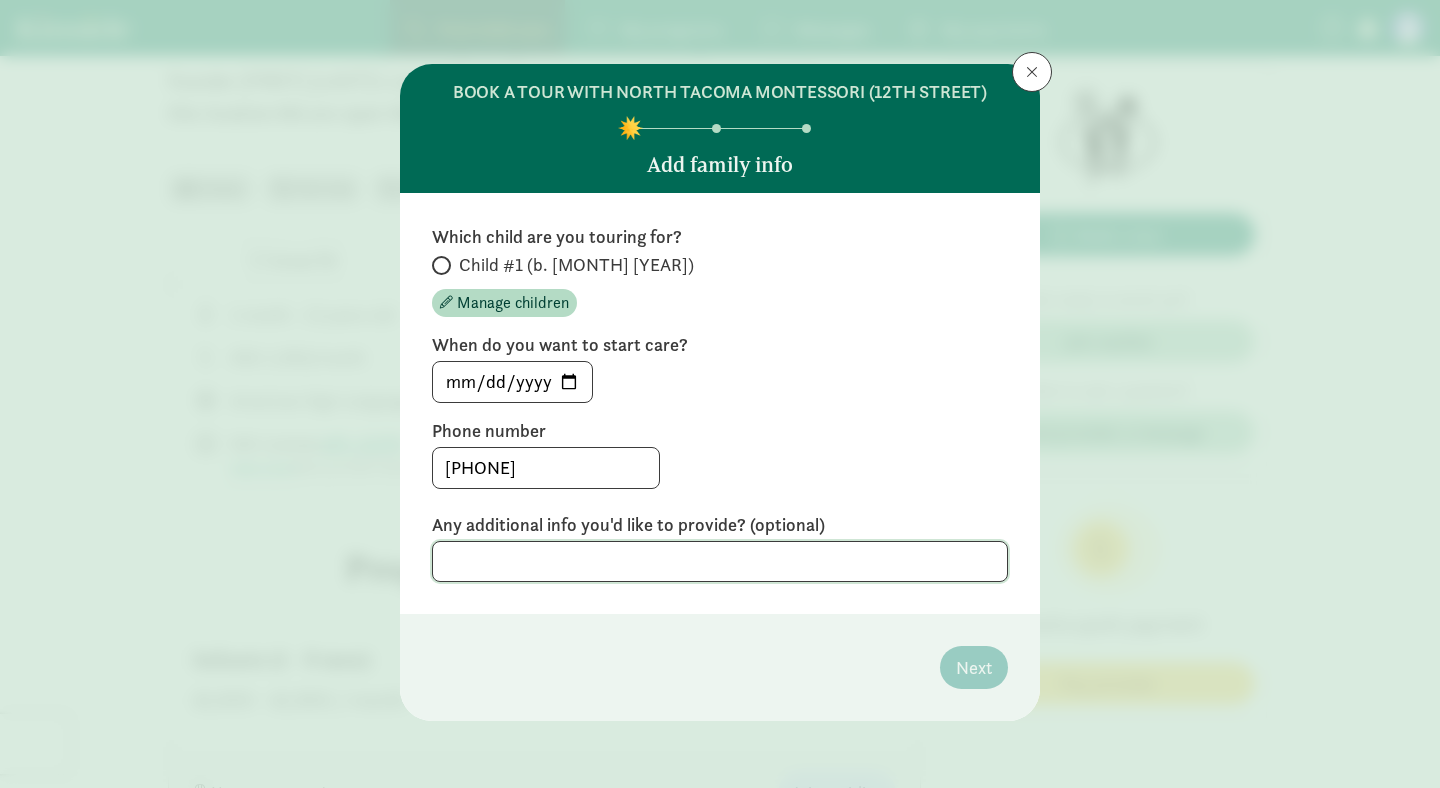 click at bounding box center (720, 561) 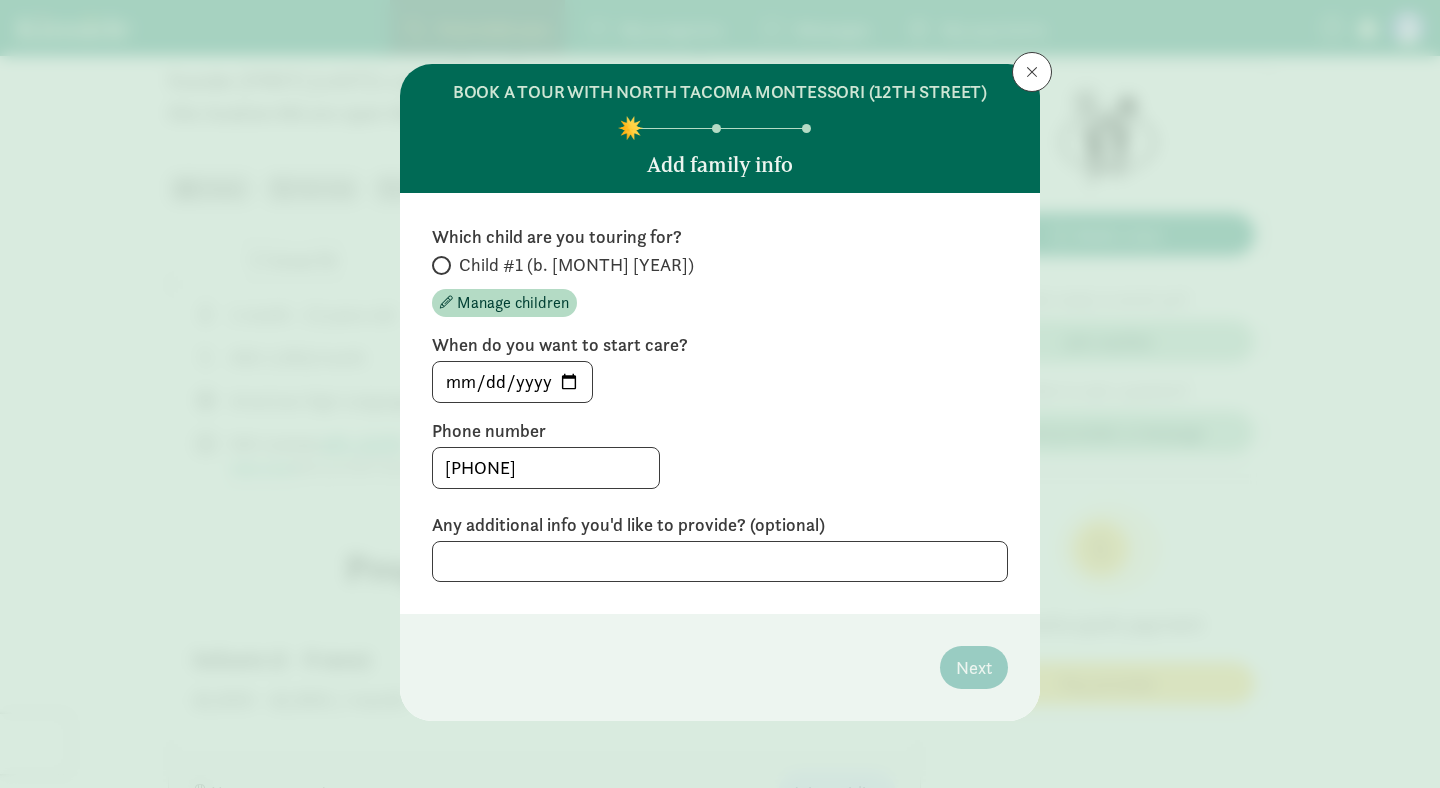click on "BOOK A TOUR WITH NORTH TACOMA MONTESSORI (12TH STREET)       Add family info     Which child are you touring for?        Child #1 (b. February 2026)
Manage children
When do you want to start care?        2026-05-07       Phone number        9252627382       Any additional info you'd like to provide? (optional)
Next" at bounding box center (720, 392) 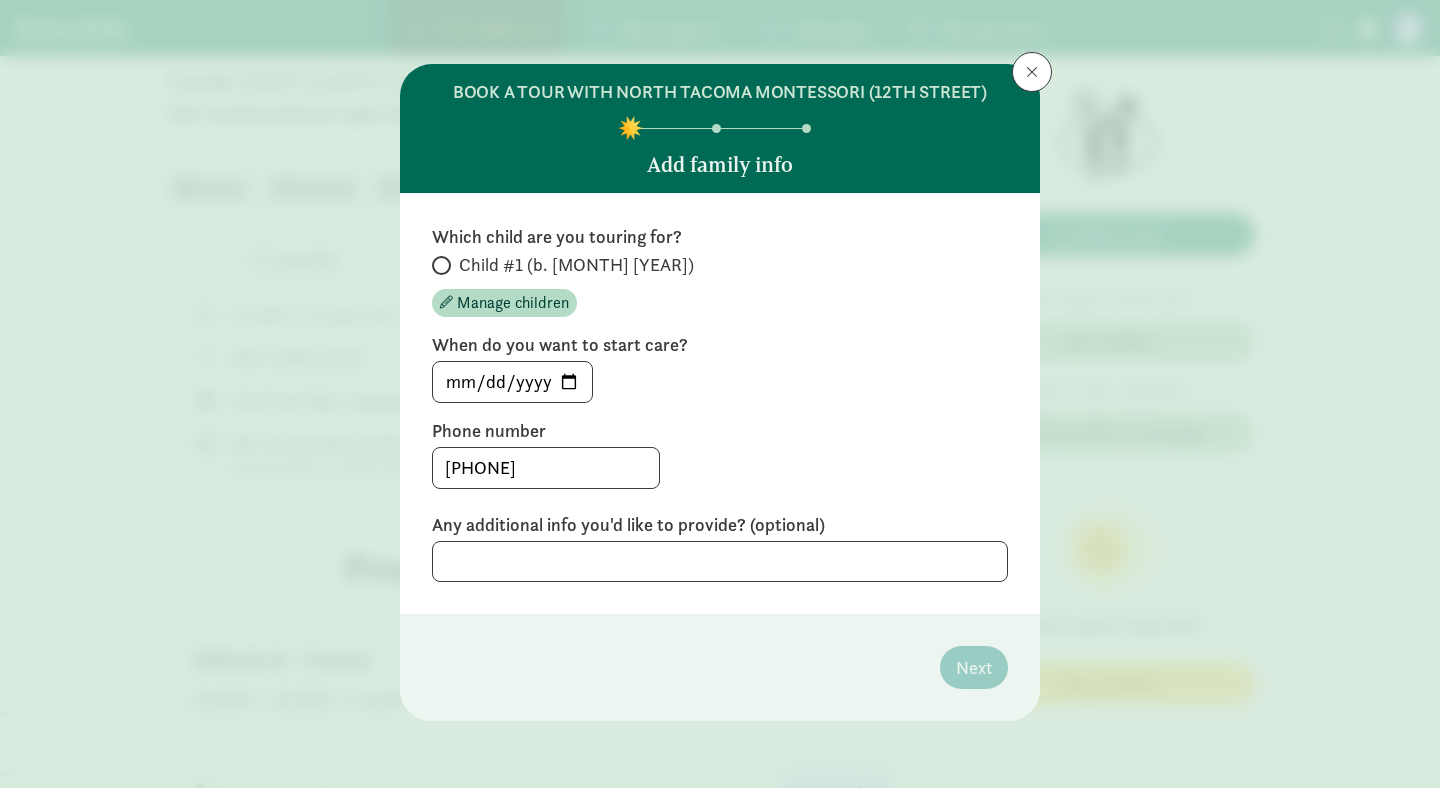 click on "Child #1 (b. [MONTH] [YEAR])" at bounding box center [576, 265] 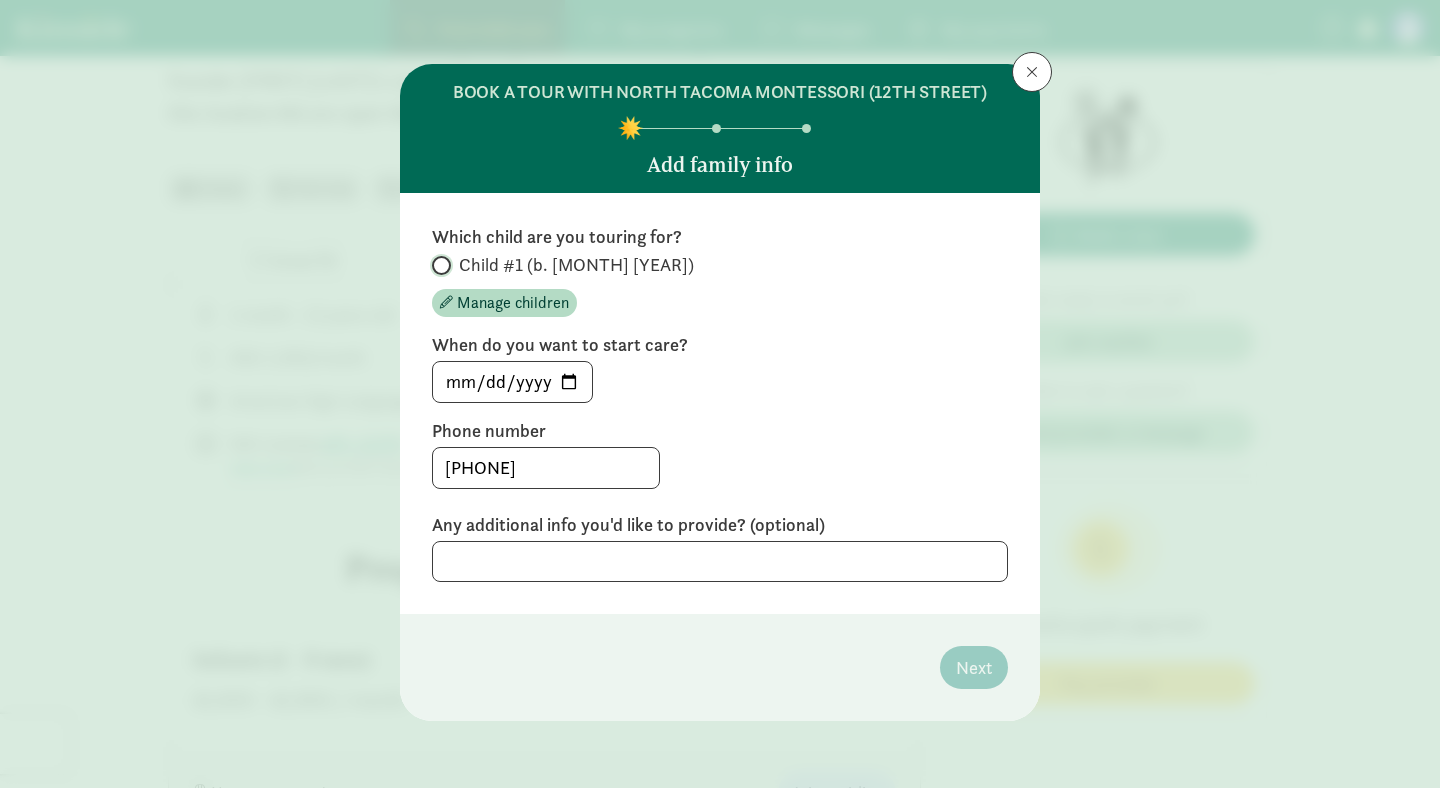 click on "Child #1 (b. [MONTH] [YEAR])" at bounding box center [438, 265] 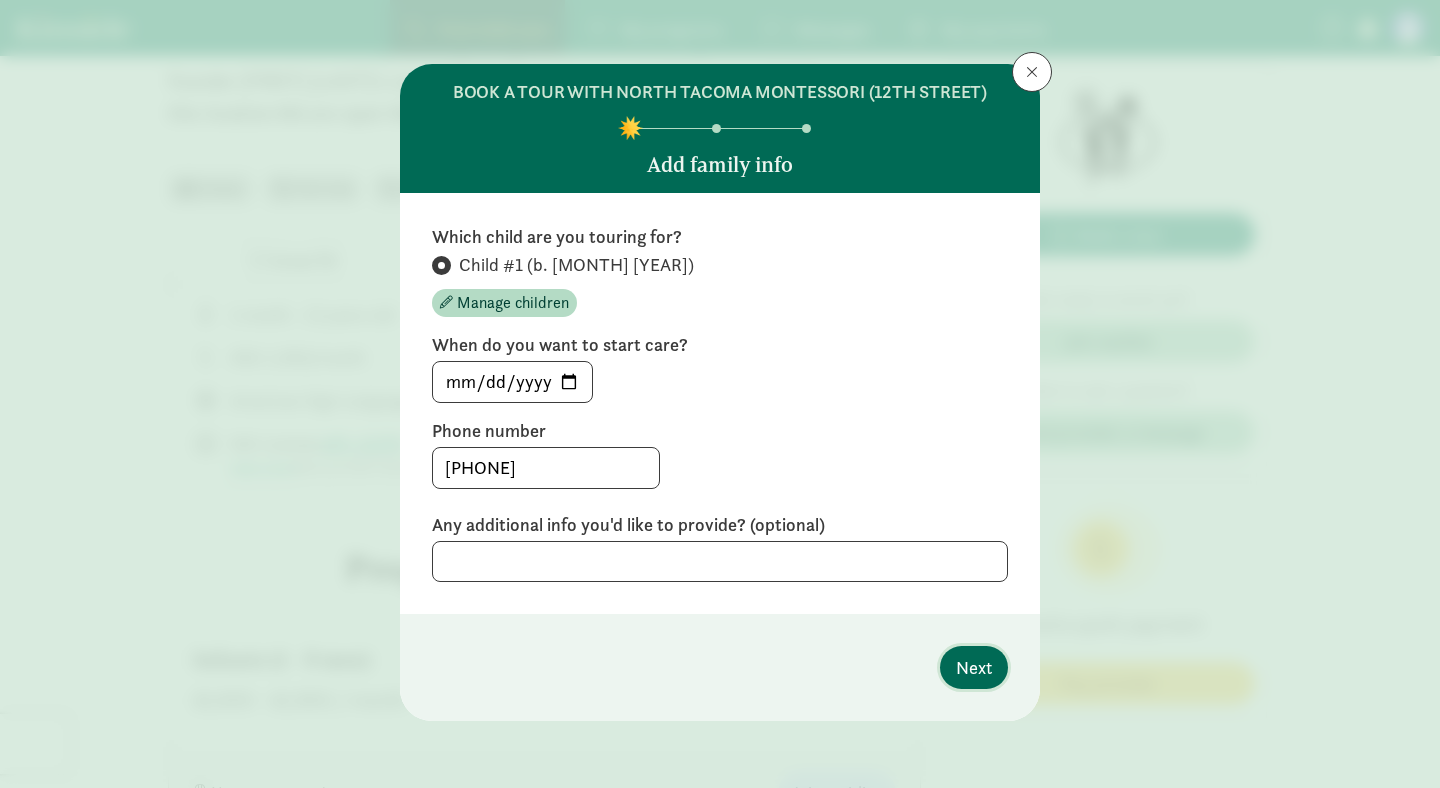 click on "Next" at bounding box center (974, 667) 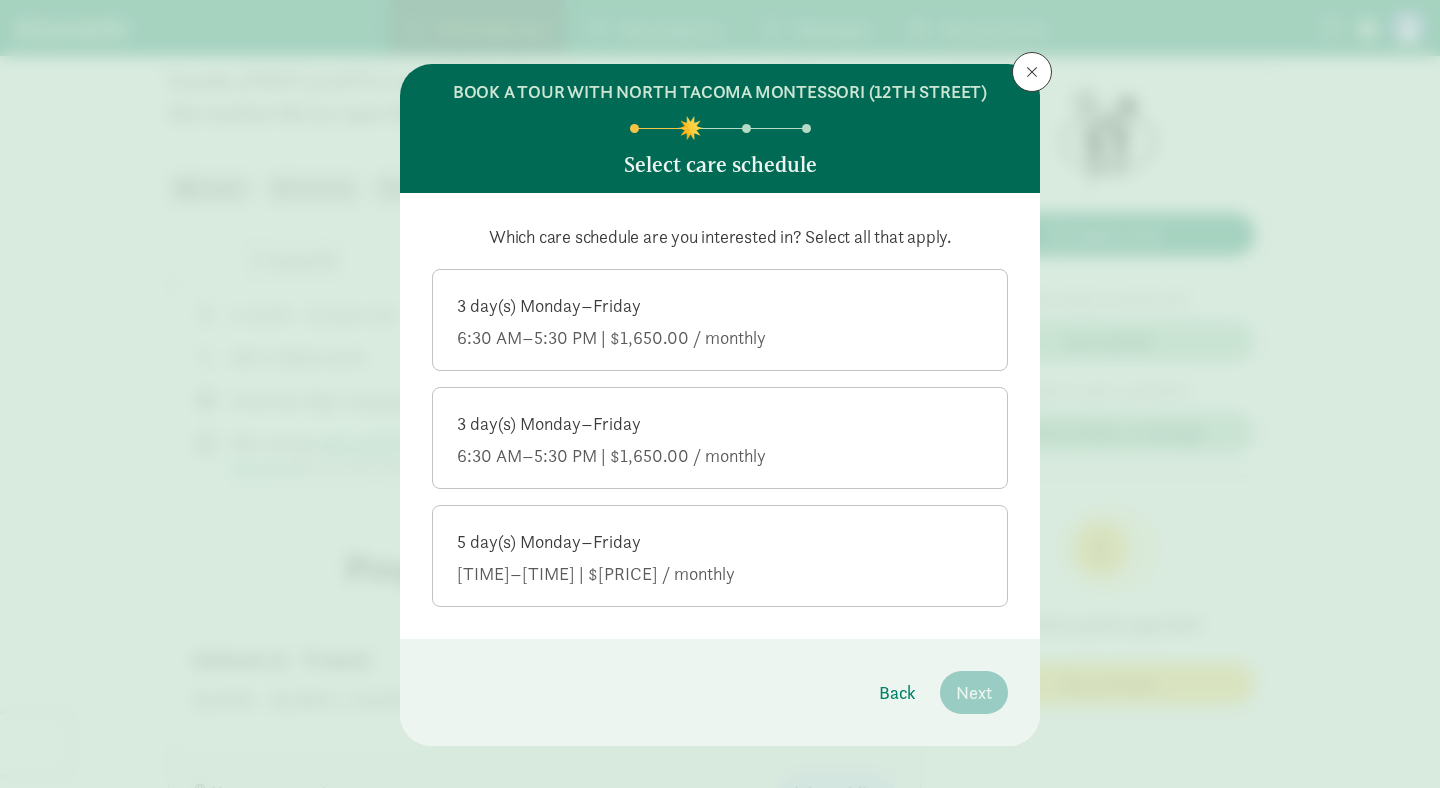 click on "6:30 AM–5:30 PM | $1,650.00 / monthly" 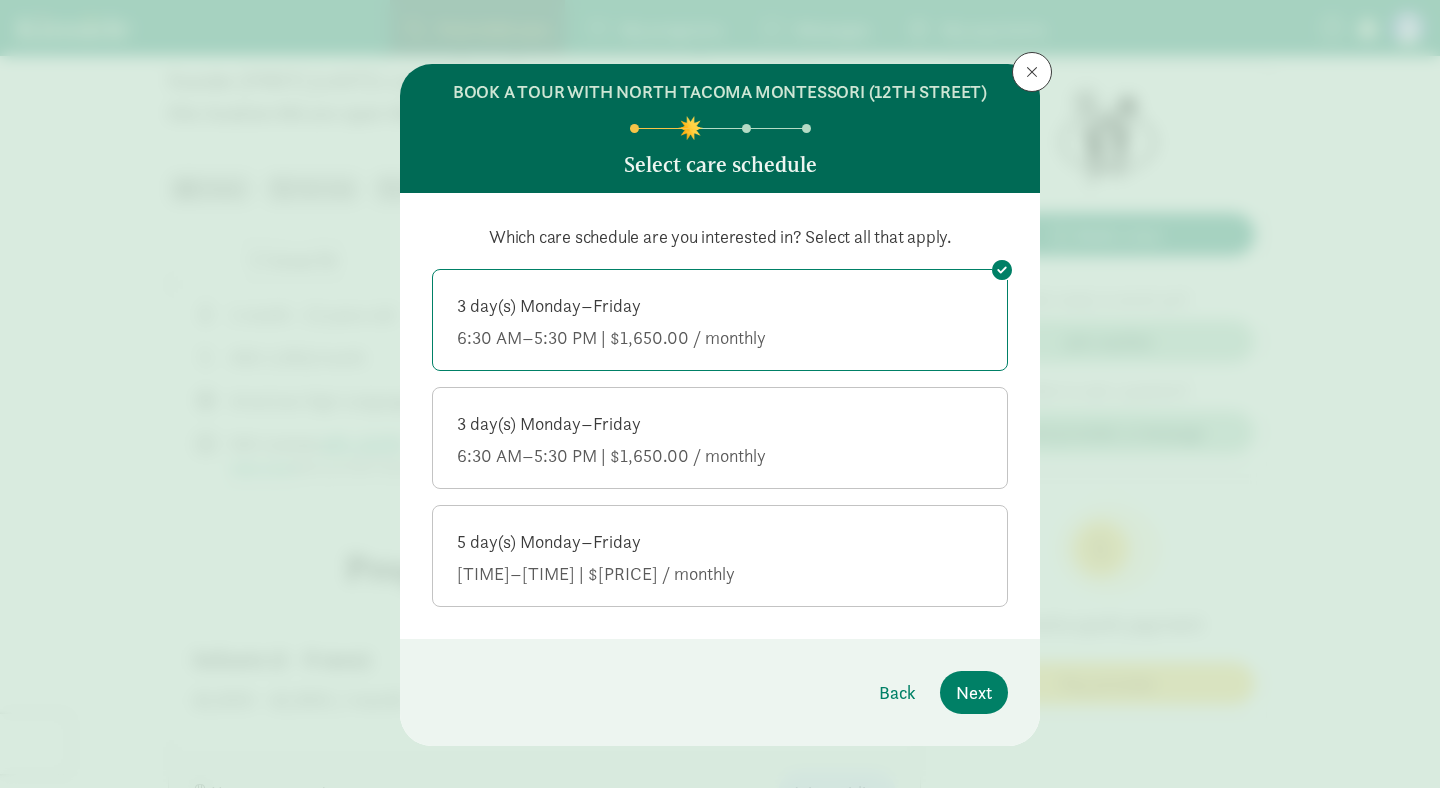 click on "3 day(s) Monday–Friday" 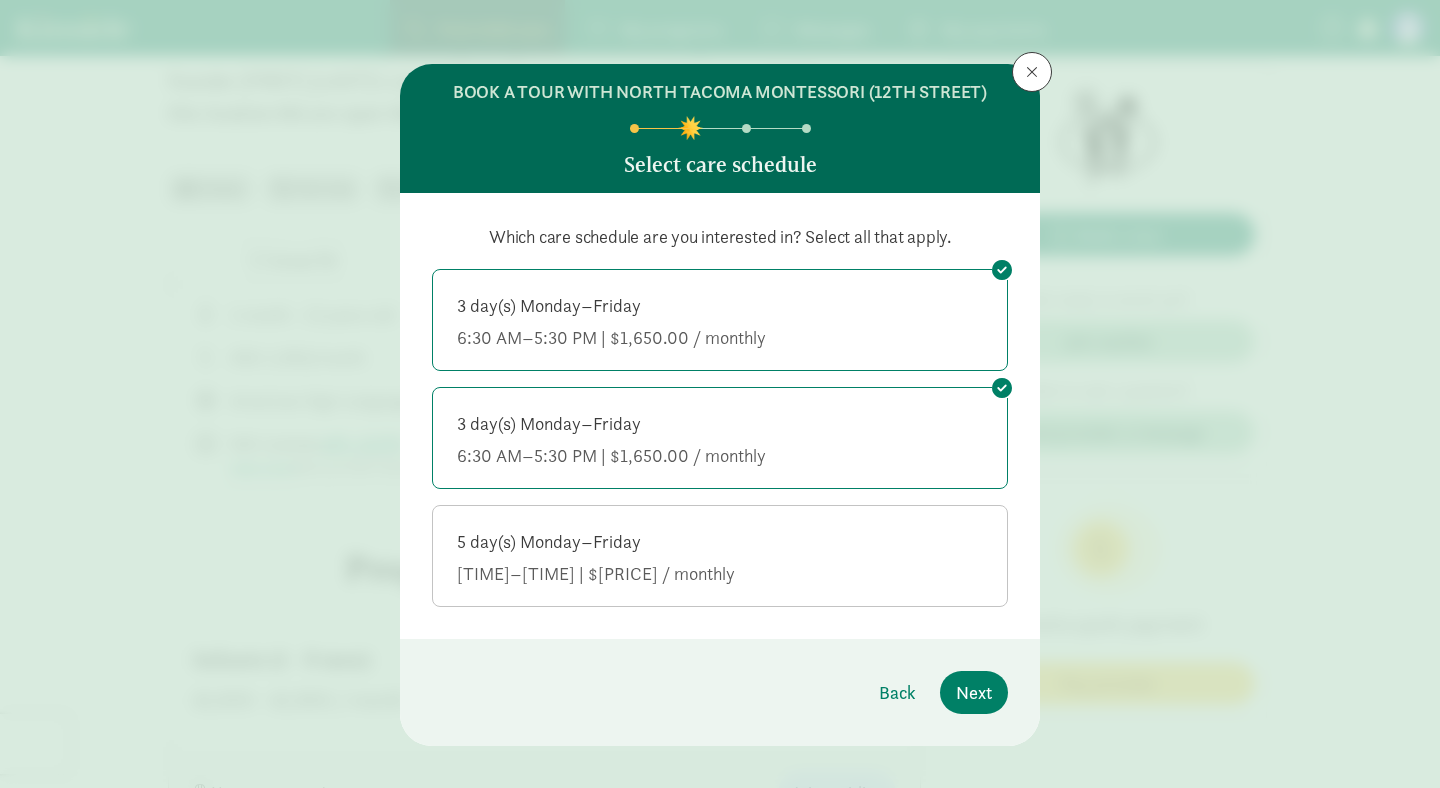 click on "5 day(s) Monday–Friday" 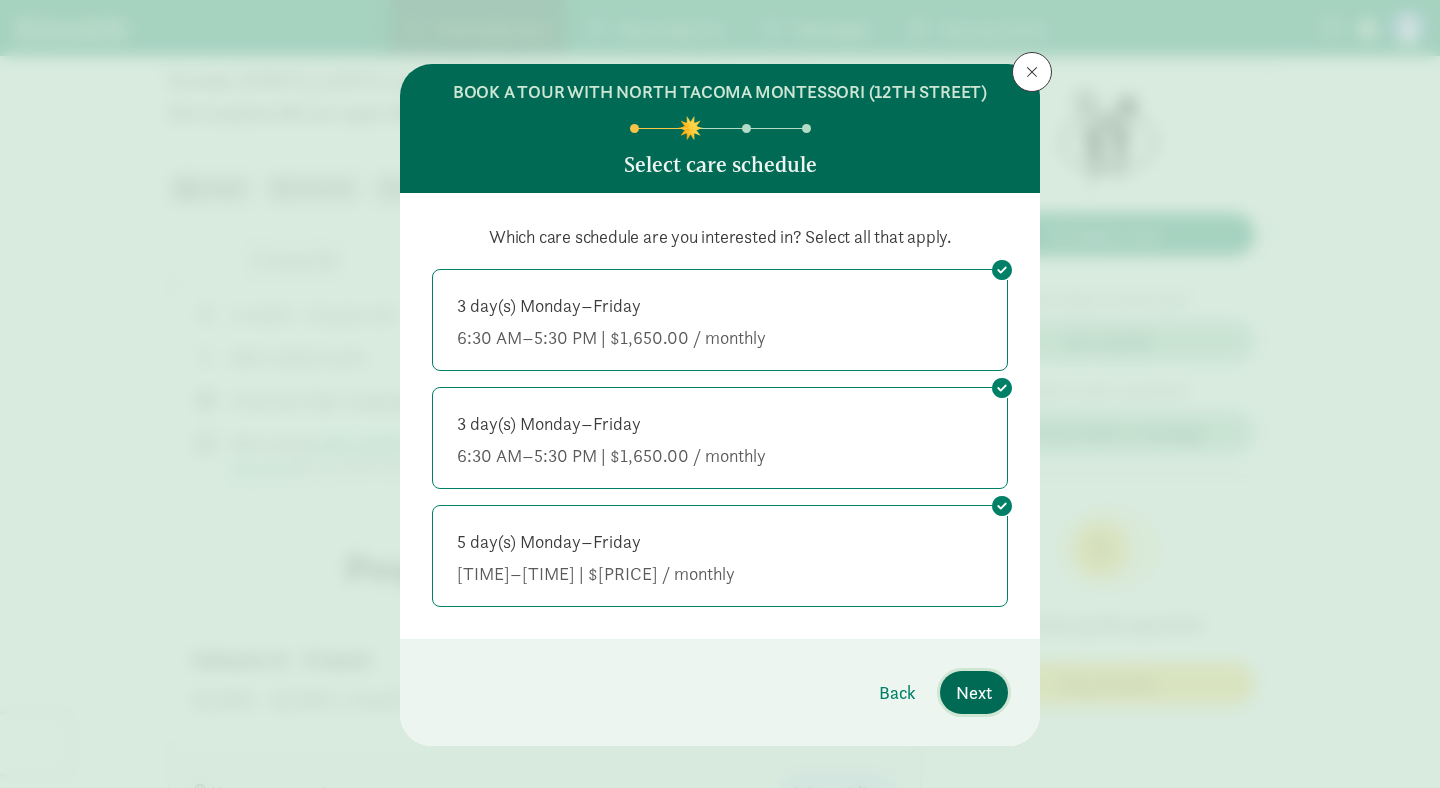 click on "Next" at bounding box center (974, 692) 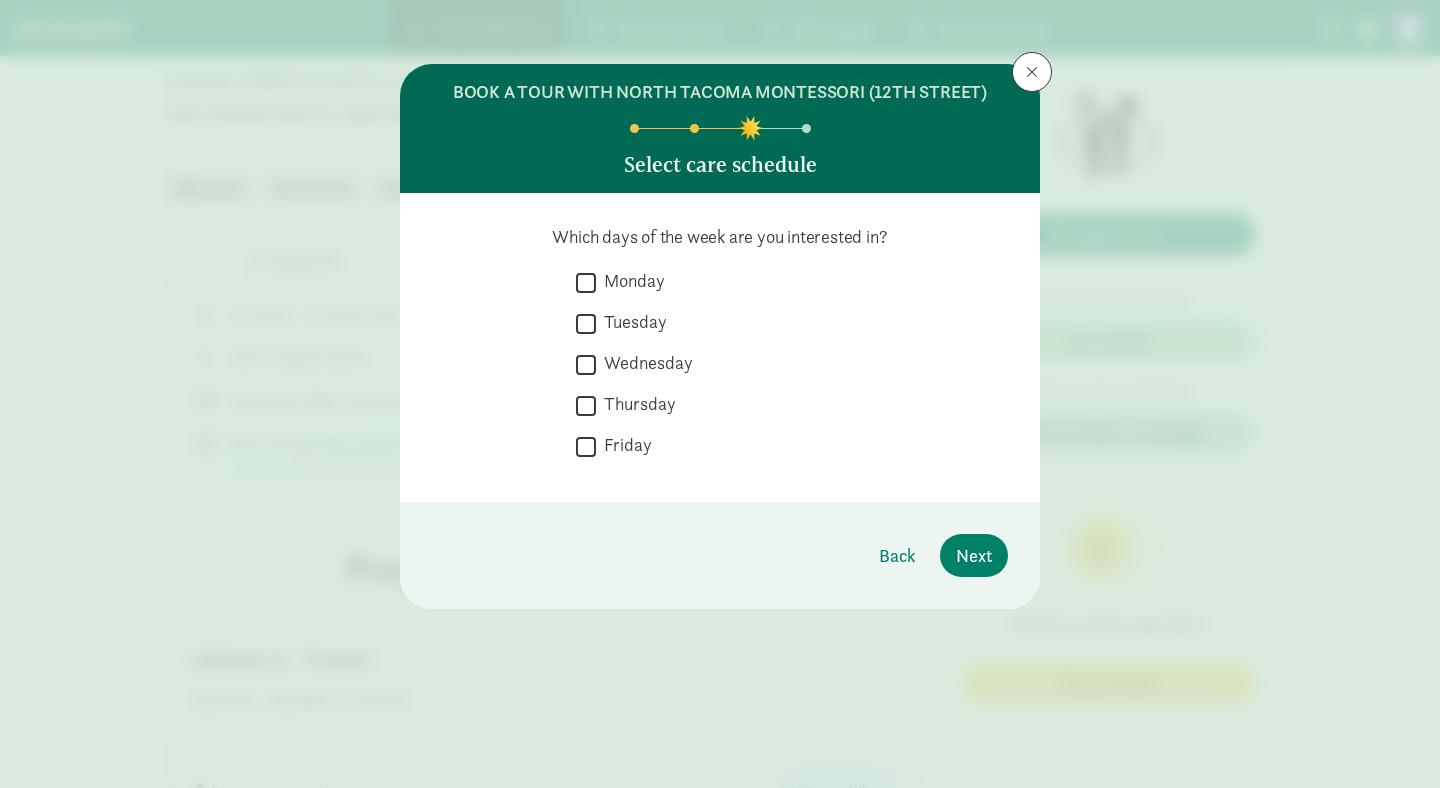 click on "Monday" at bounding box center (630, 281) 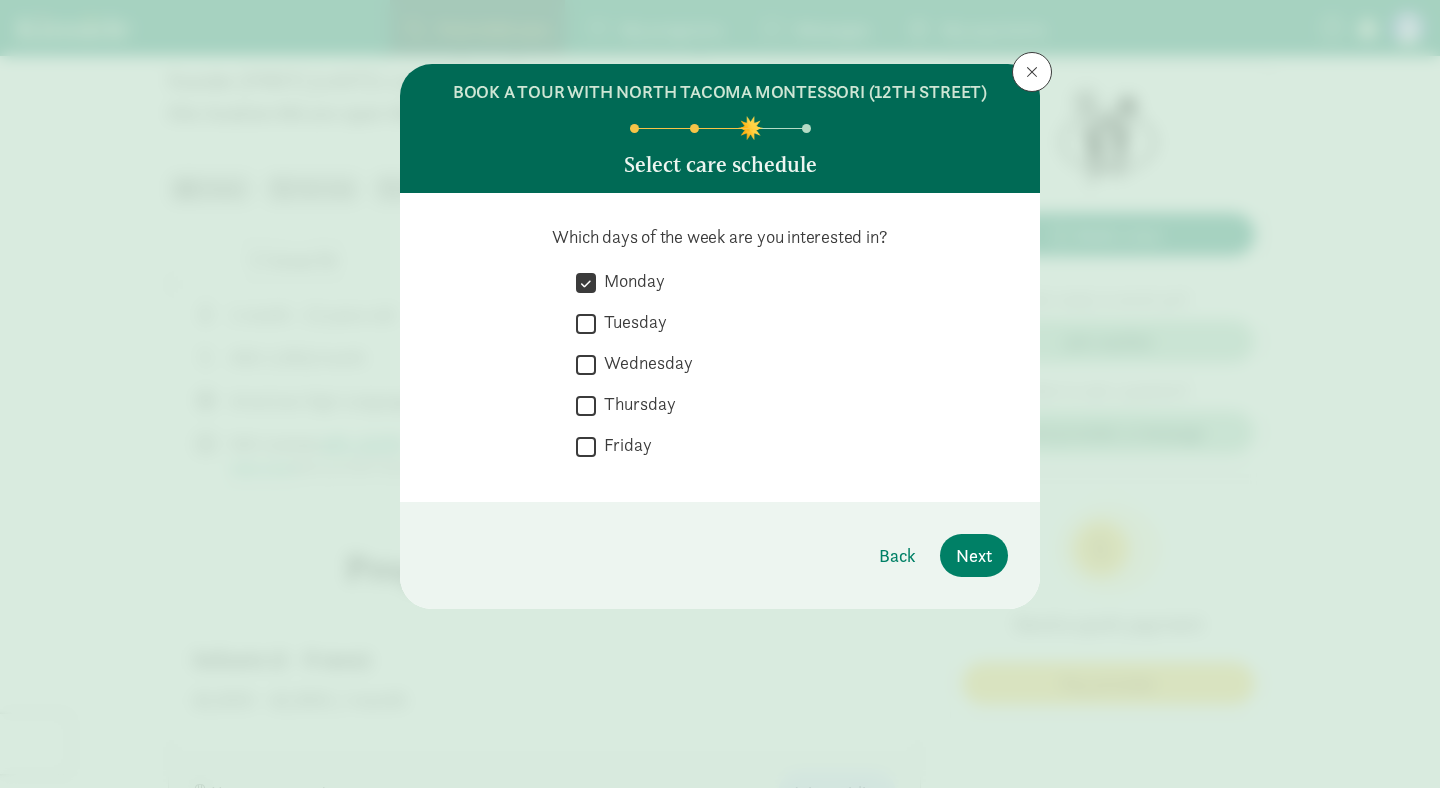 click on "Tuesday" at bounding box center (631, 322) 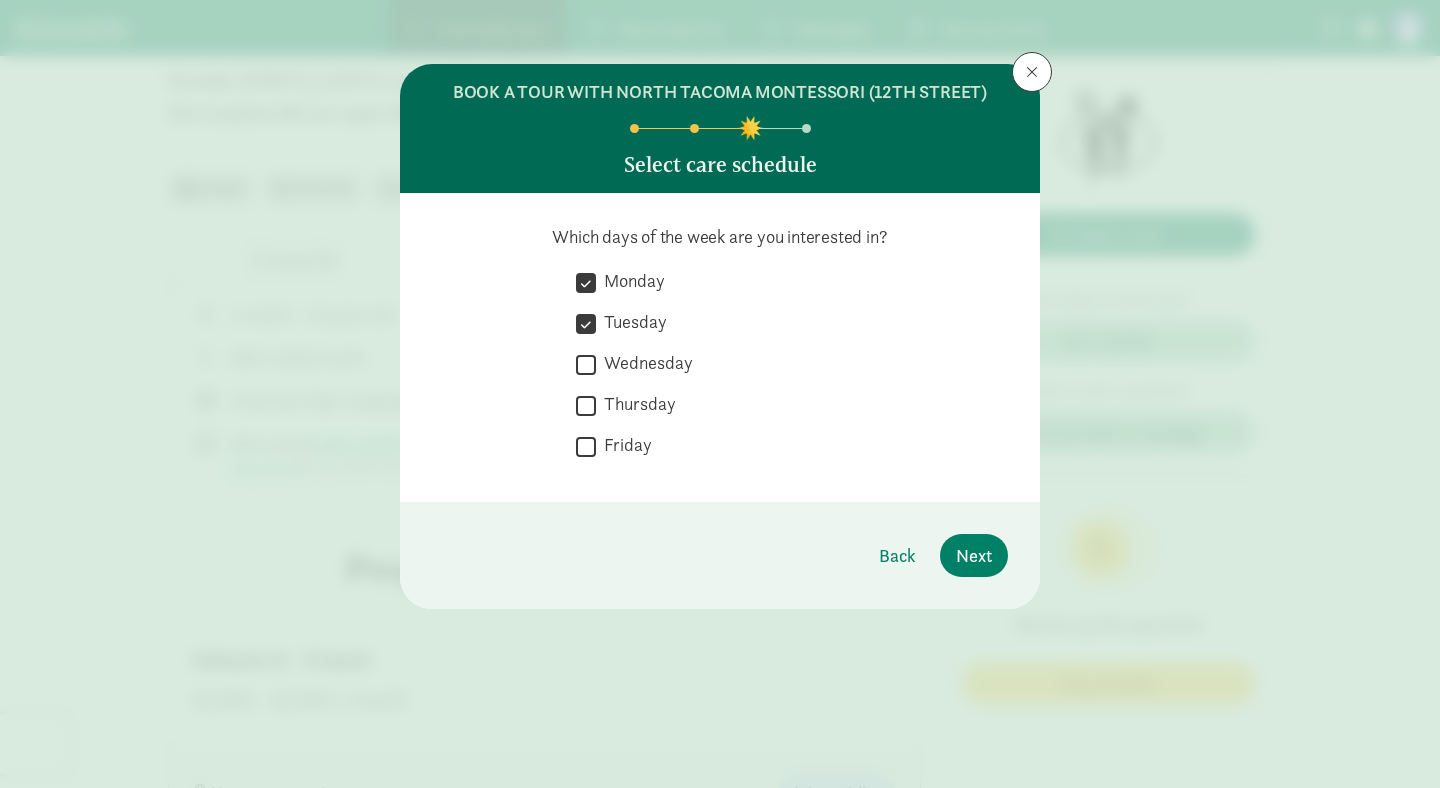 click on "Wednesday" at bounding box center (644, 363) 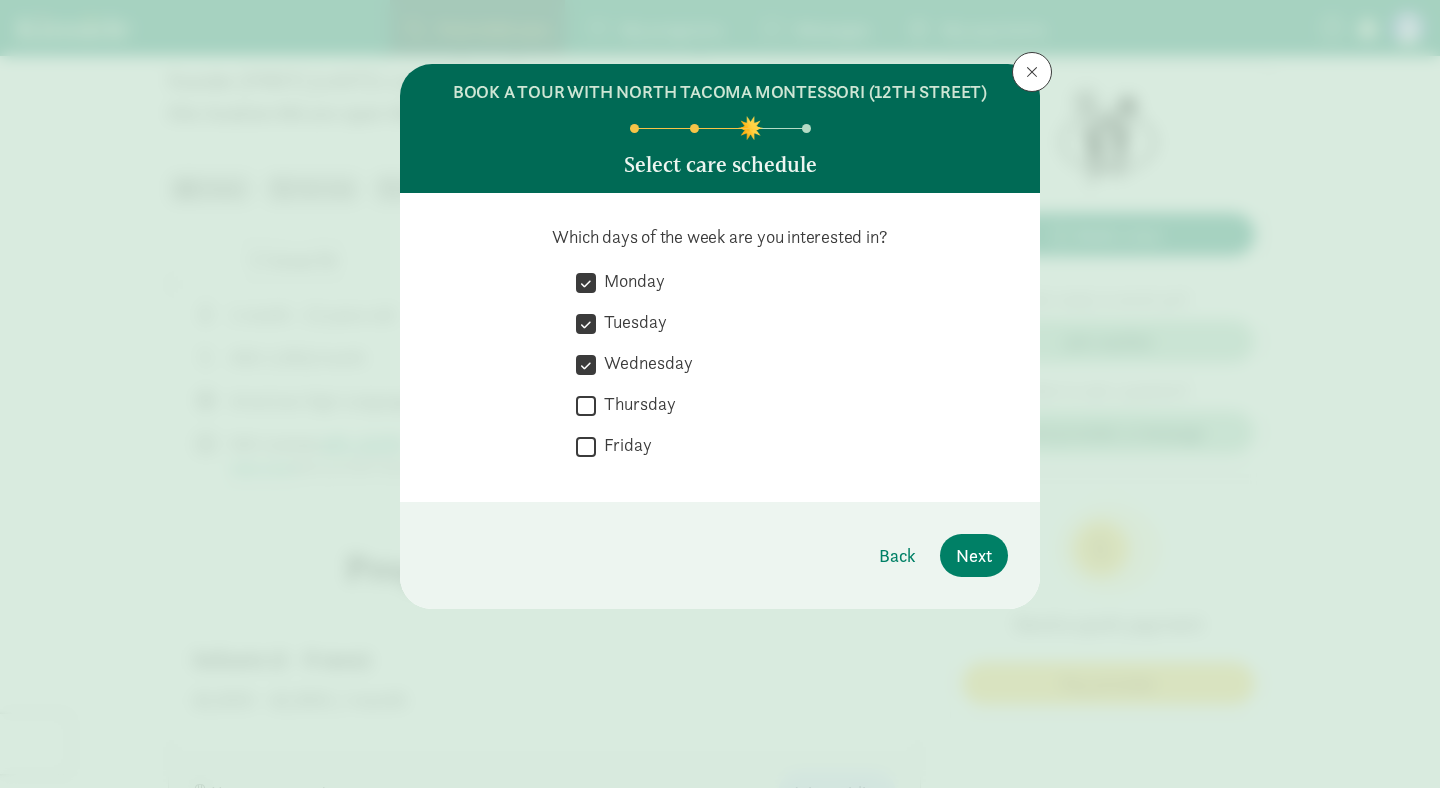 click on "Thursday" at bounding box center (636, 404) 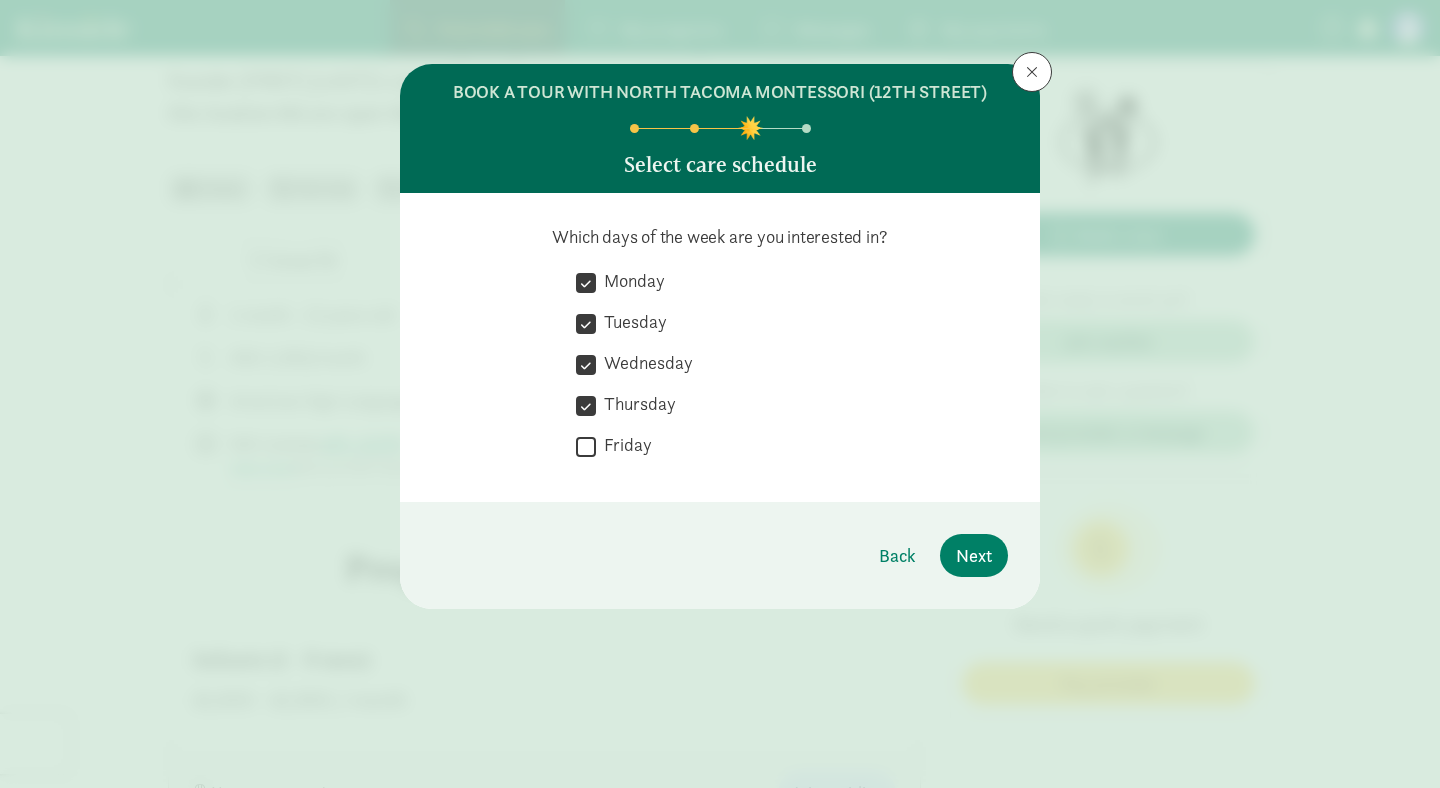 click on "Friday" at bounding box center (624, 445) 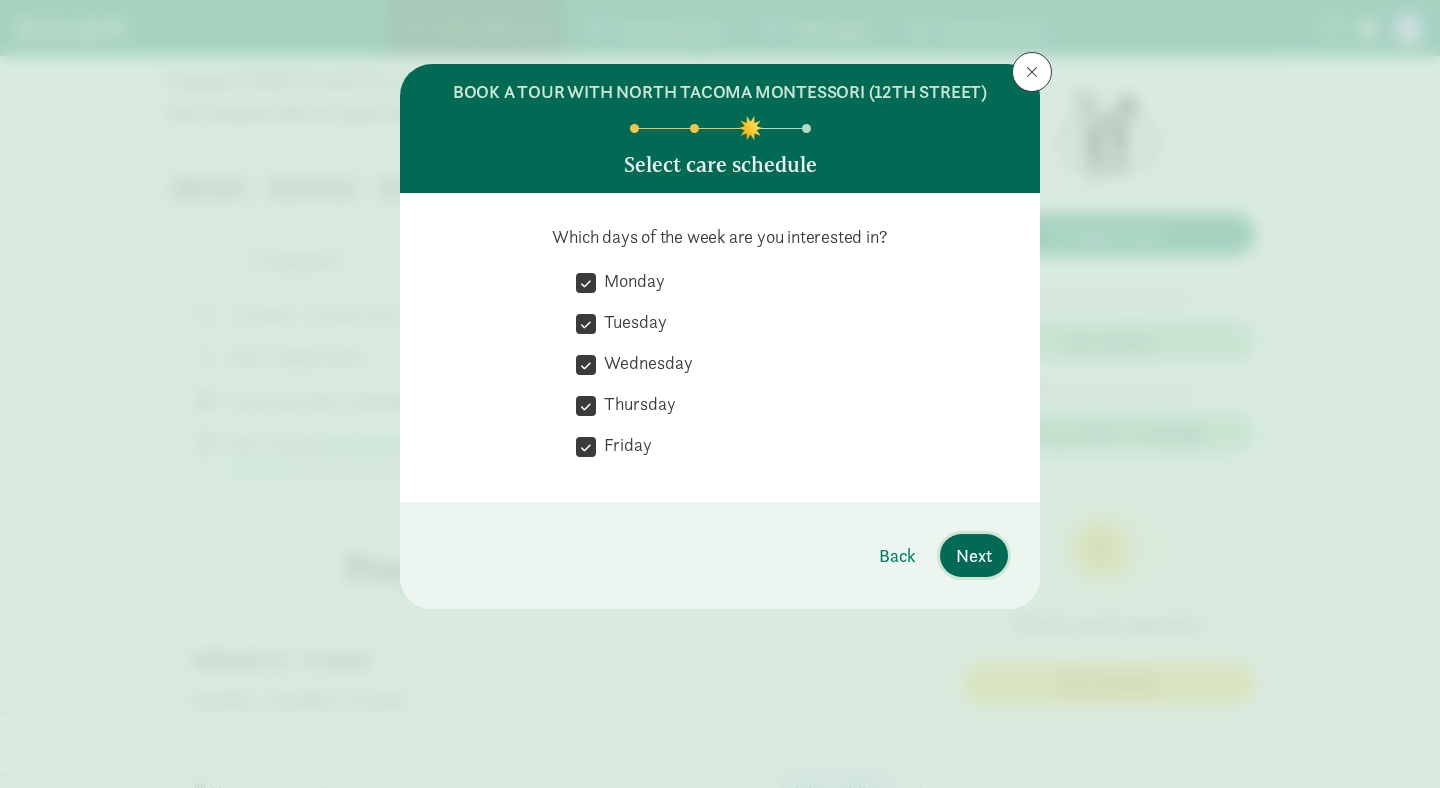 click on "Next" 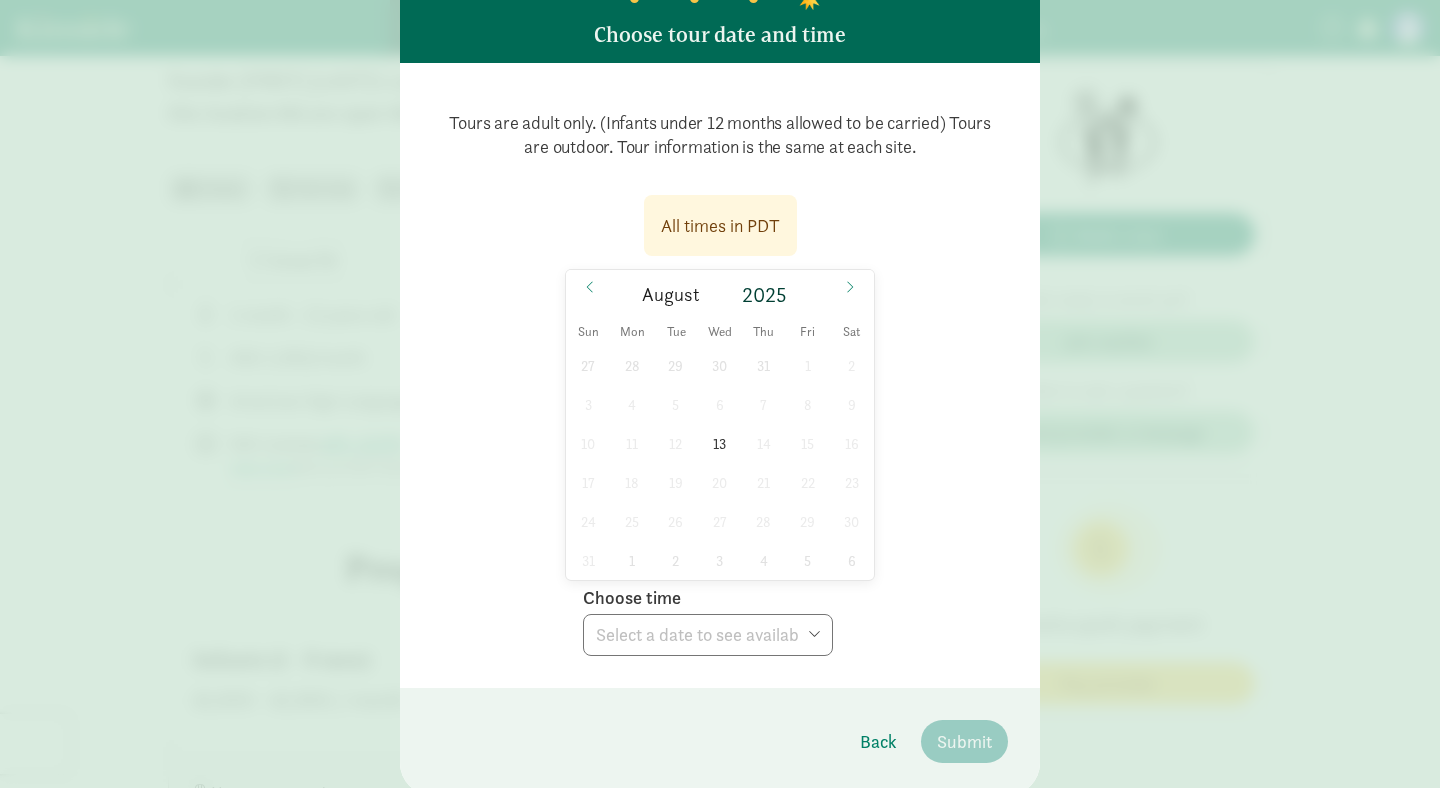 scroll, scrollTop: 137, scrollLeft: 0, axis: vertical 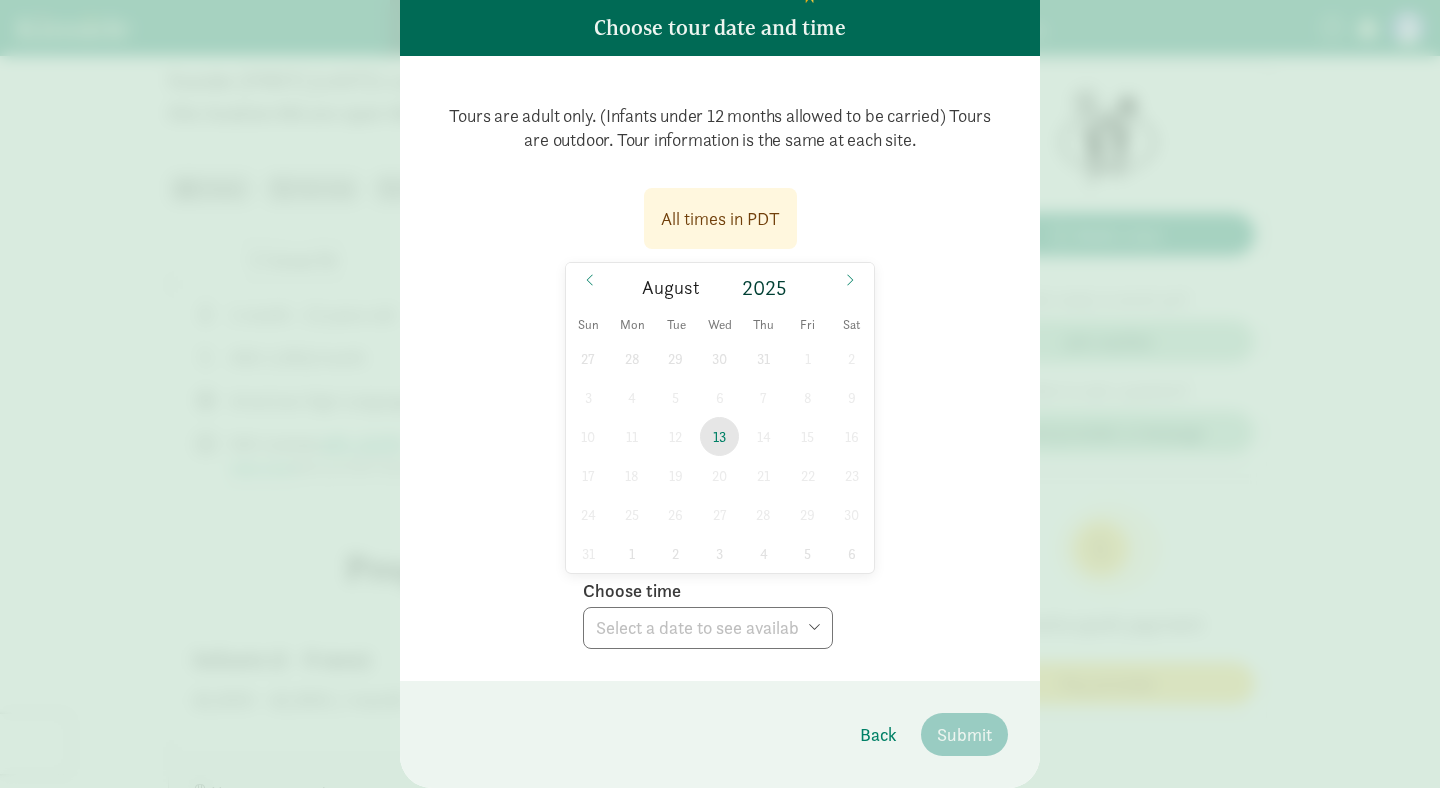 click on "13" at bounding box center [719, 436] 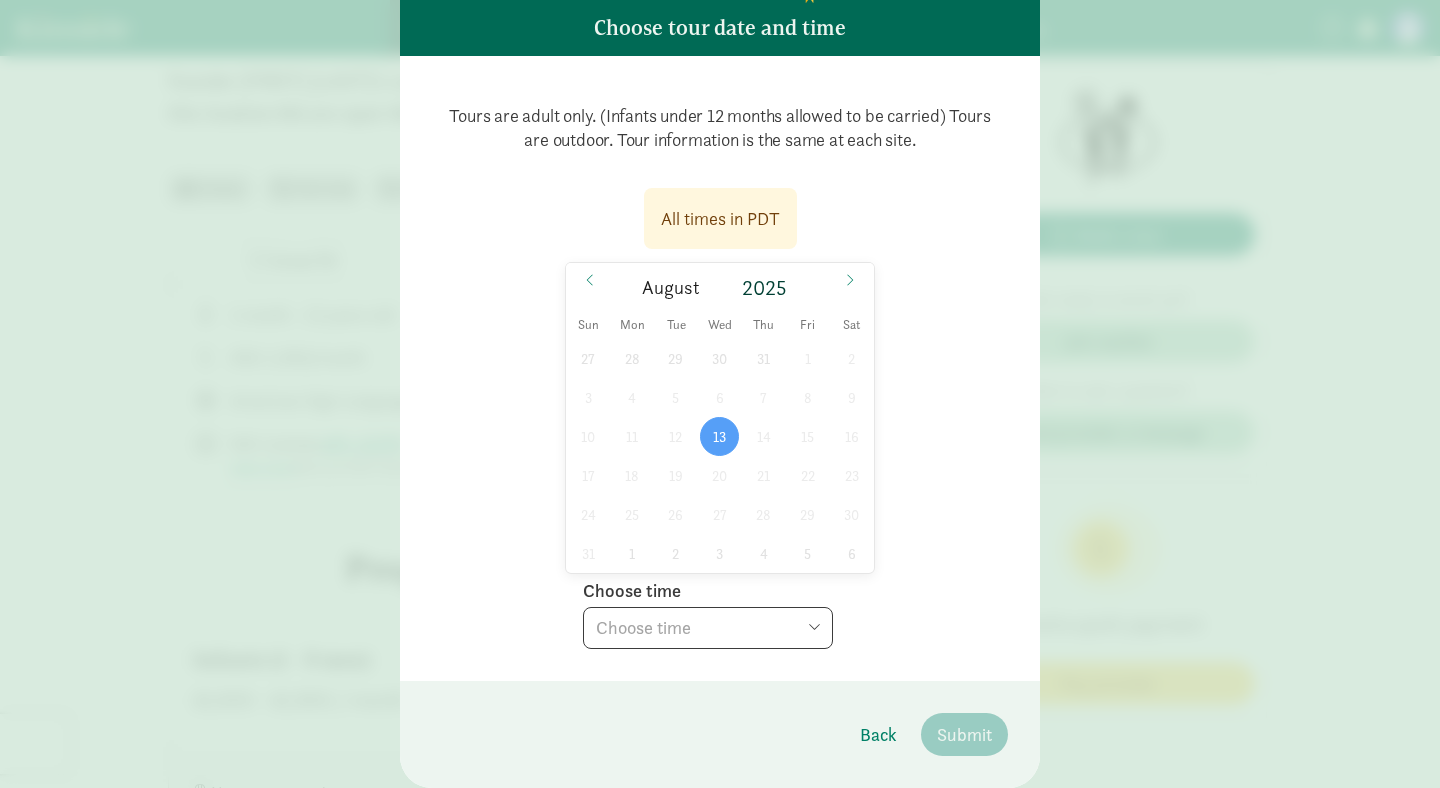 click on "Choose time   10:00 AM (open house)" at bounding box center (708, 628) 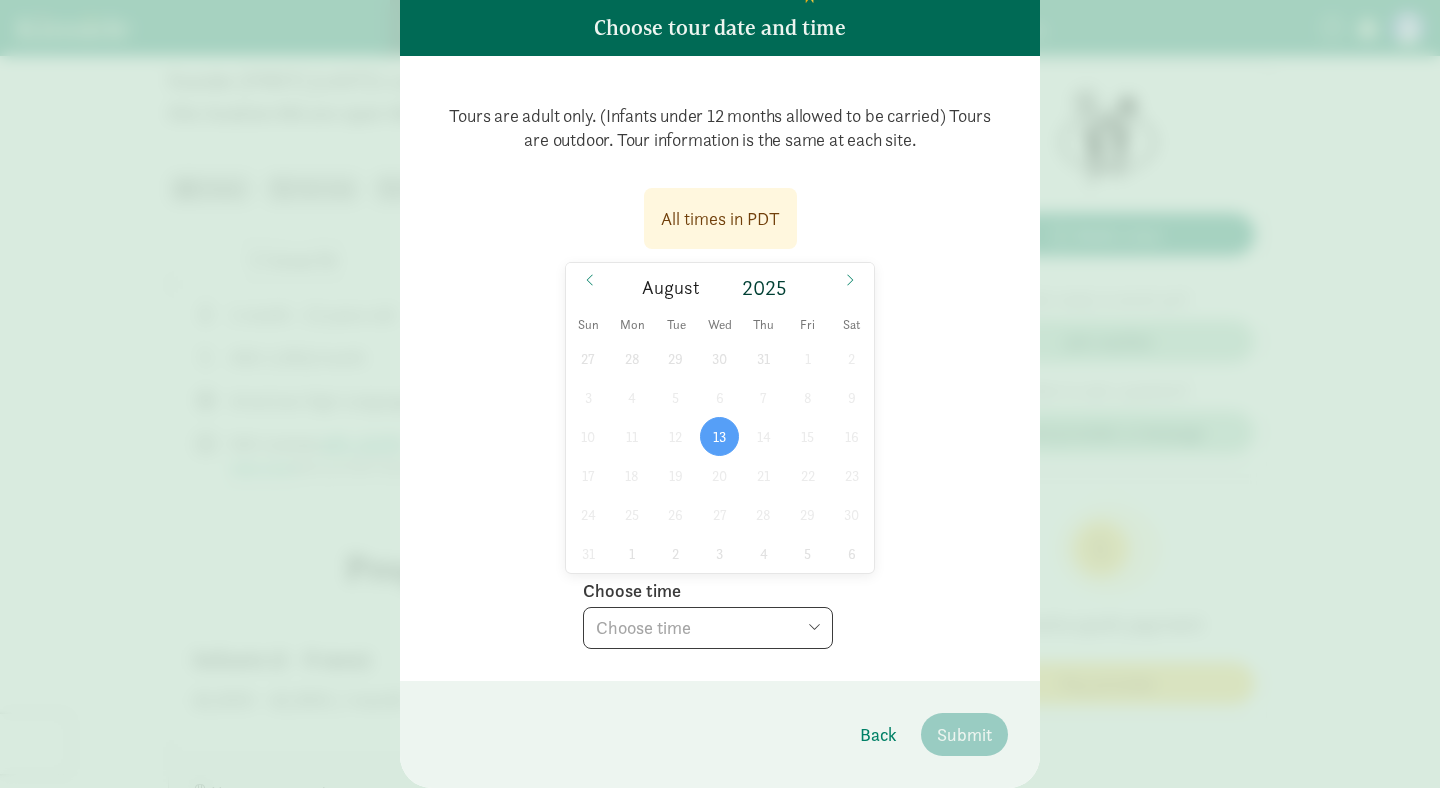 select on "2025-08-13T10:00:00.000-07:00" 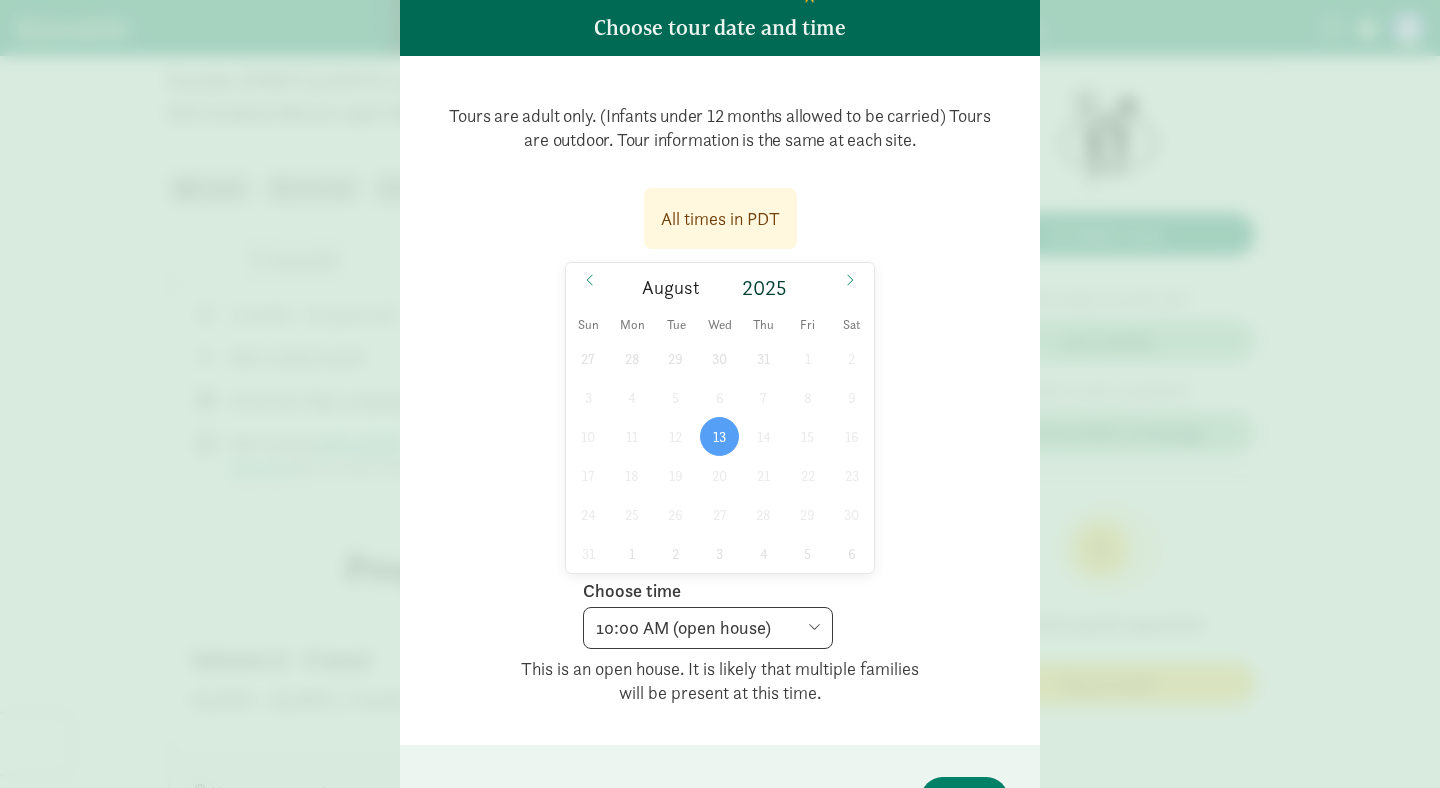 scroll, scrollTop: 265, scrollLeft: 0, axis: vertical 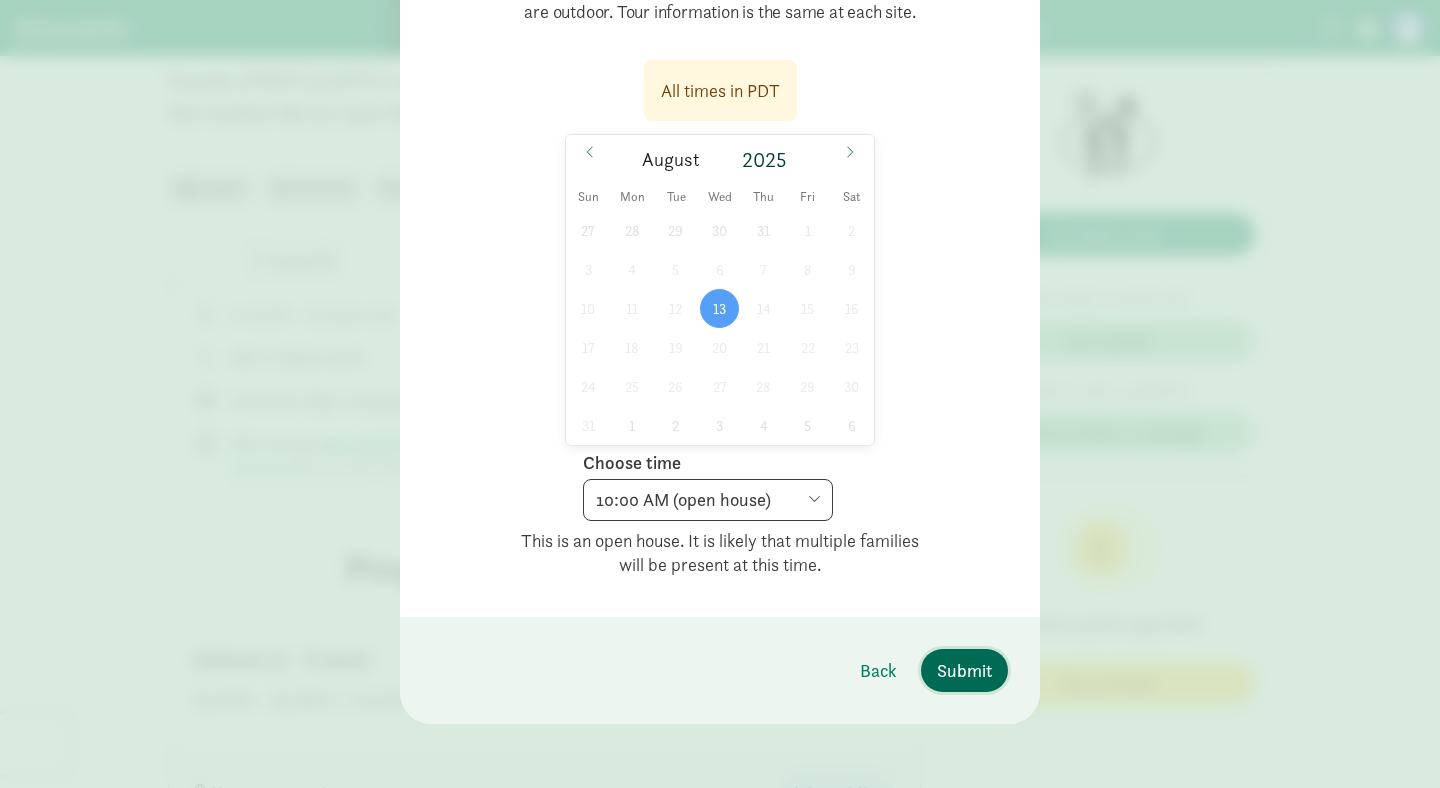 click on "Submit" at bounding box center (964, 670) 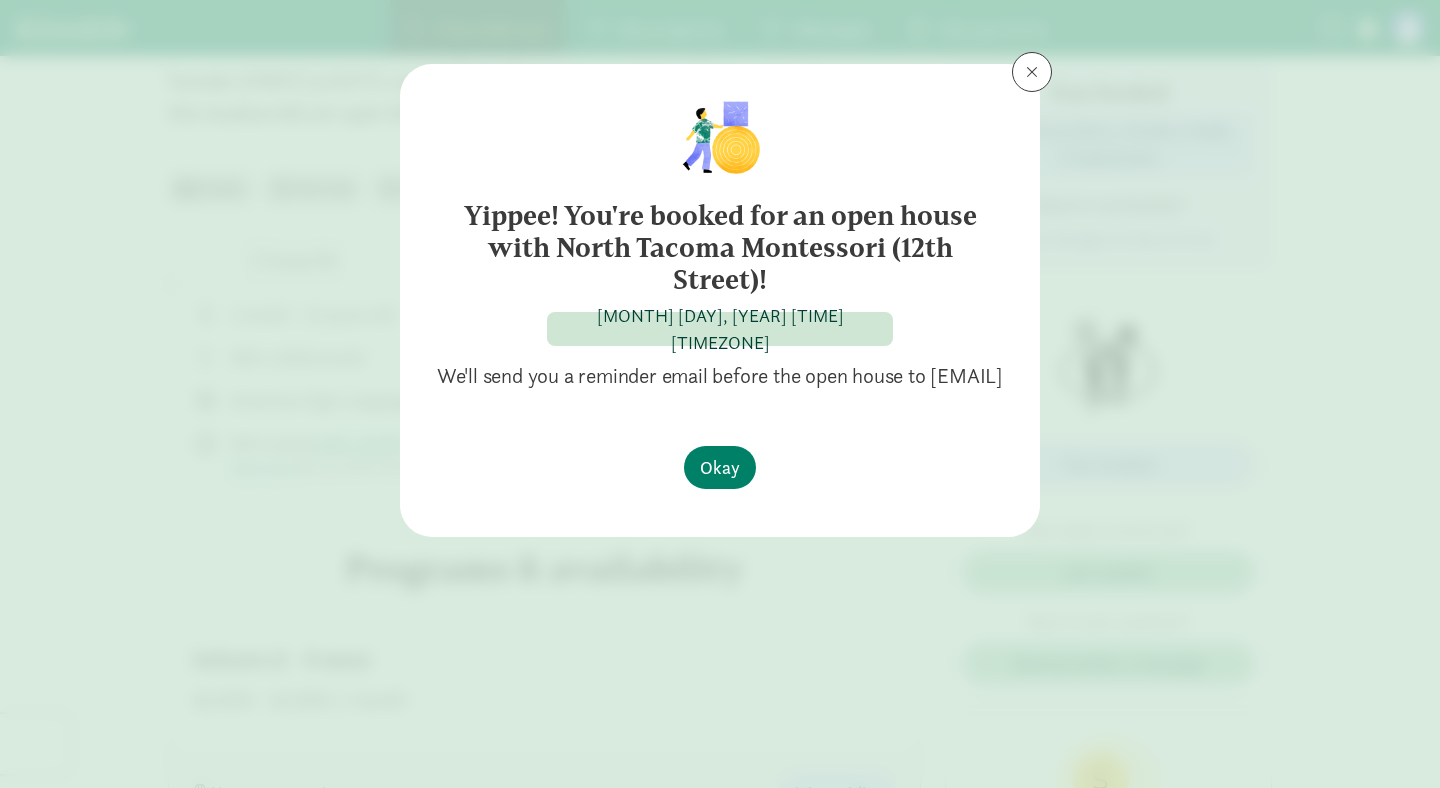 scroll, scrollTop: 0, scrollLeft: 0, axis: both 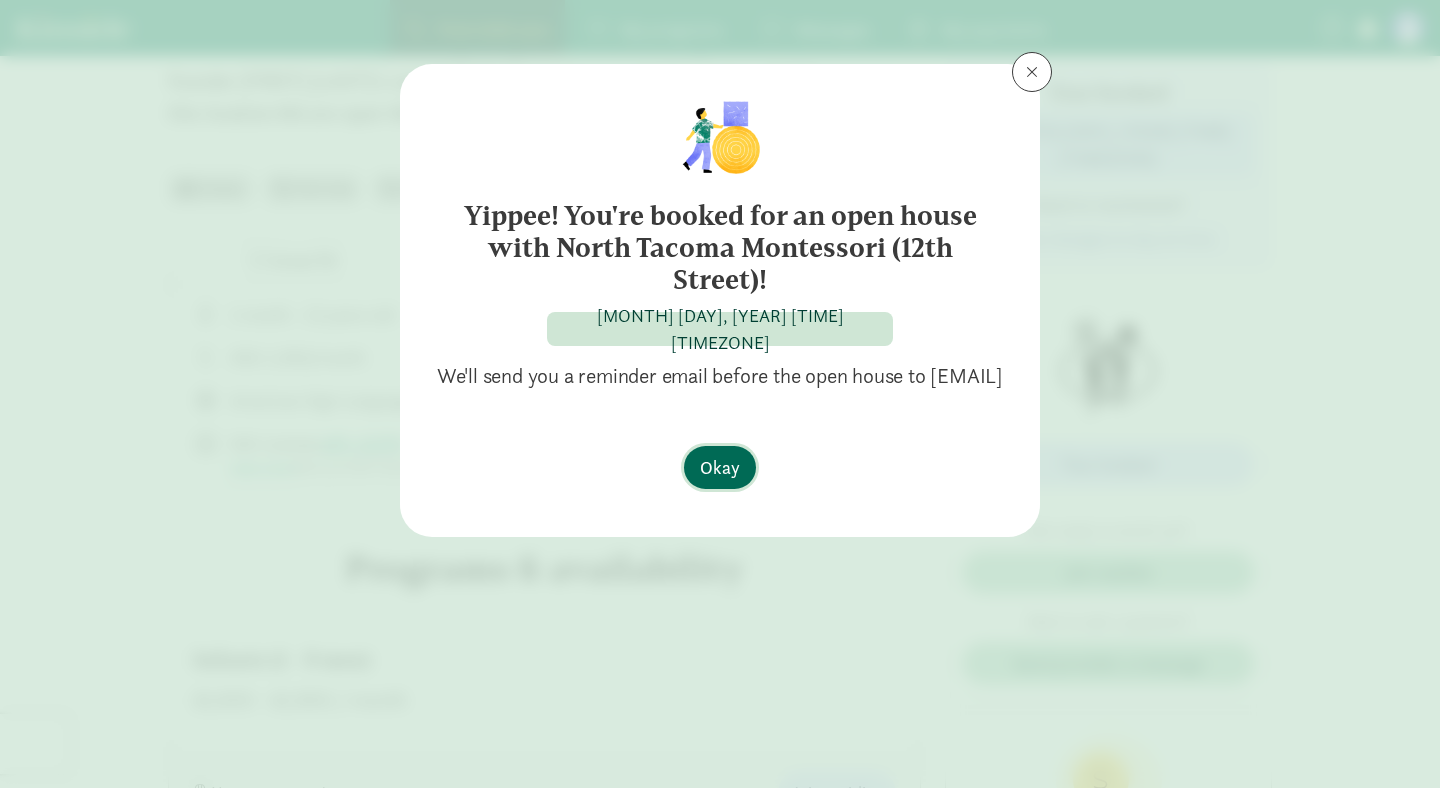click on "Okay" at bounding box center (720, 467) 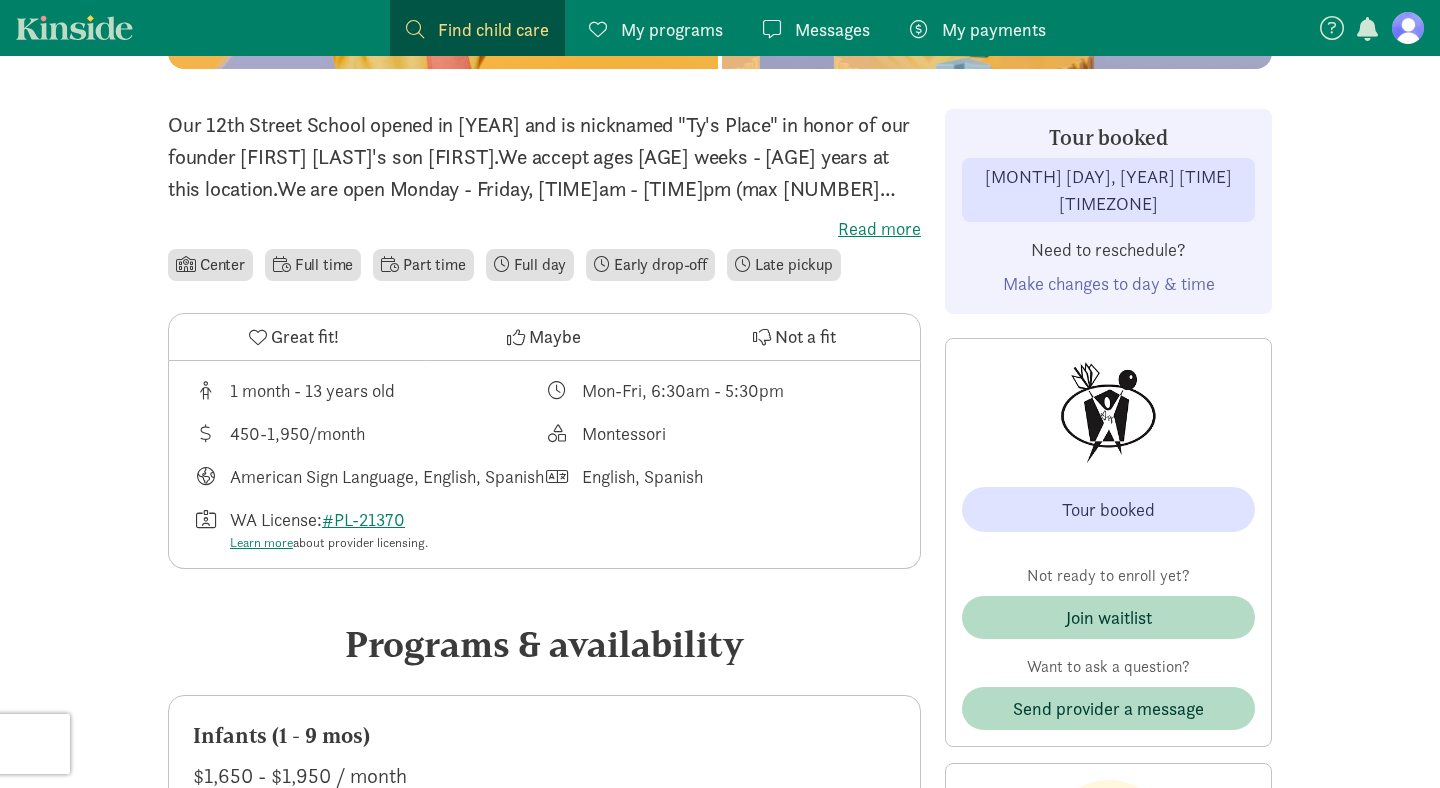 scroll, scrollTop: 0, scrollLeft: 0, axis: both 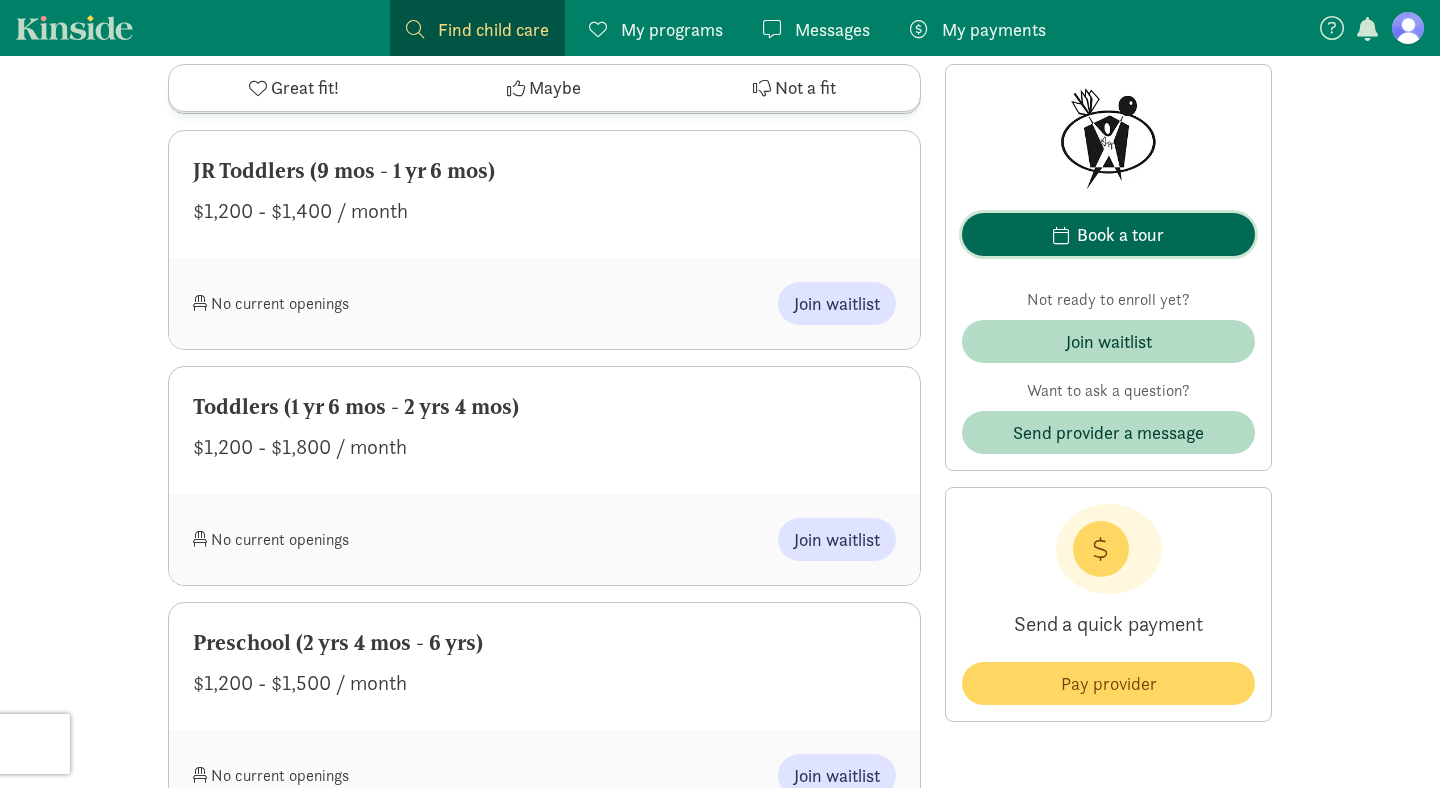 click on "Book a tour" 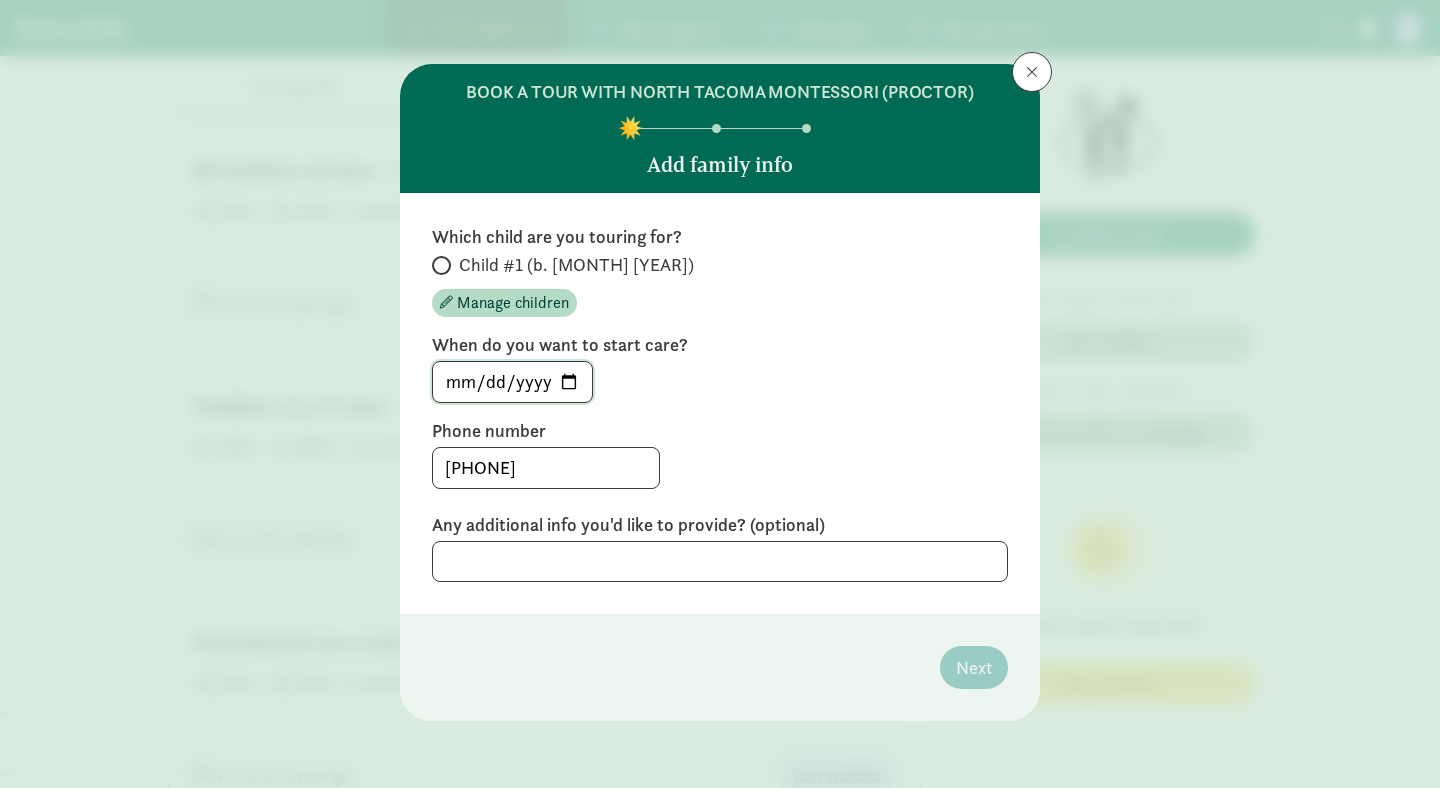 click on "[DATE]" 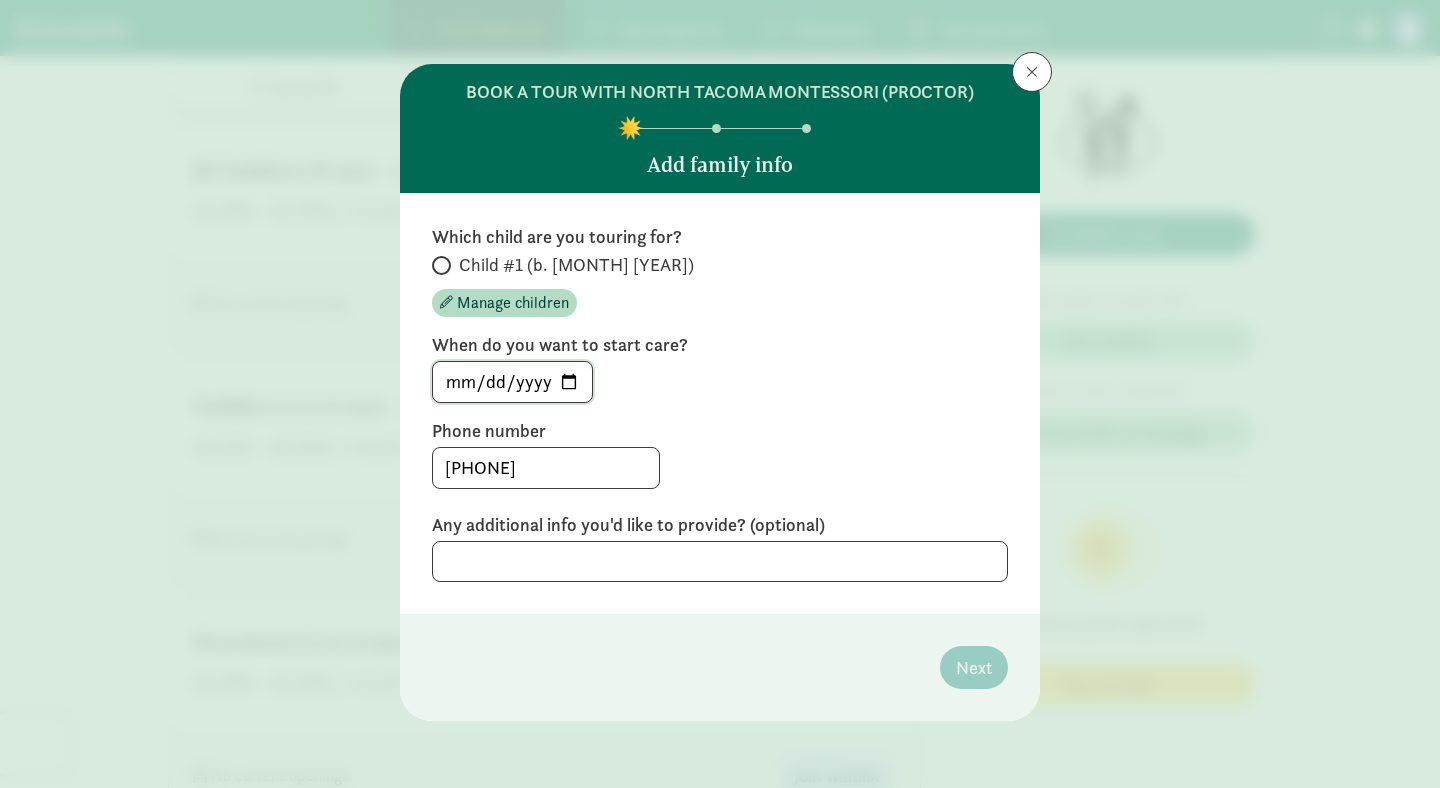 type on "[DATE]" 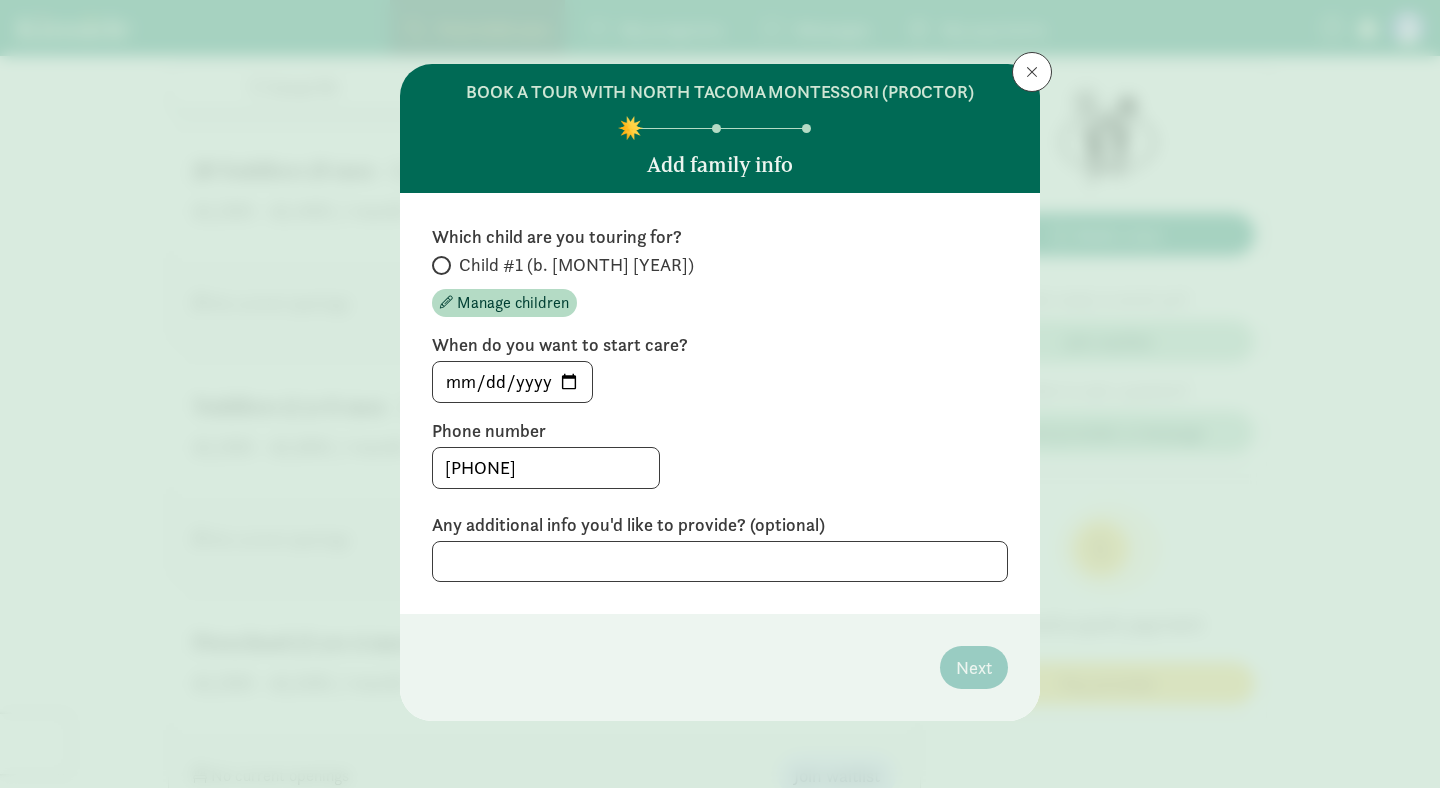 click on "Child #1 (b. [MONTH] [YEAR])" at bounding box center [576, 265] 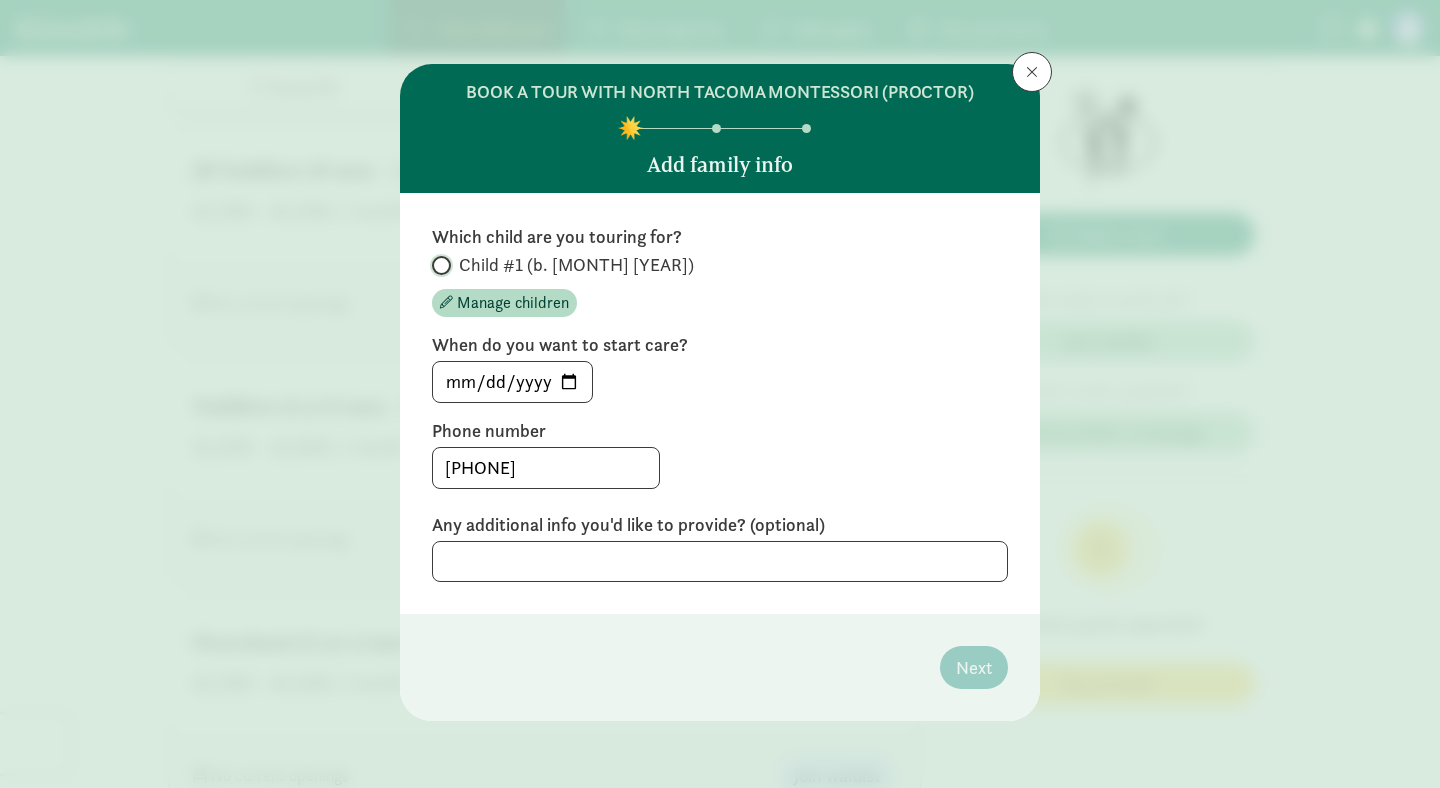 click on "Child #1 (b. [MONTH] [YEAR])" at bounding box center (438, 265) 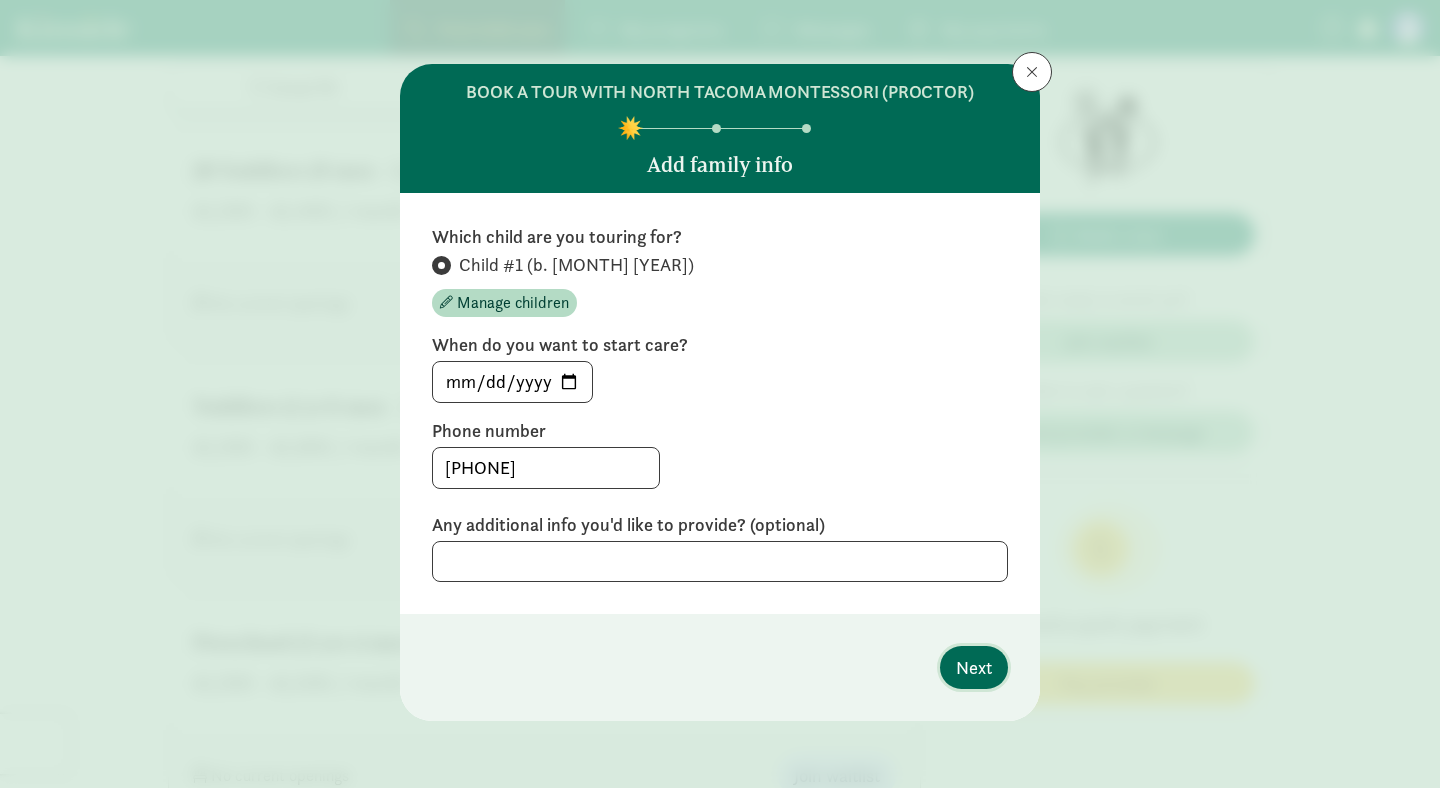 click on "Next" at bounding box center [974, 667] 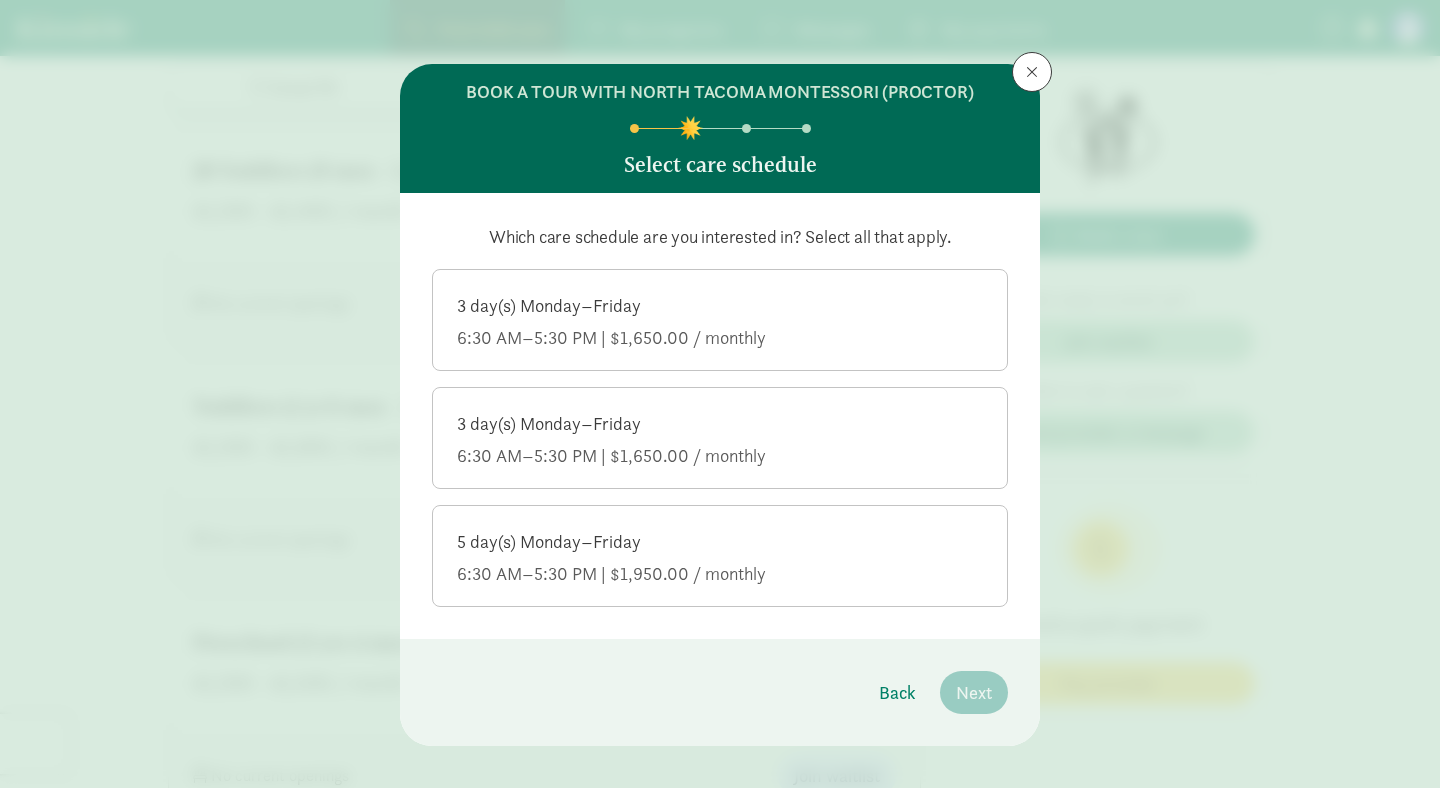 click on "6:30 AM–5:30 PM | $1,650.00 / monthly" 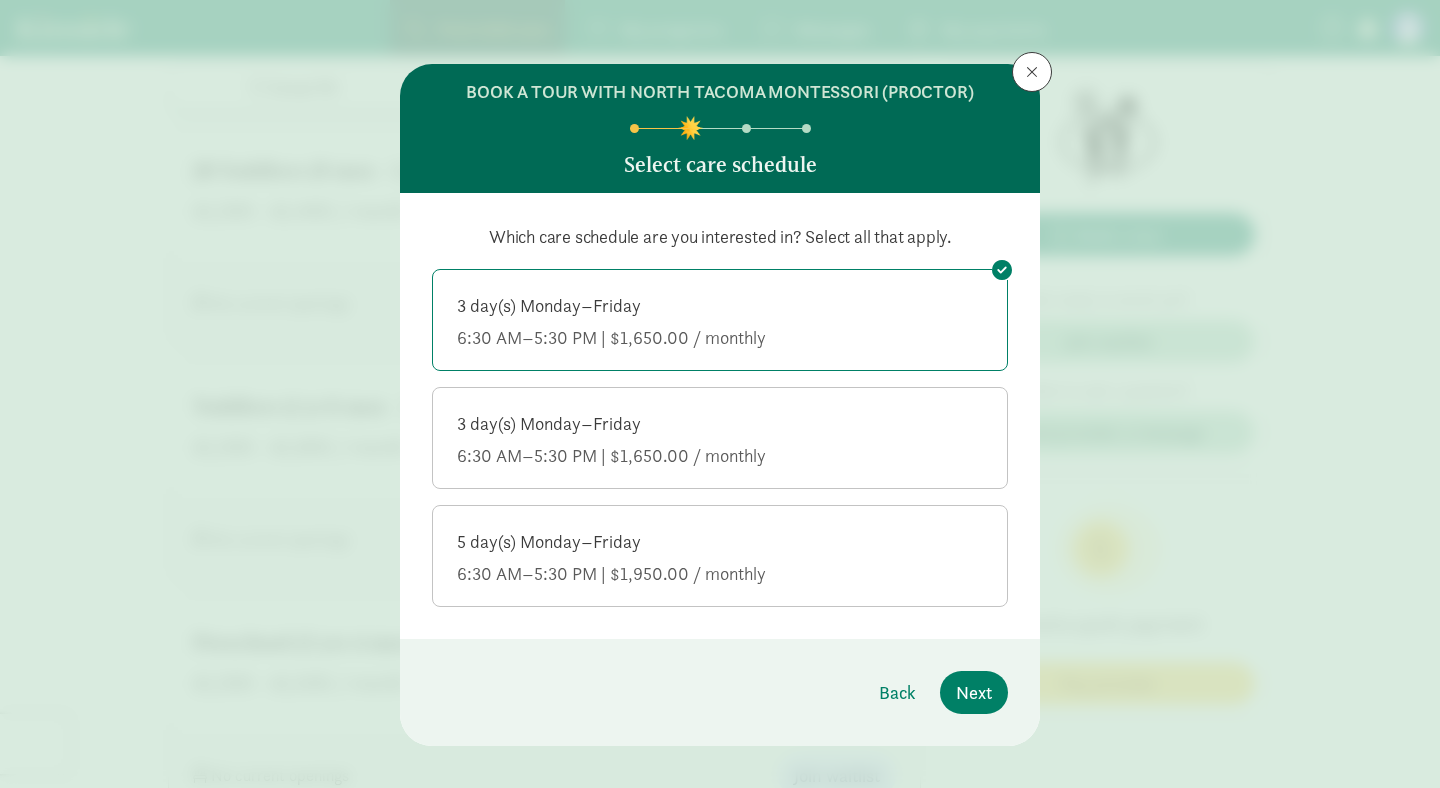 click on "3 day(s) Monday–Friday" 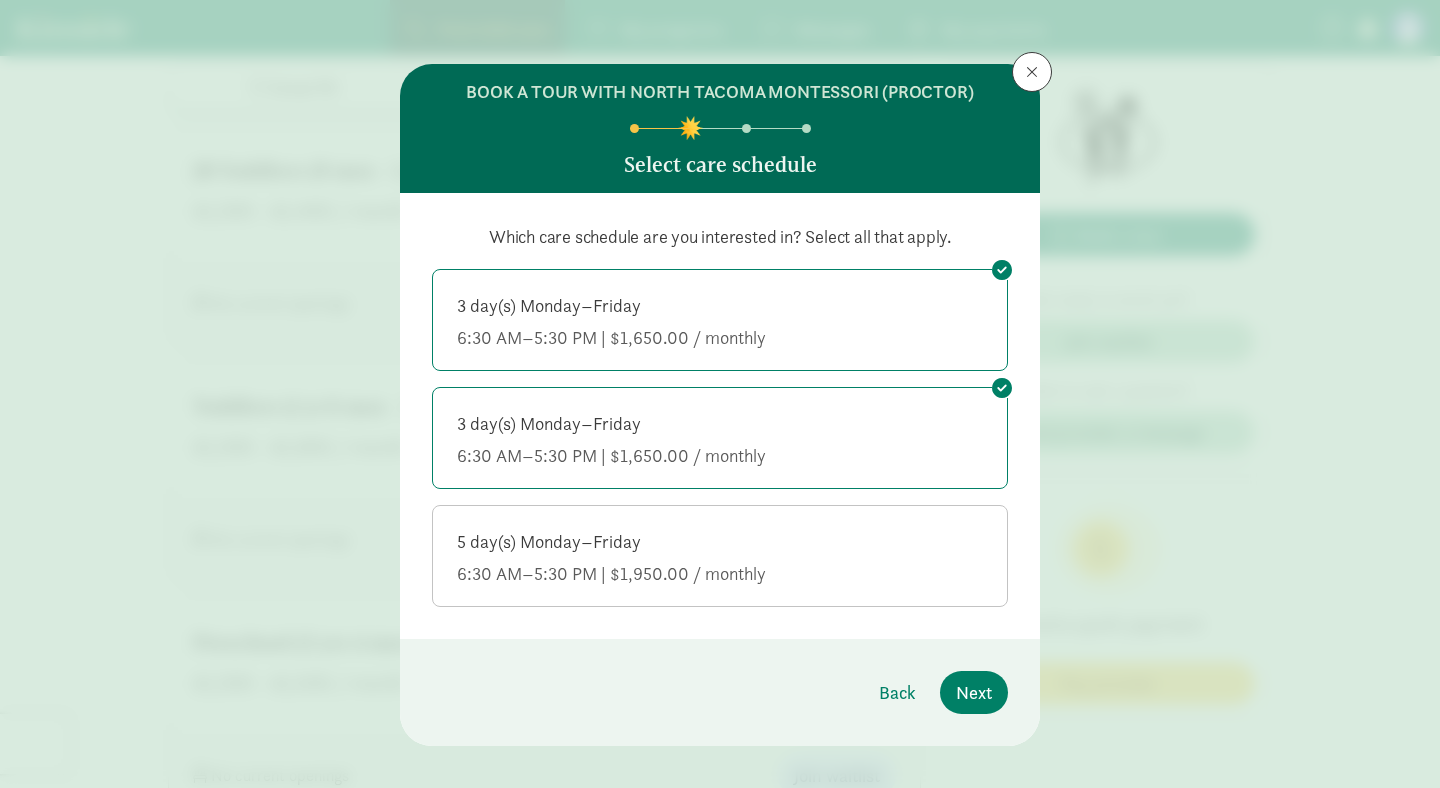 click on "5 day(s) Monday–Friday" 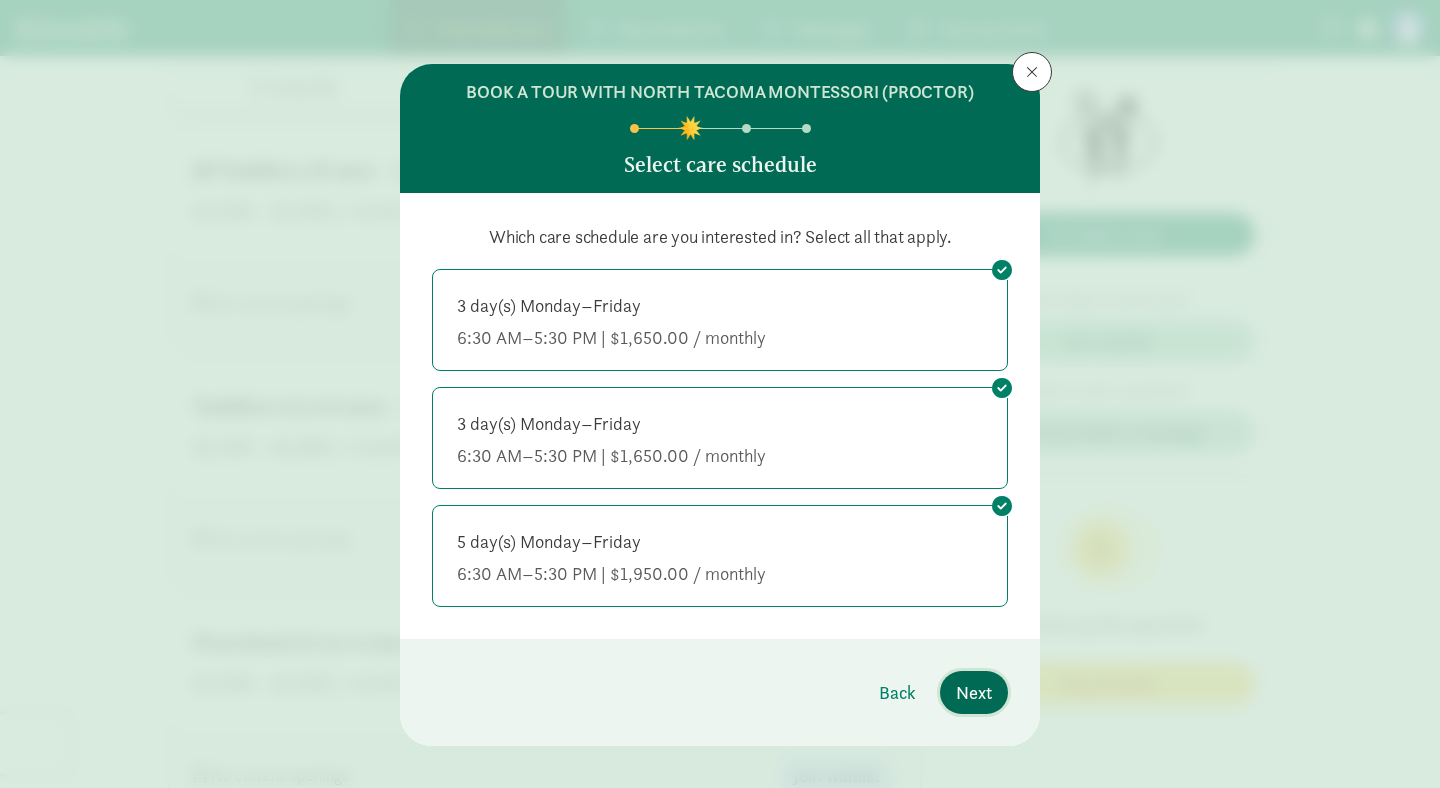 click on "Next" at bounding box center (974, 692) 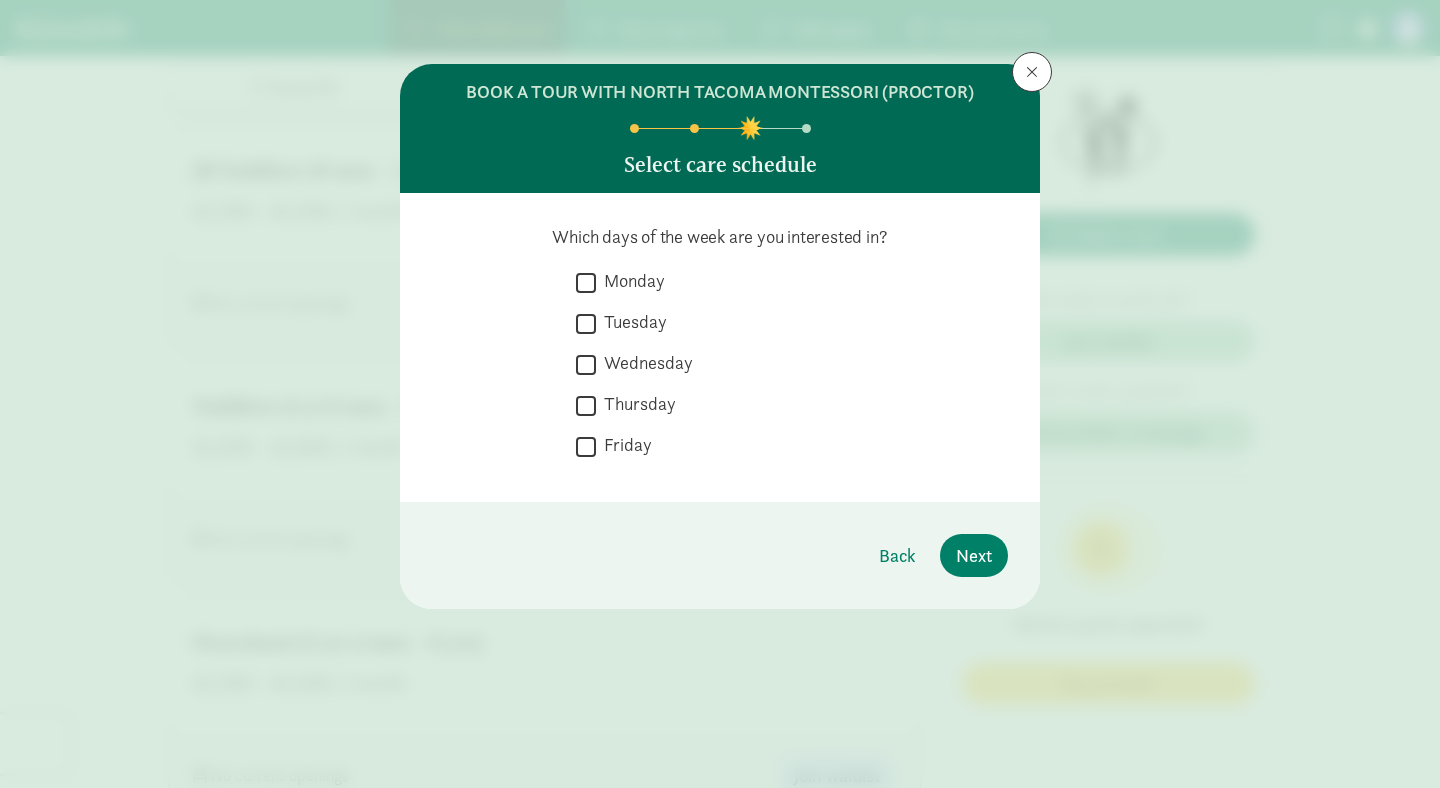 click on "Monday" at bounding box center [630, 281] 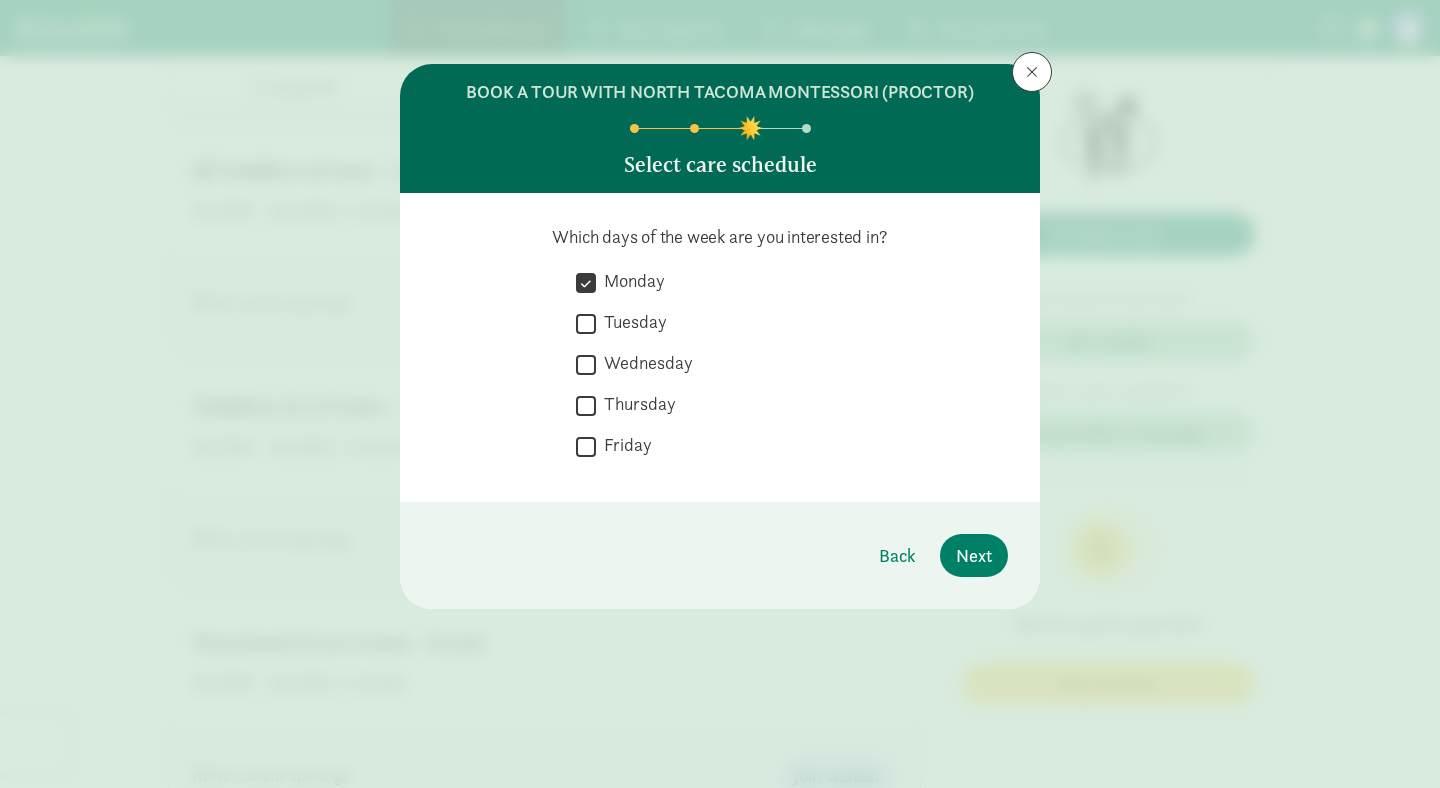 click on "   Monday          Tuesday          Wednesday          Thursday          Friday" 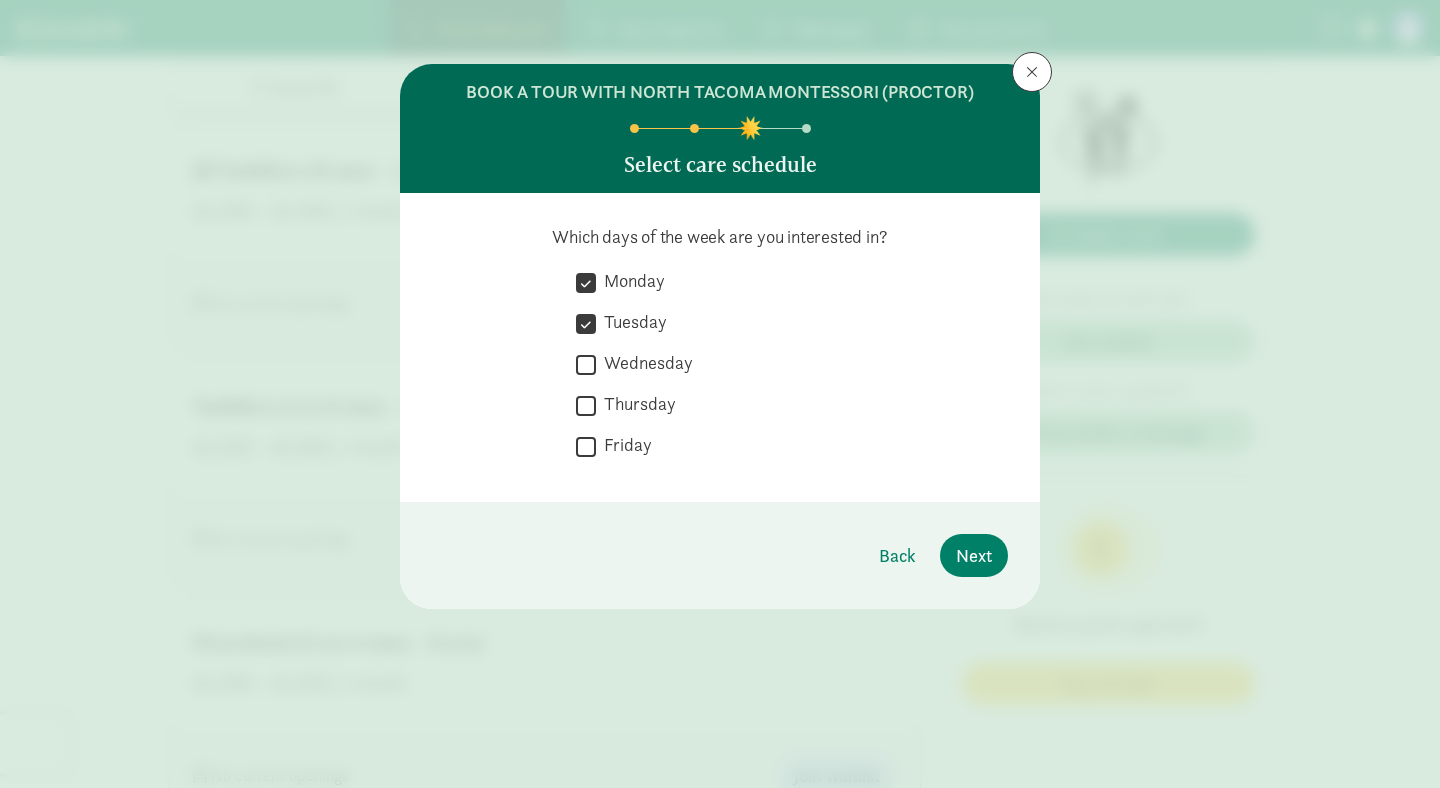click on "Wednesday" at bounding box center [644, 363] 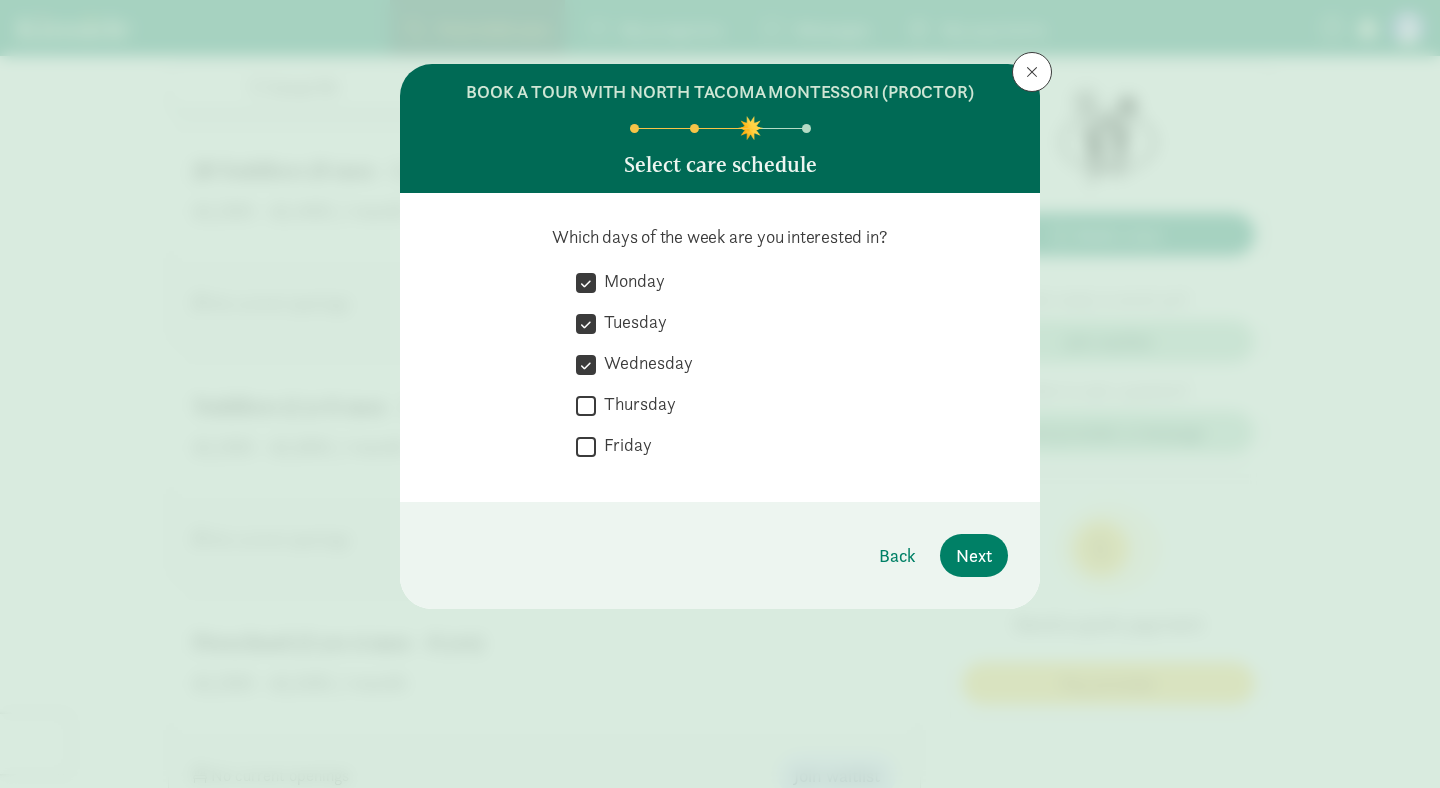 click on "Thursday" at bounding box center [636, 404] 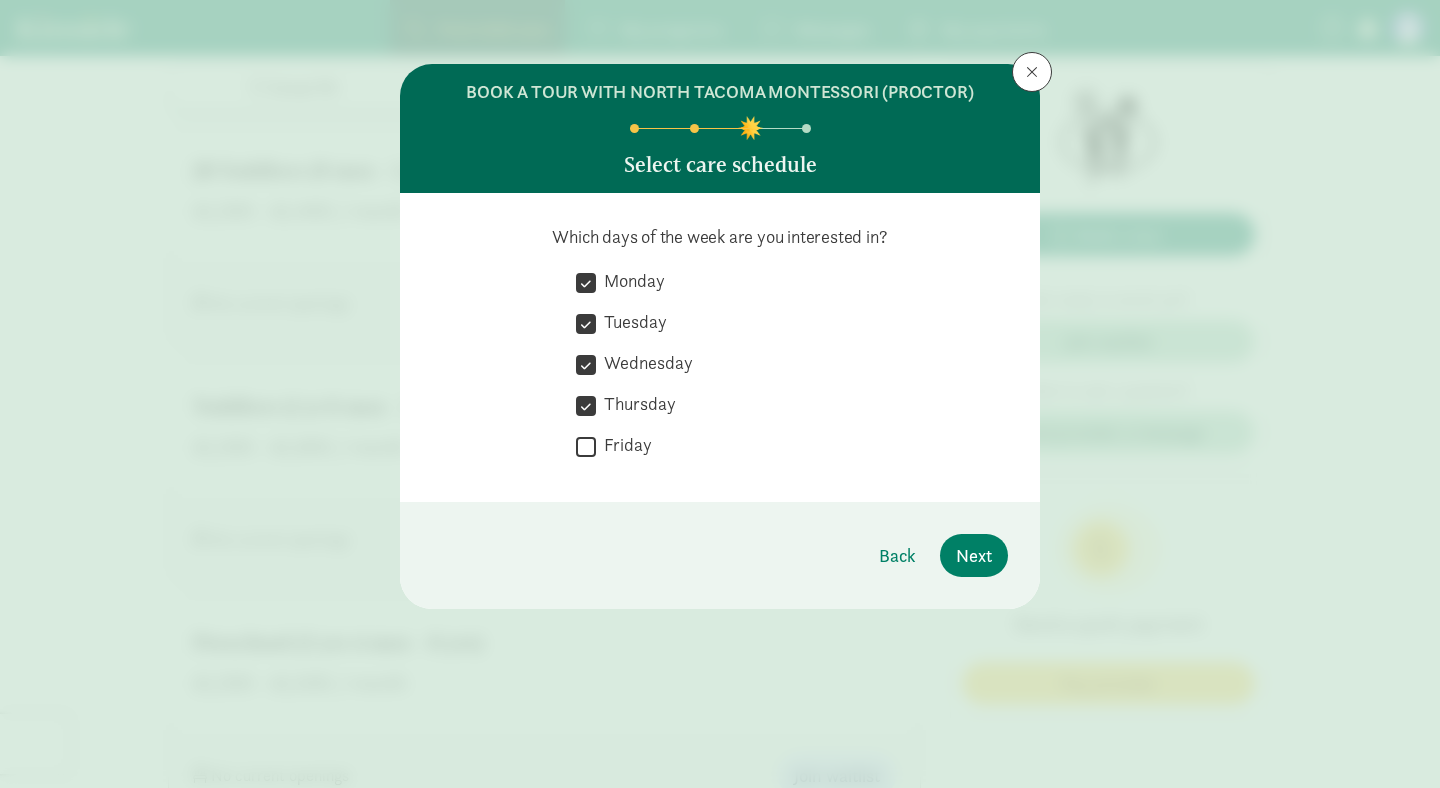 click on "Friday" at bounding box center (624, 445) 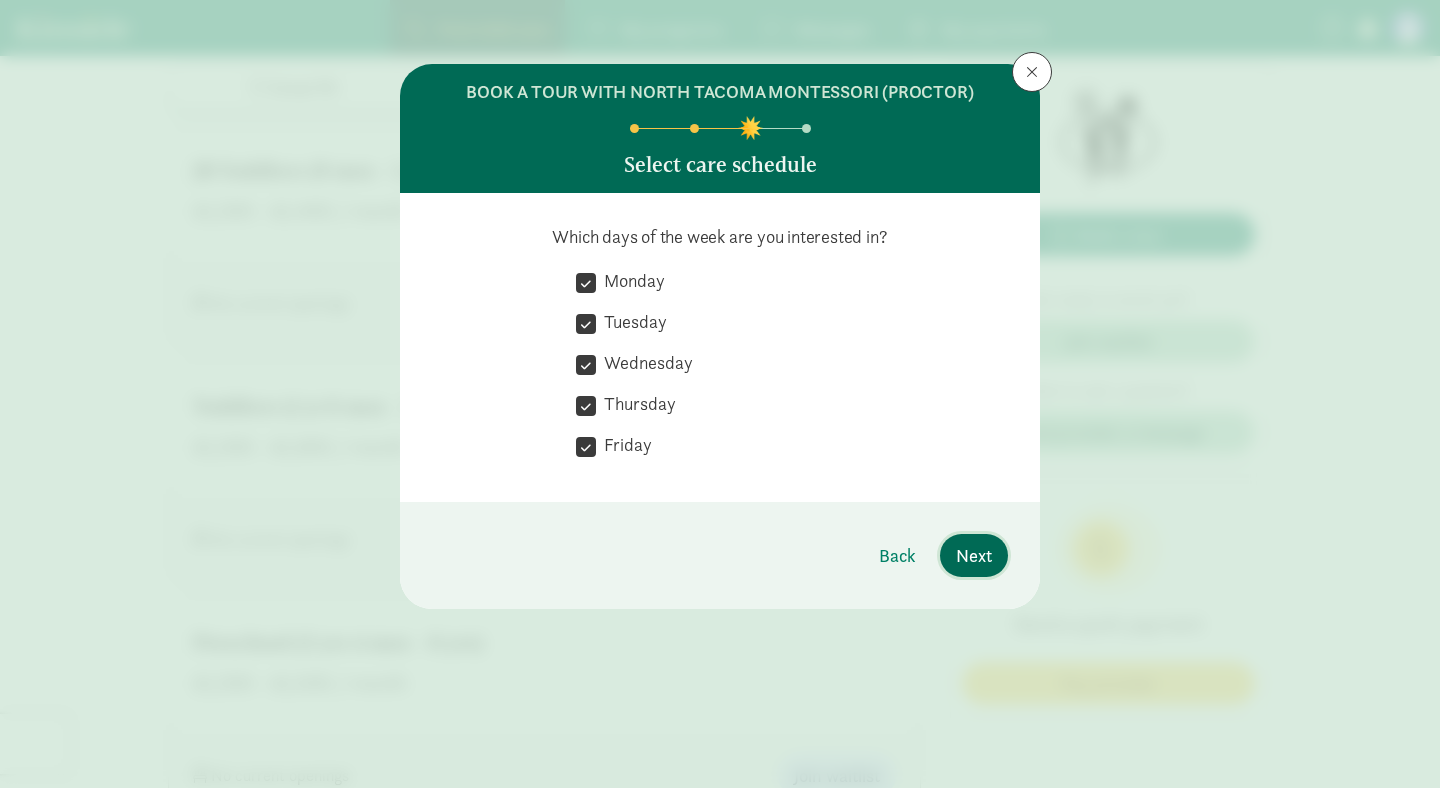 click on "Next" at bounding box center [974, 555] 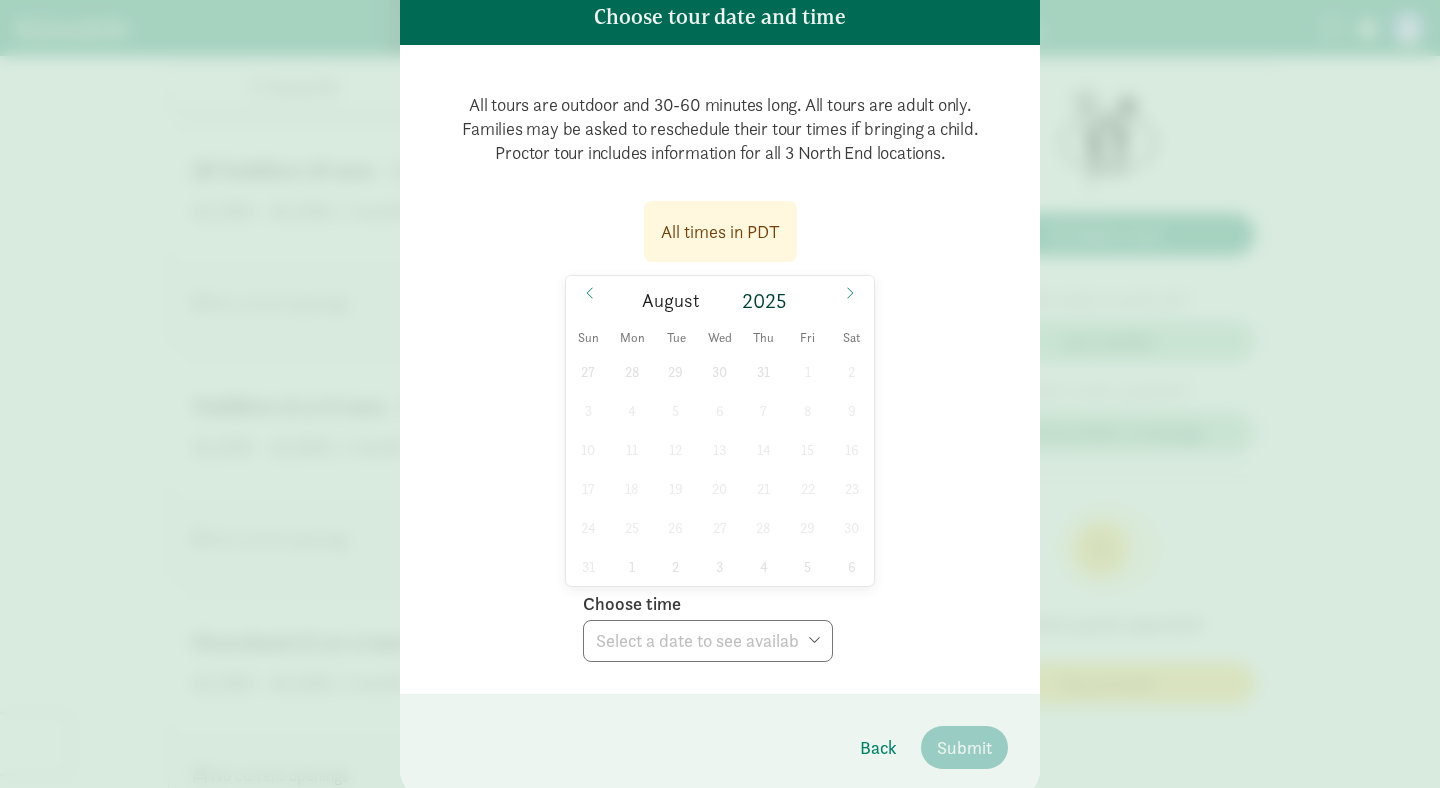 scroll, scrollTop: 157, scrollLeft: 0, axis: vertical 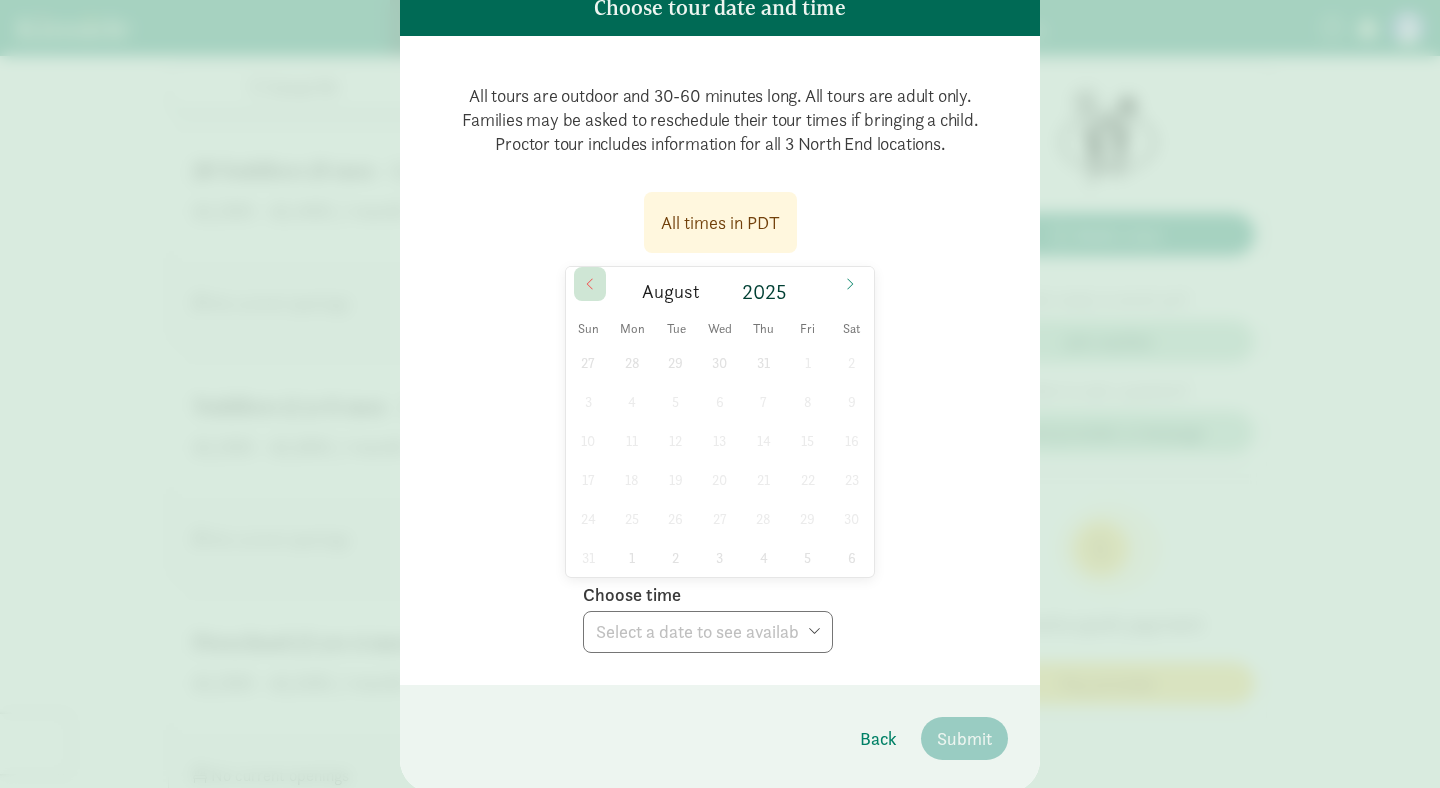 click 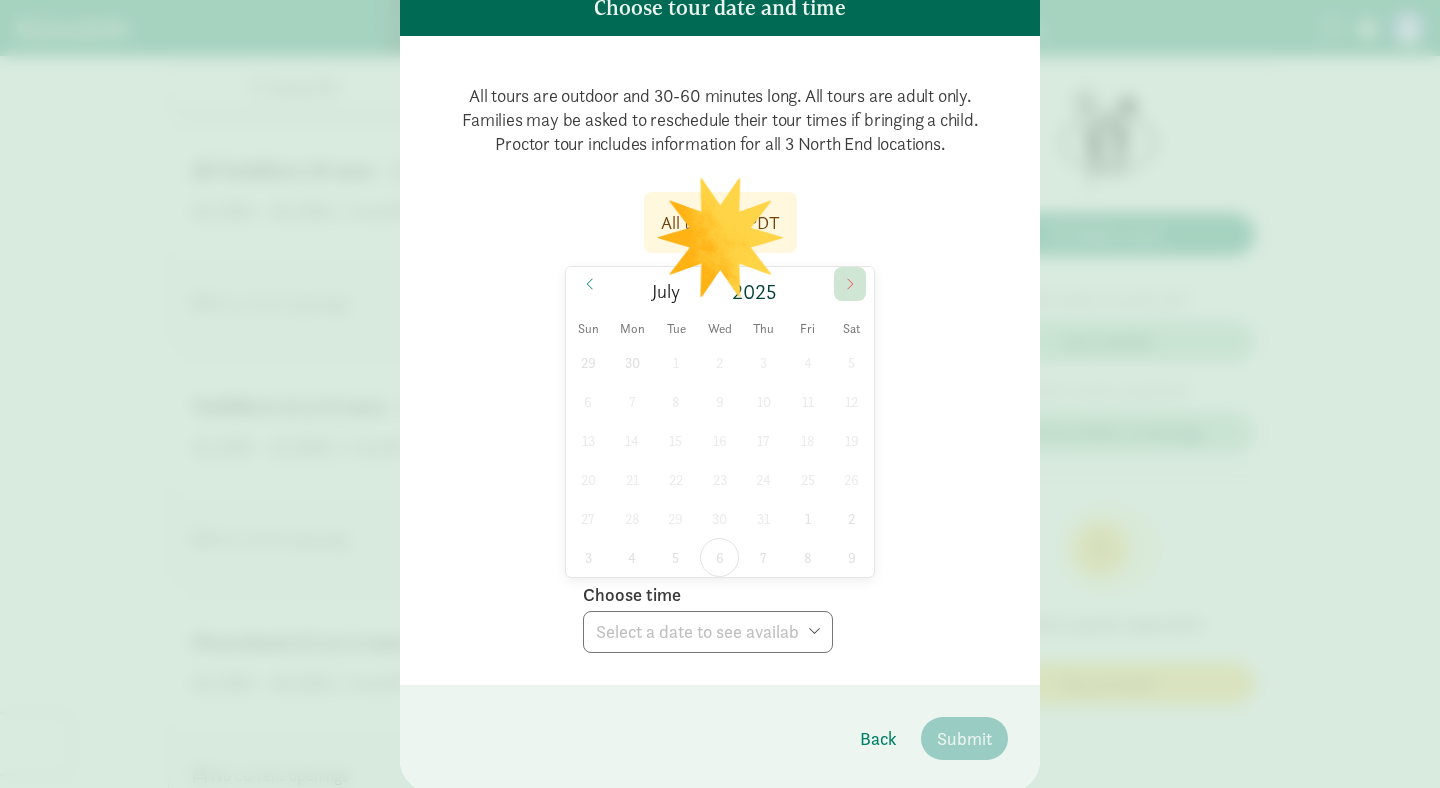 click 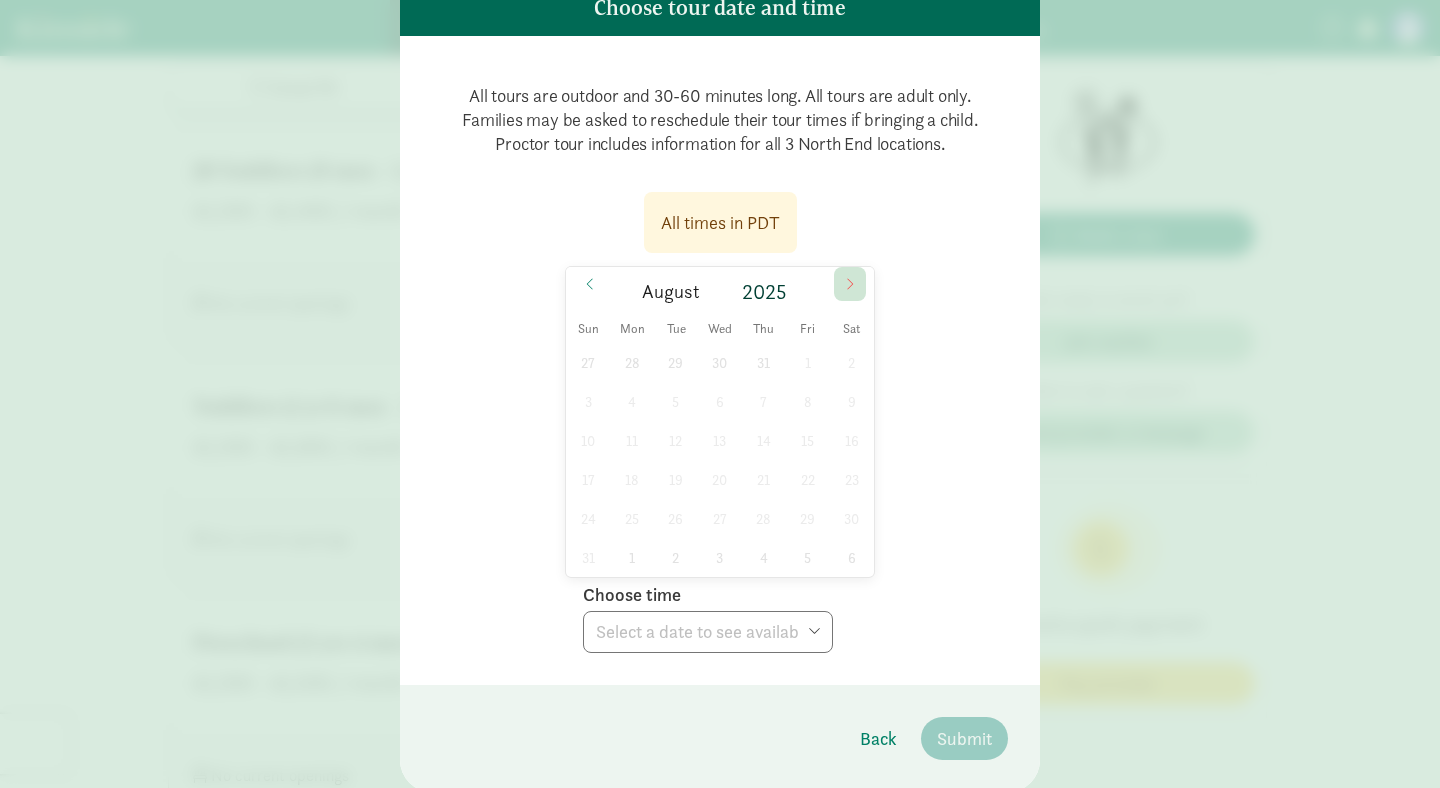 click 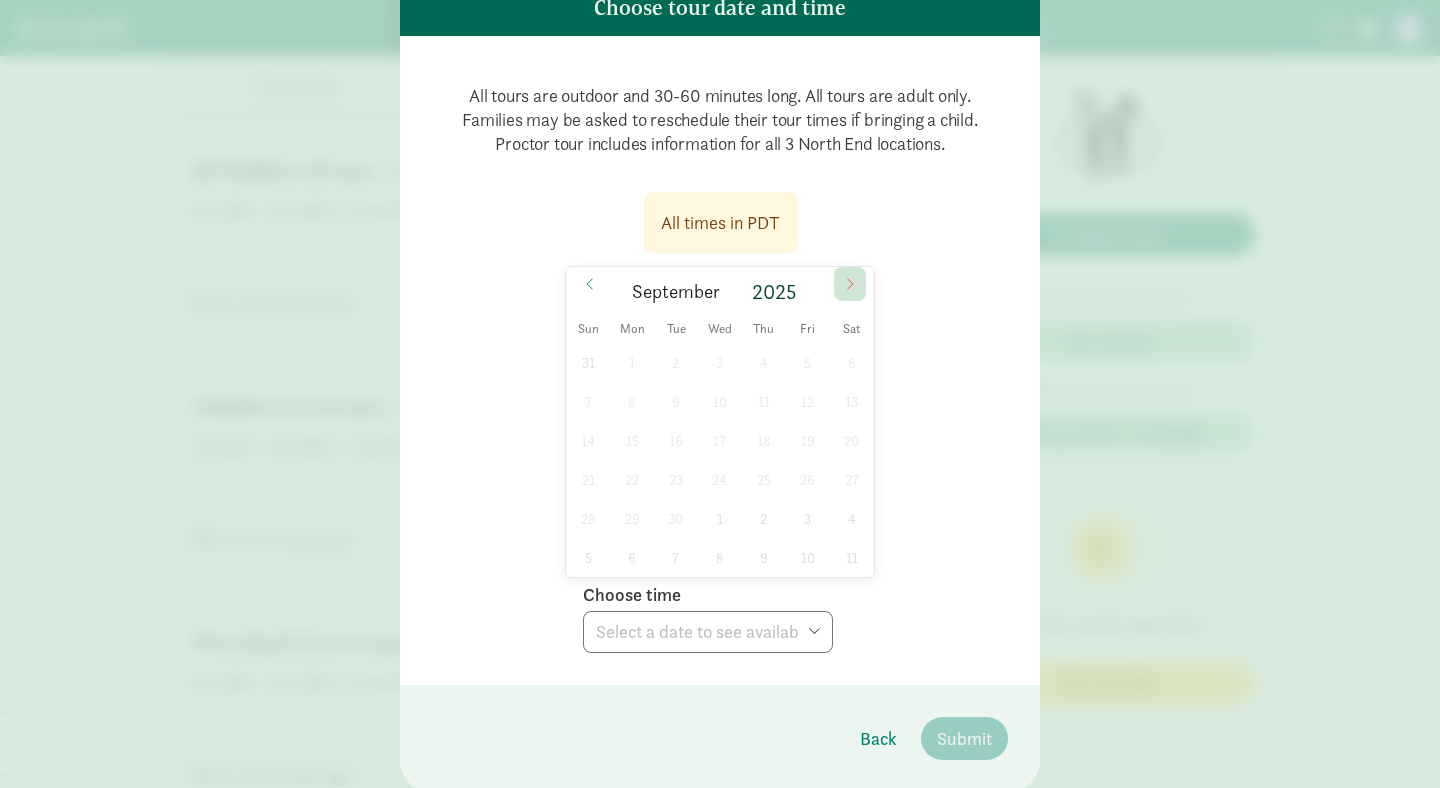 click 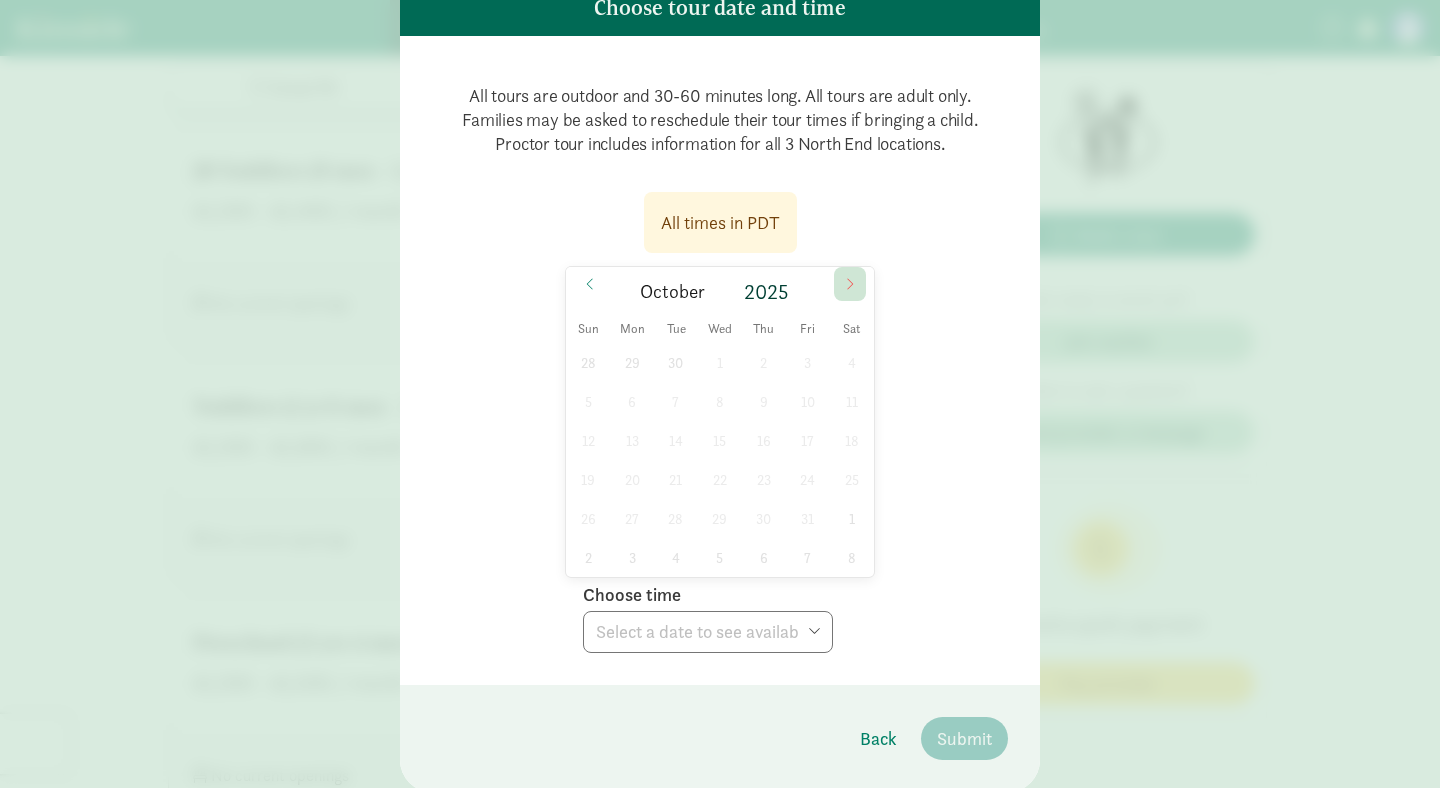 click 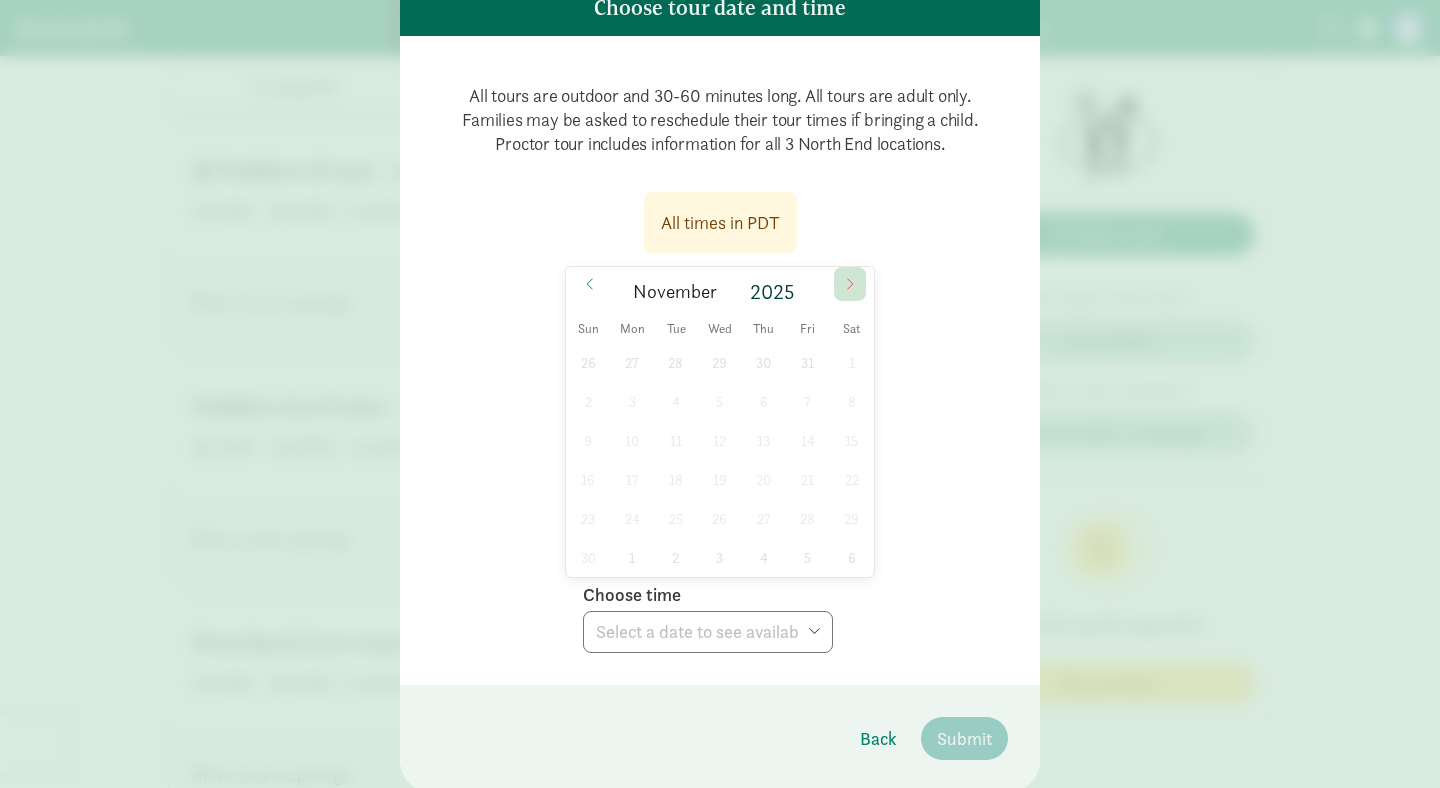 click 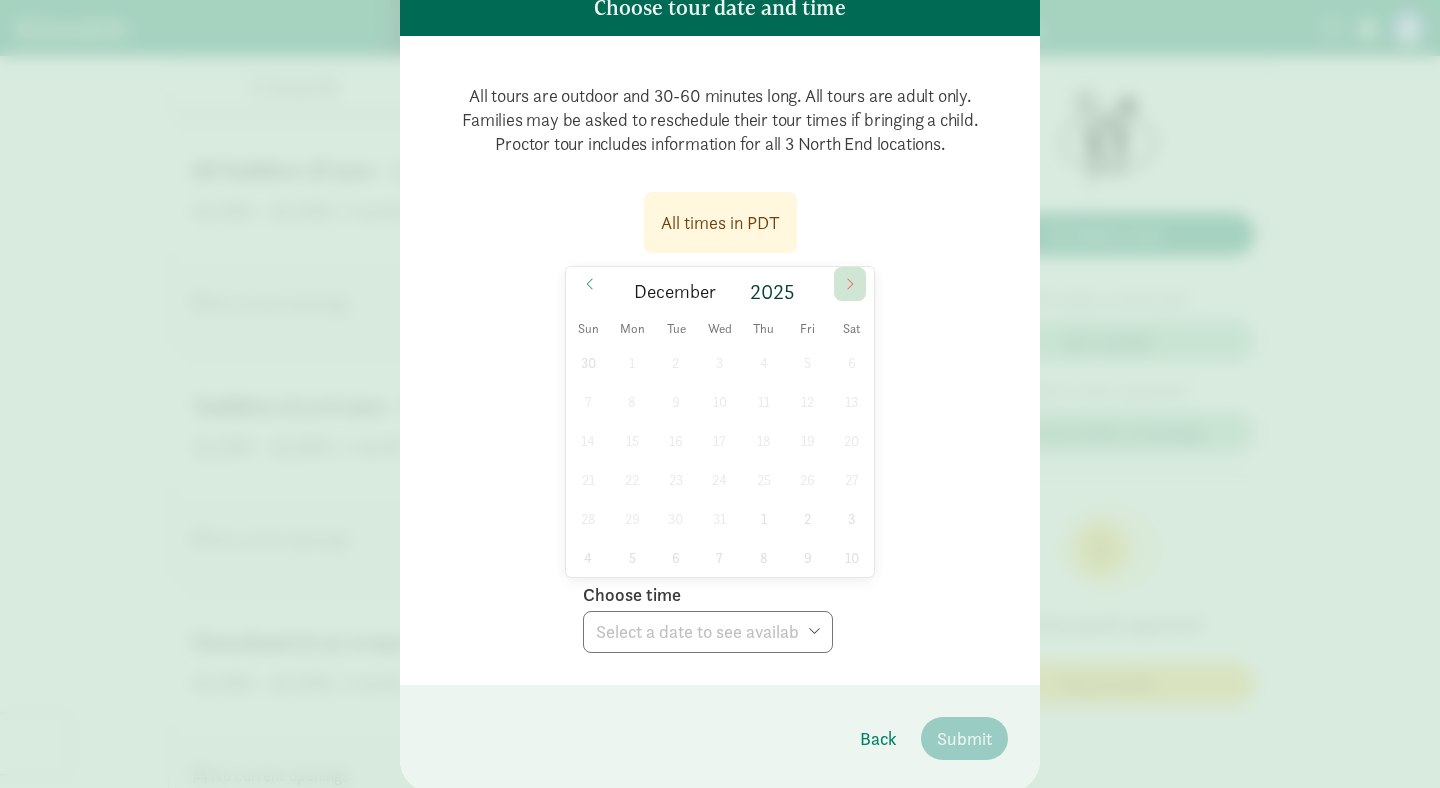 click 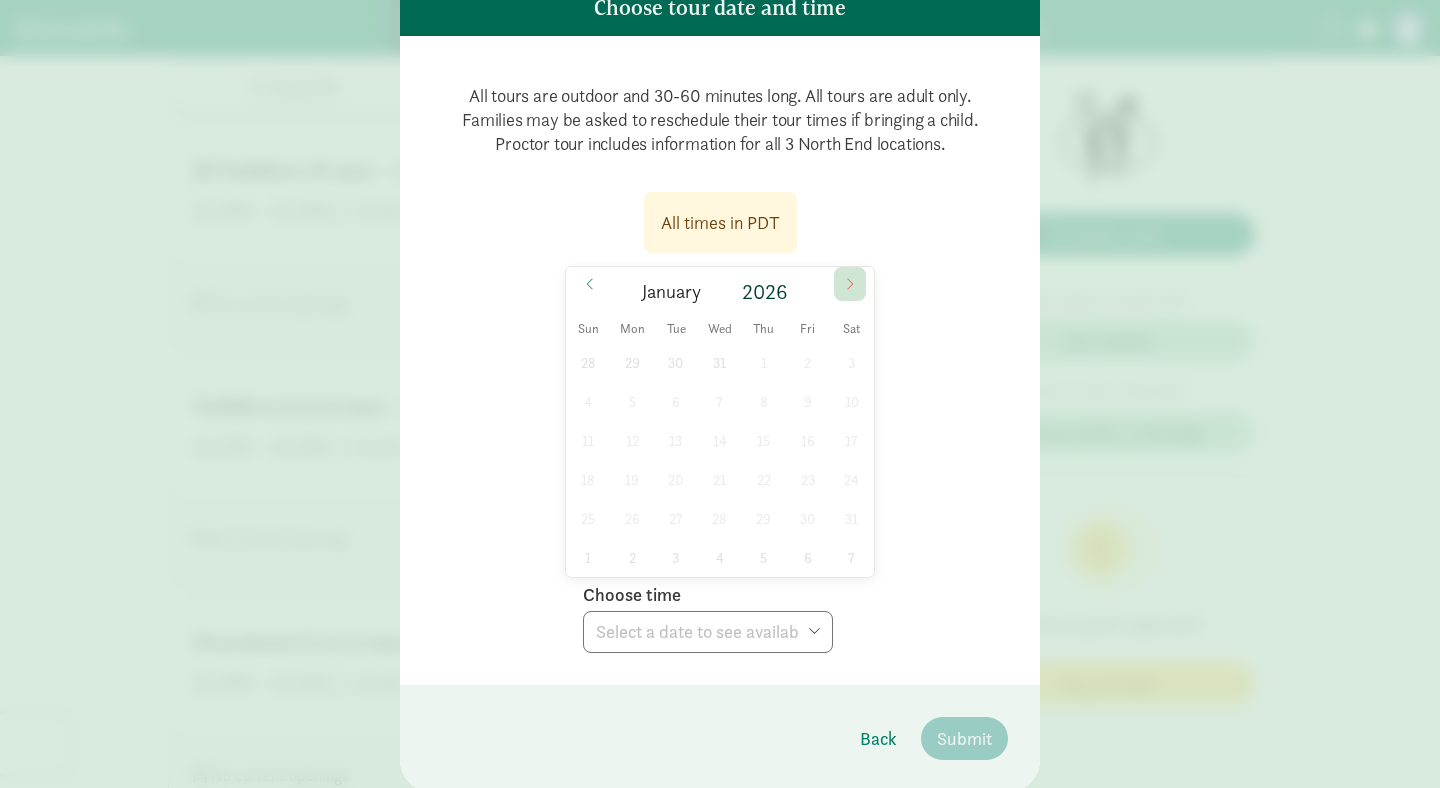 click 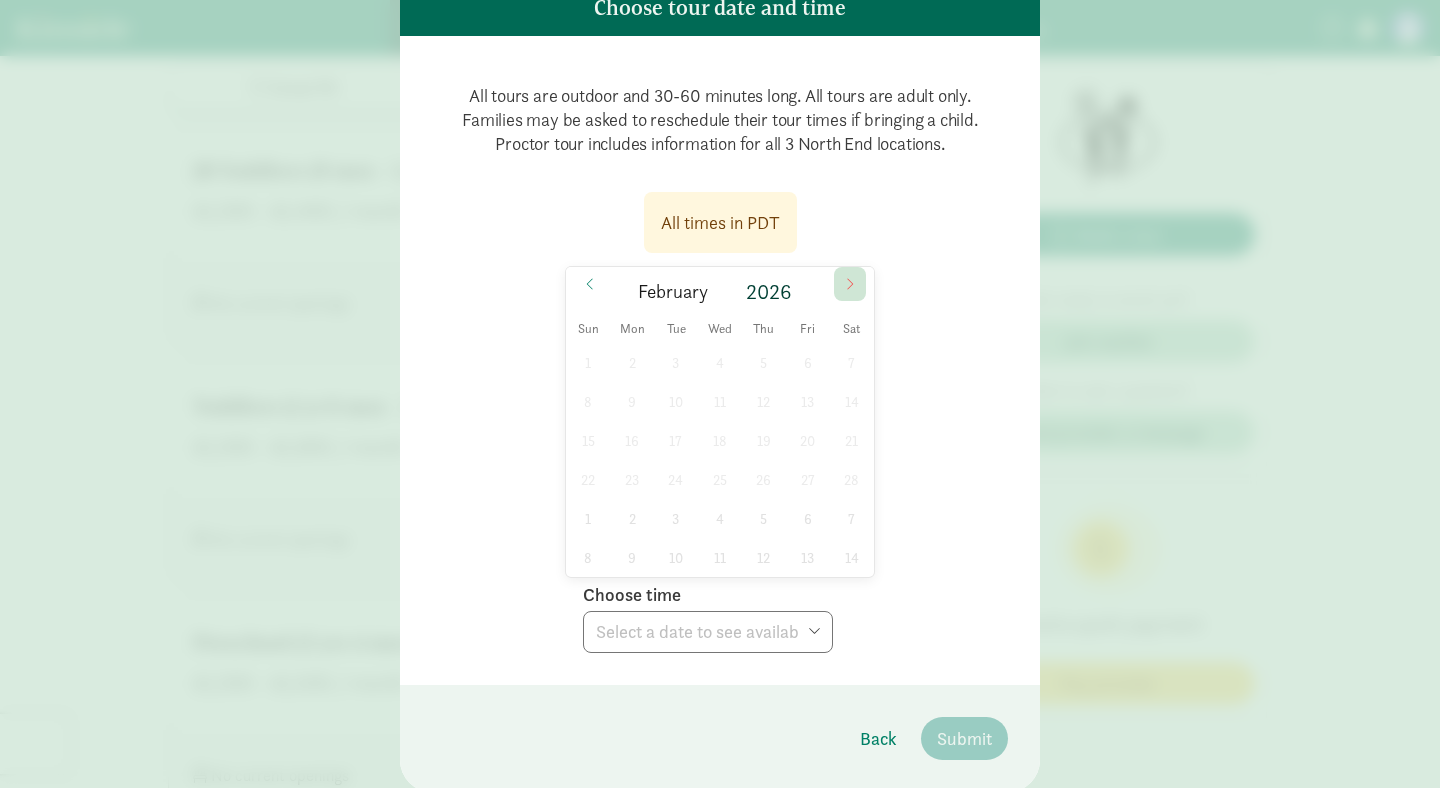 click 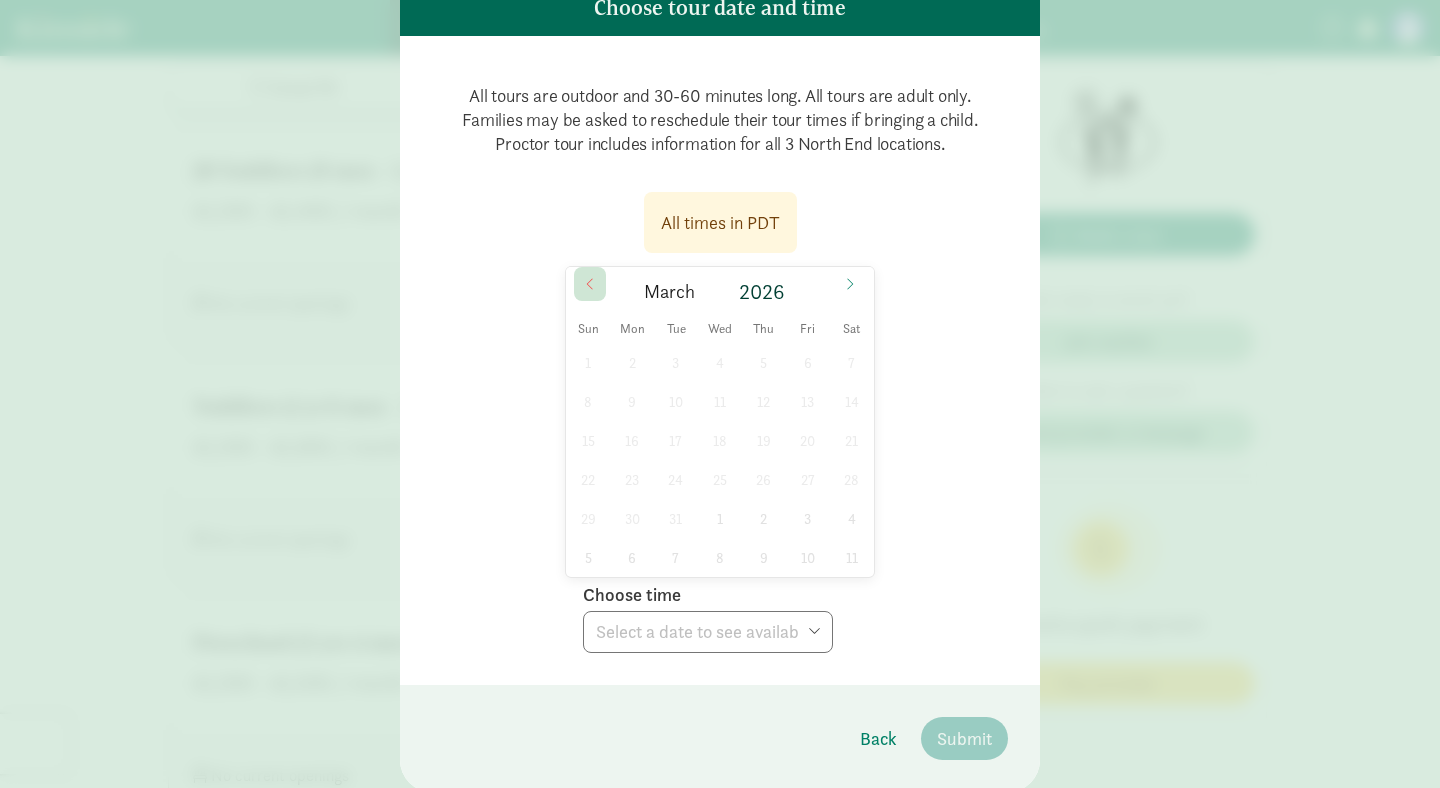 click 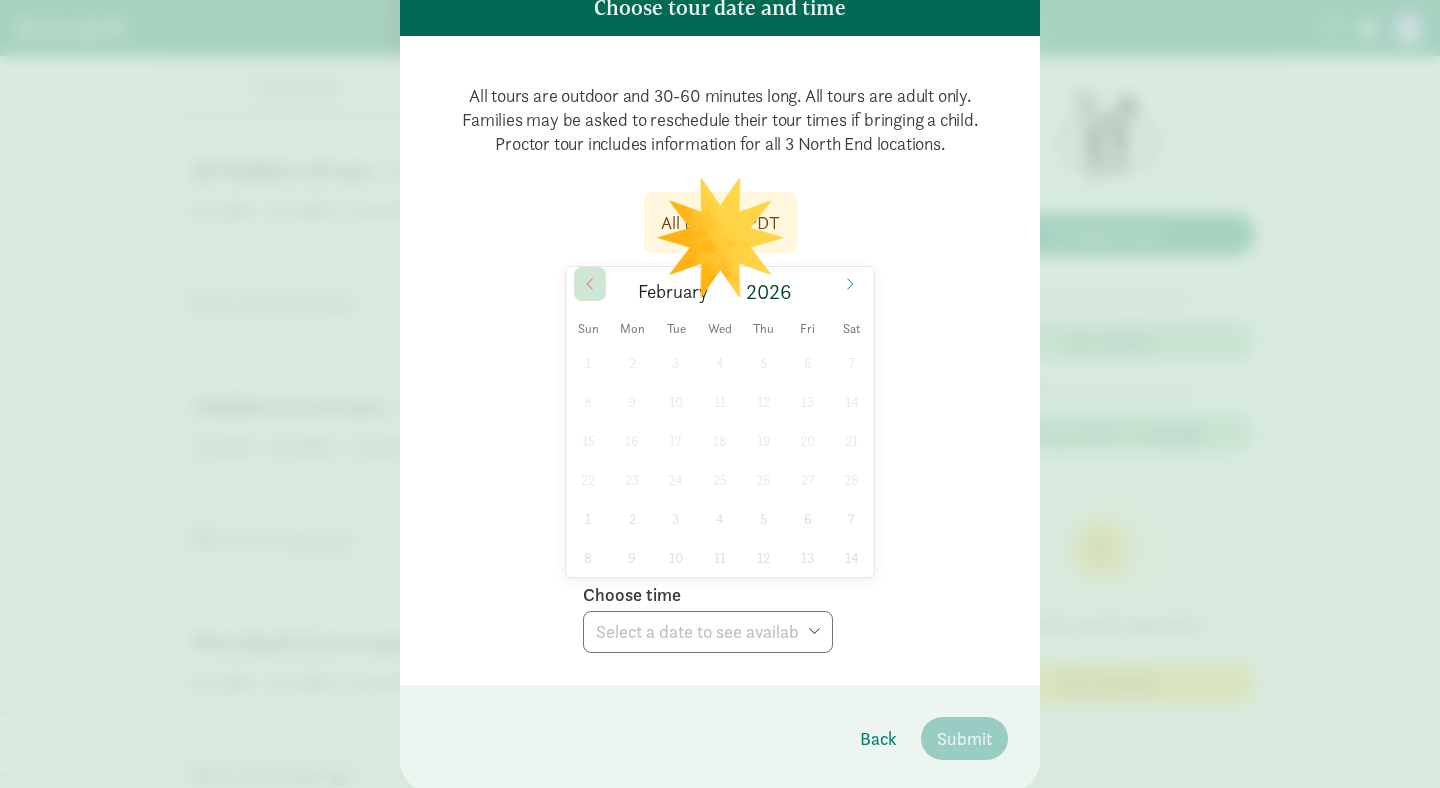 click 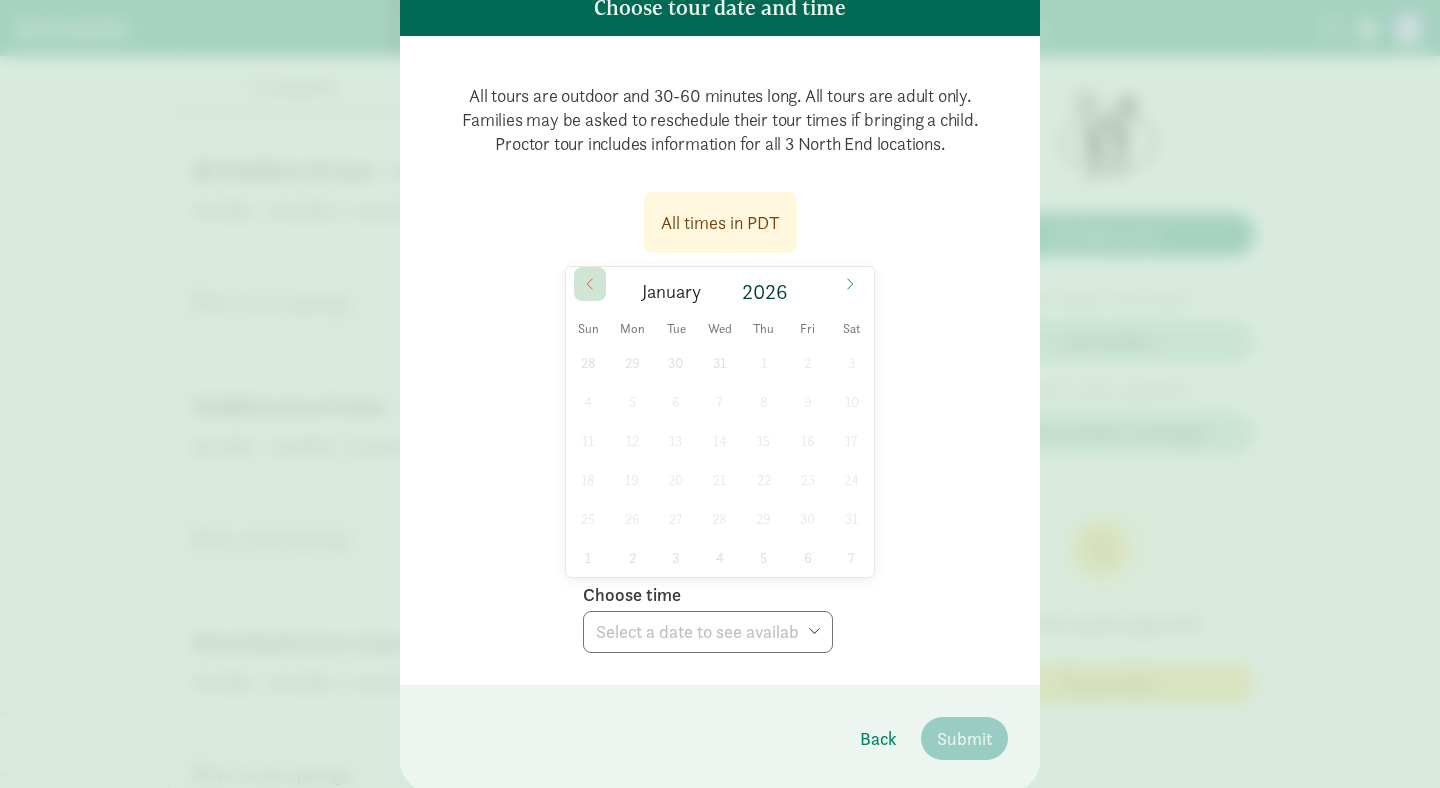 click 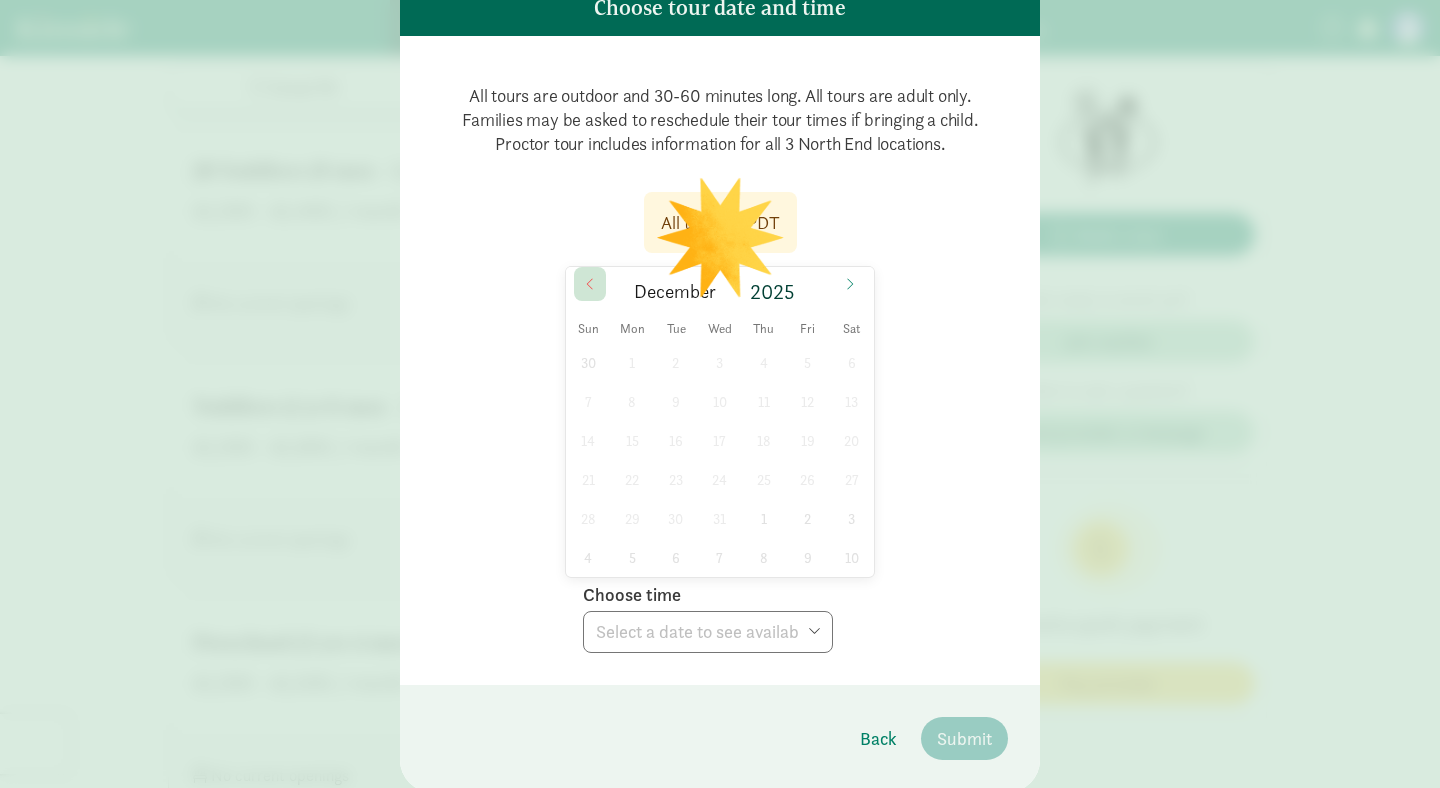 click 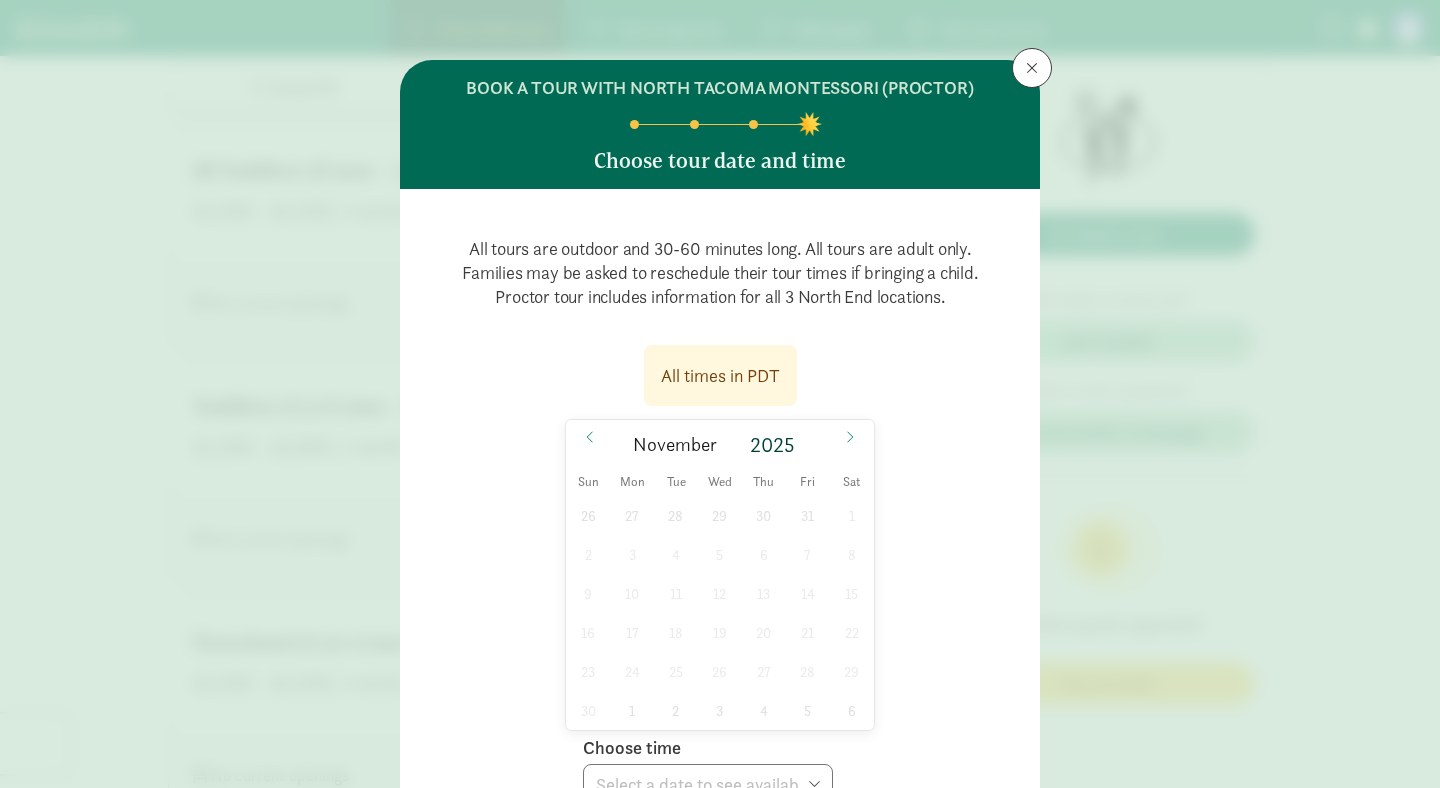 scroll, scrollTop: 0, scrollLeft: 0, axis: both 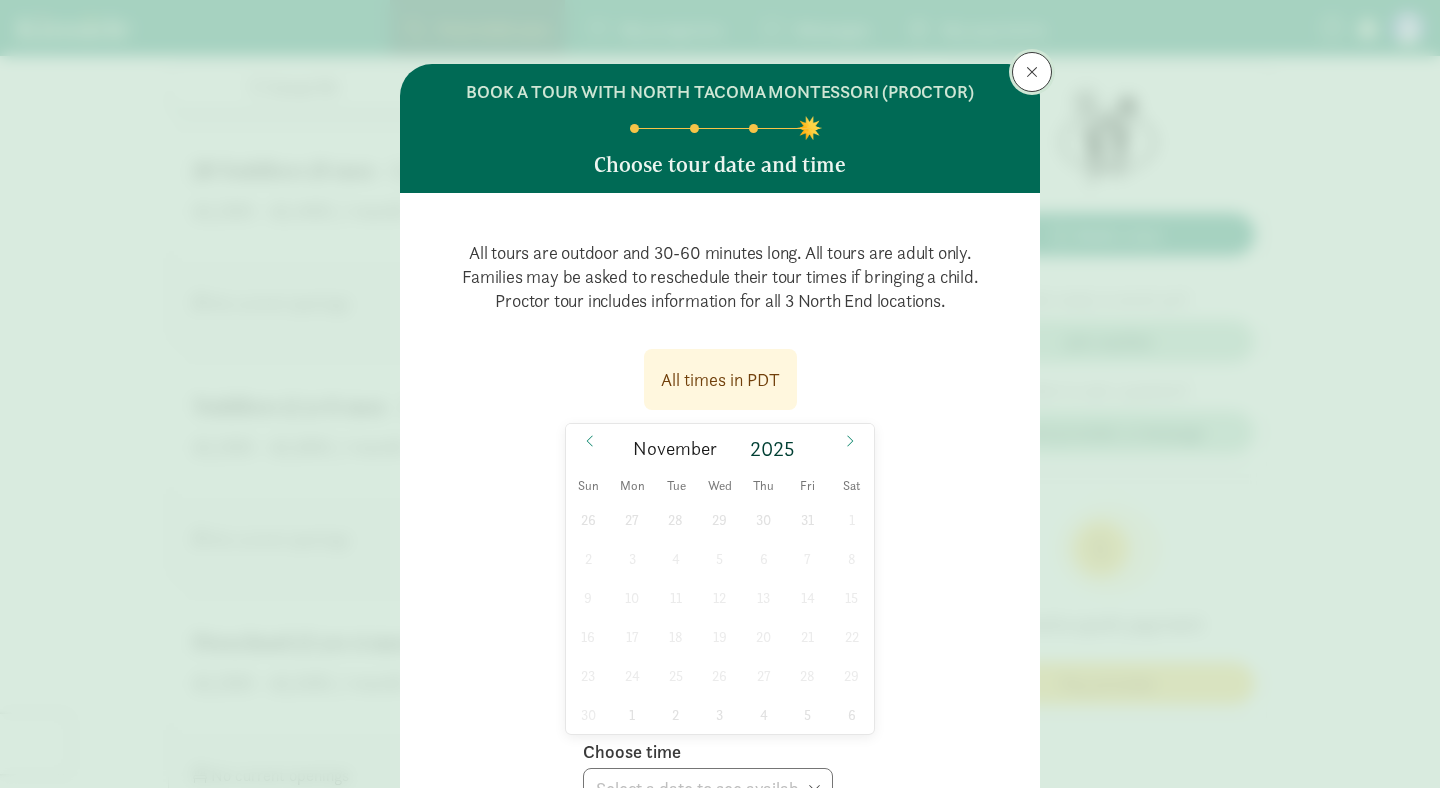 click at bounding box center (1032, 72) 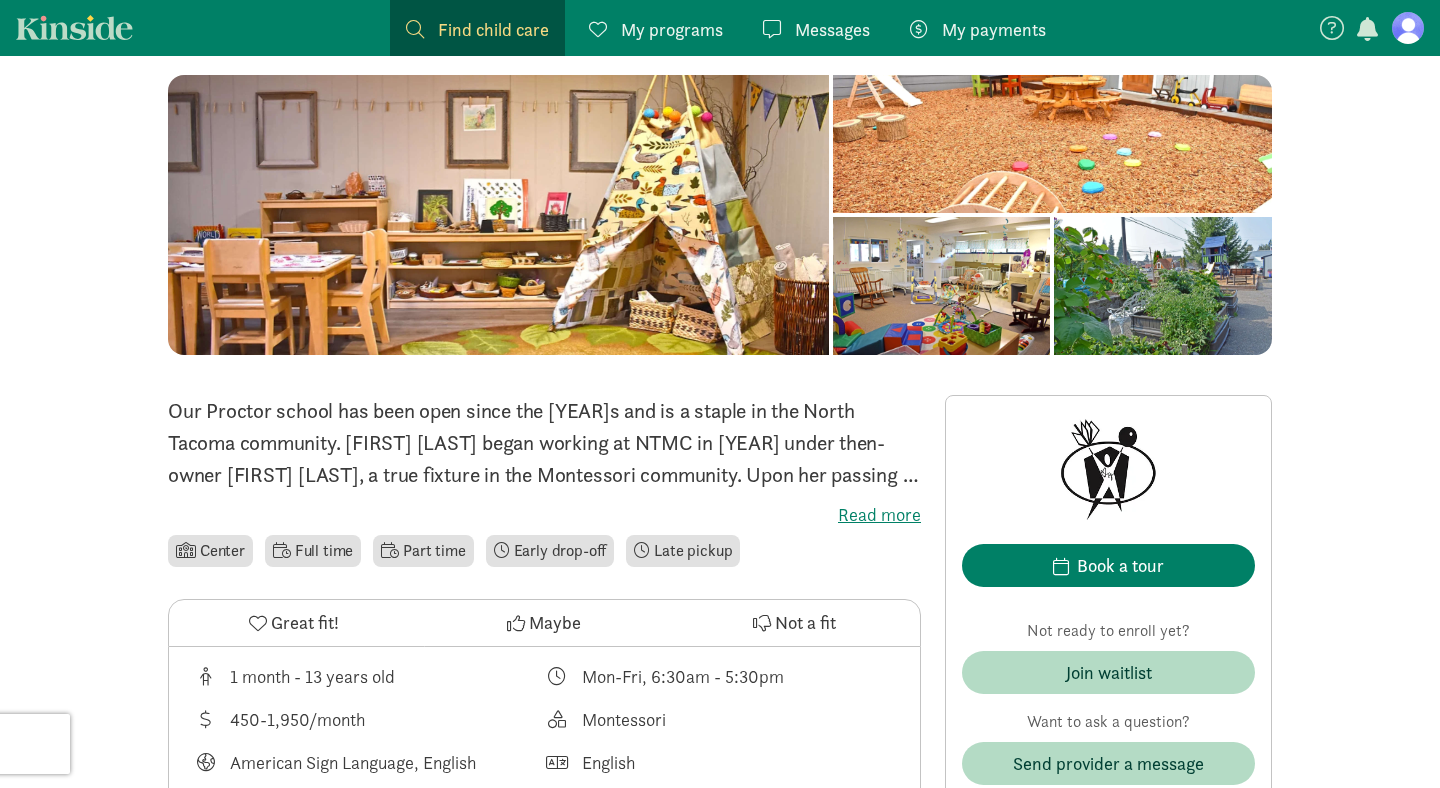 scroll, scrollTop: 176, scrollLeft: 0, axis: vertical 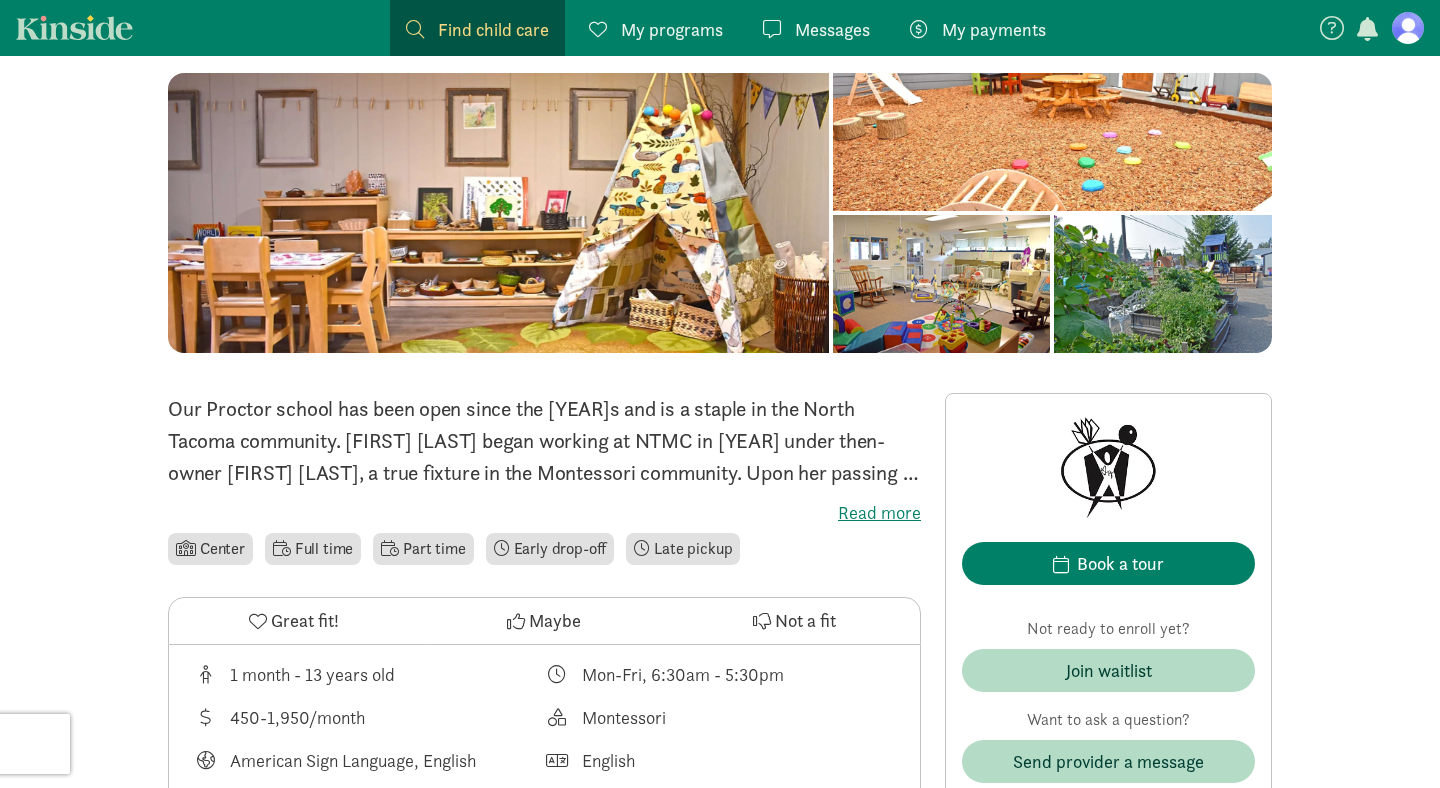 click on "Read more" at bounding box center [544, 513] 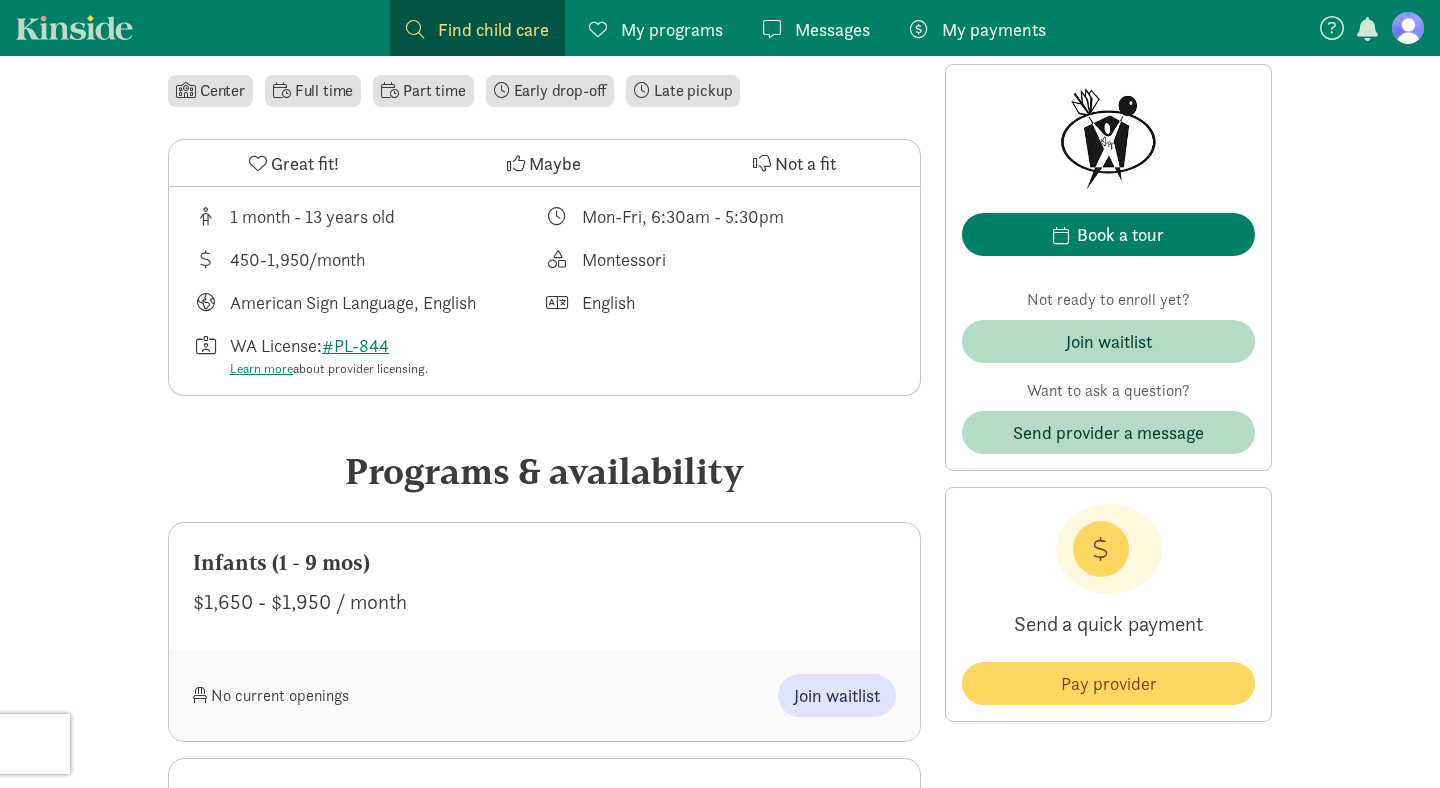 scroll, scrollTop: 893, scrollLeft: 0, axis: vertical 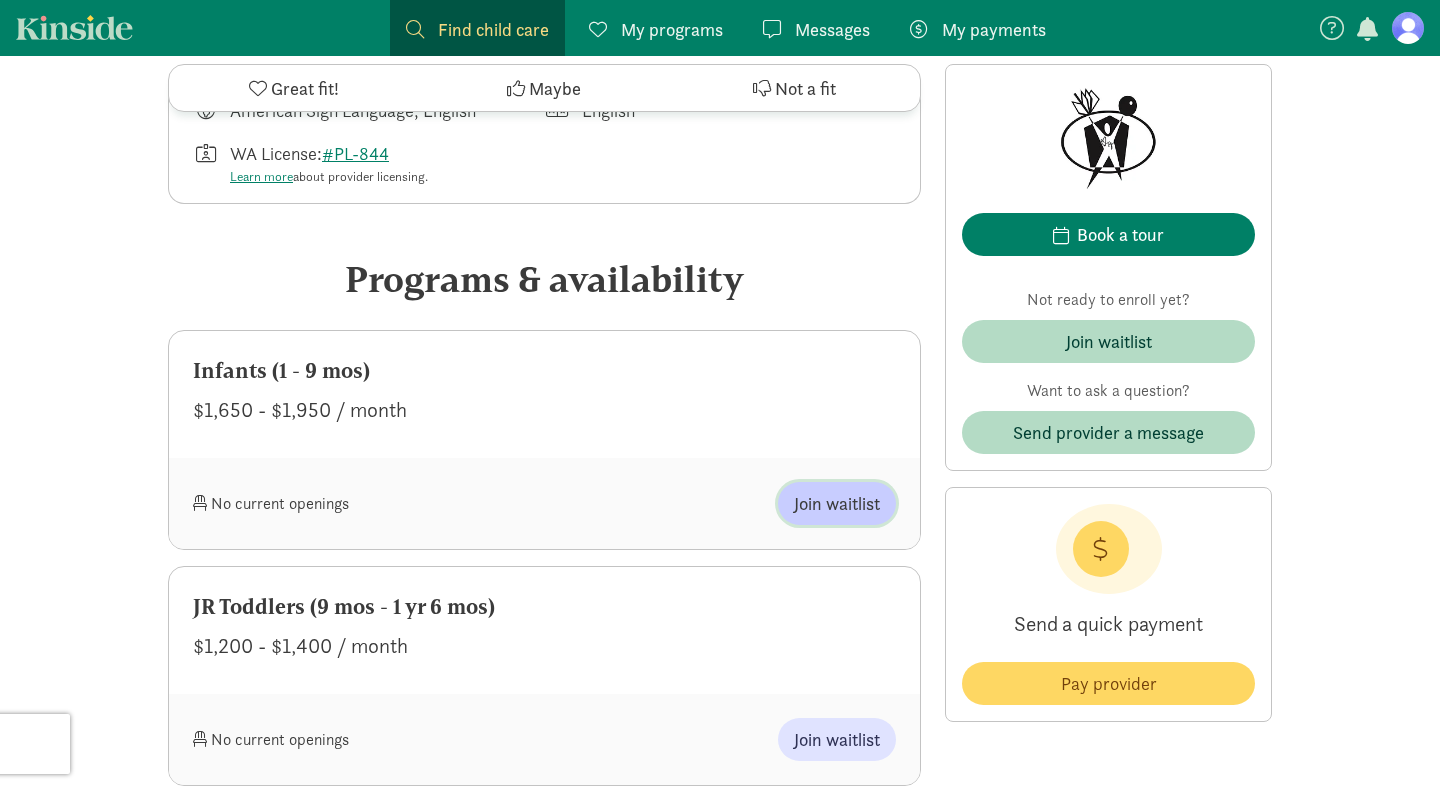 click on "Join waitlist" at bounding box center (837, 503) 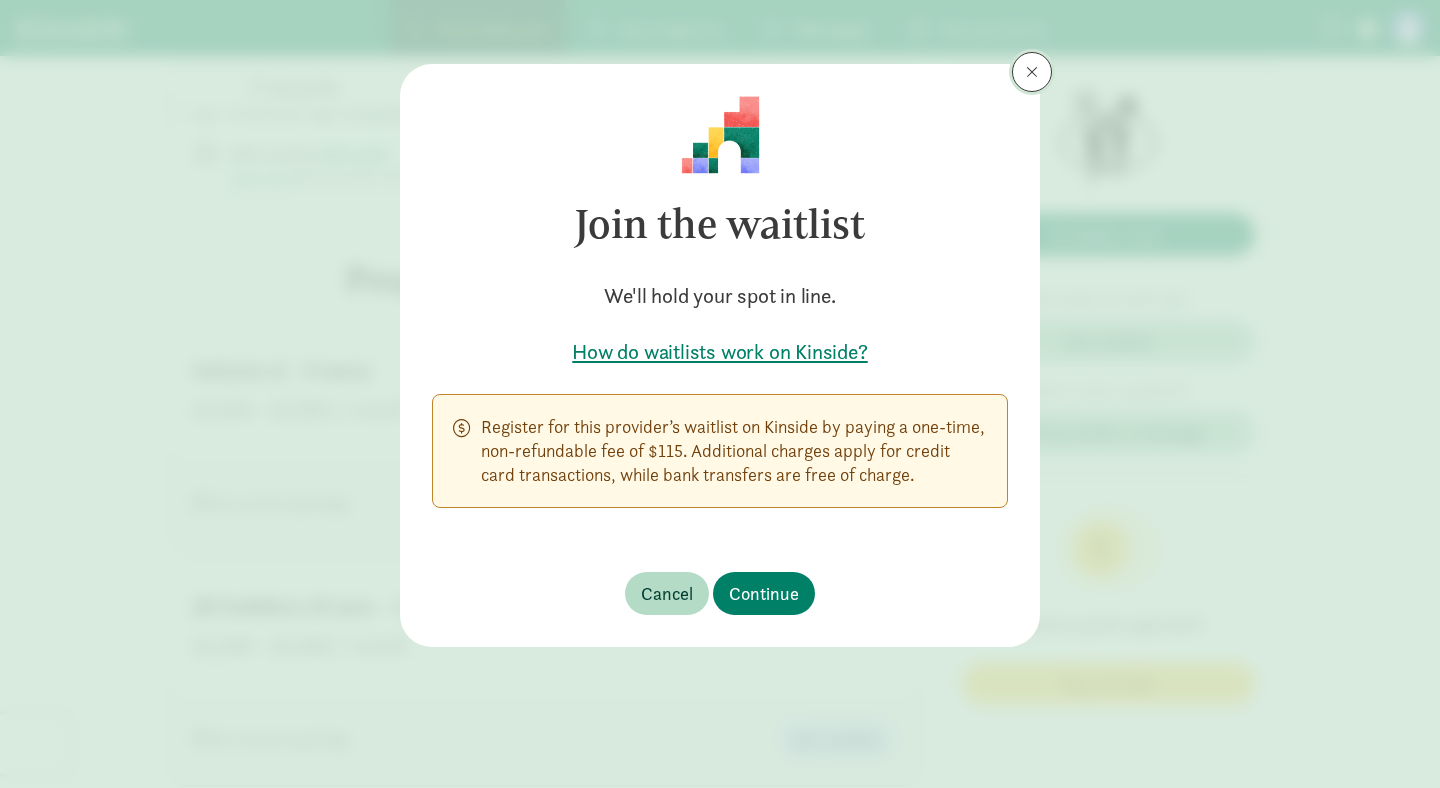 click at bounding box center (1032, 72) 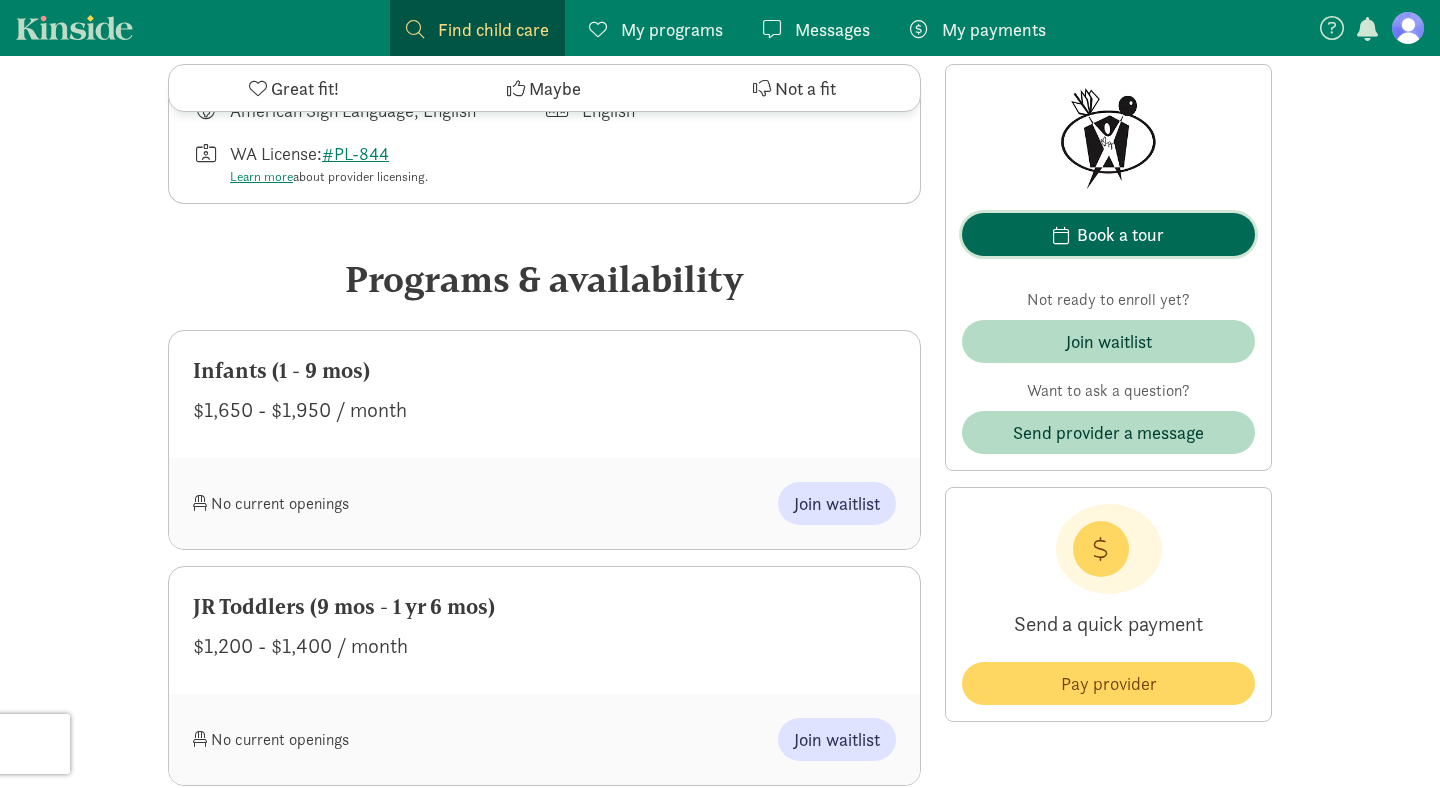 click on "Book a tour" 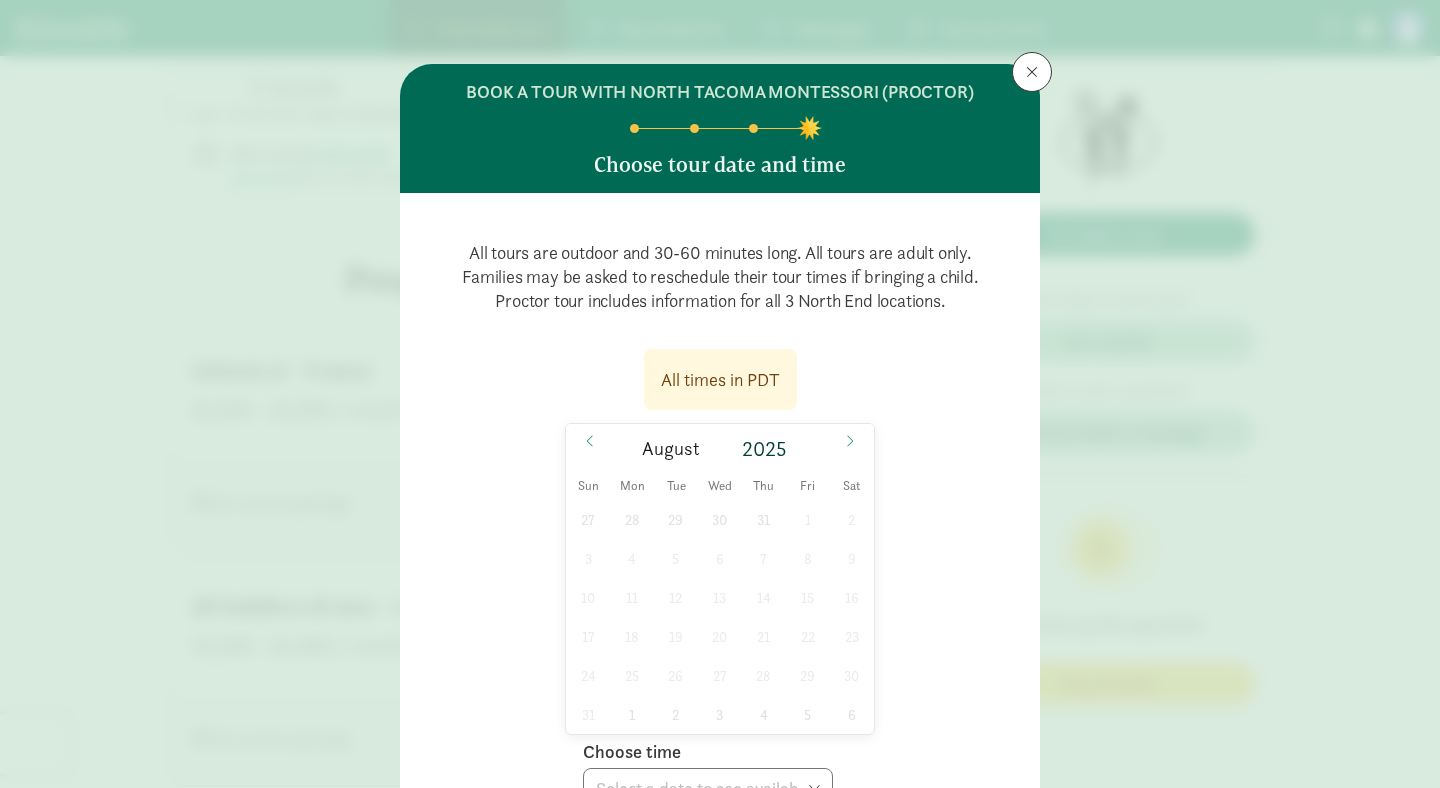 click on "BOOK A TOUR WITH NORTH TACOMA MONTESSORI (PROCTOR)       Choose tour date and time     All tours are outdoor and 30-60 minutes long.
All tours are adult only. Families may be asked to reschedule their tour times if bringing a child.
Proctor tour includes information for all 3 North End locations.        All times in PDT   August  2025
Sun Mon Tue Wed Thu Fri Sat
27 28 29 30 31 1 2 3 4 5 6 7 8 9 10 11 12 13 14 15 16 17 18 19 20 21 22 23 24 25 26 27 28 29 30 31 1 2 3 4 5 6   Choose time    Select a date to see available times                 Back     Submit" 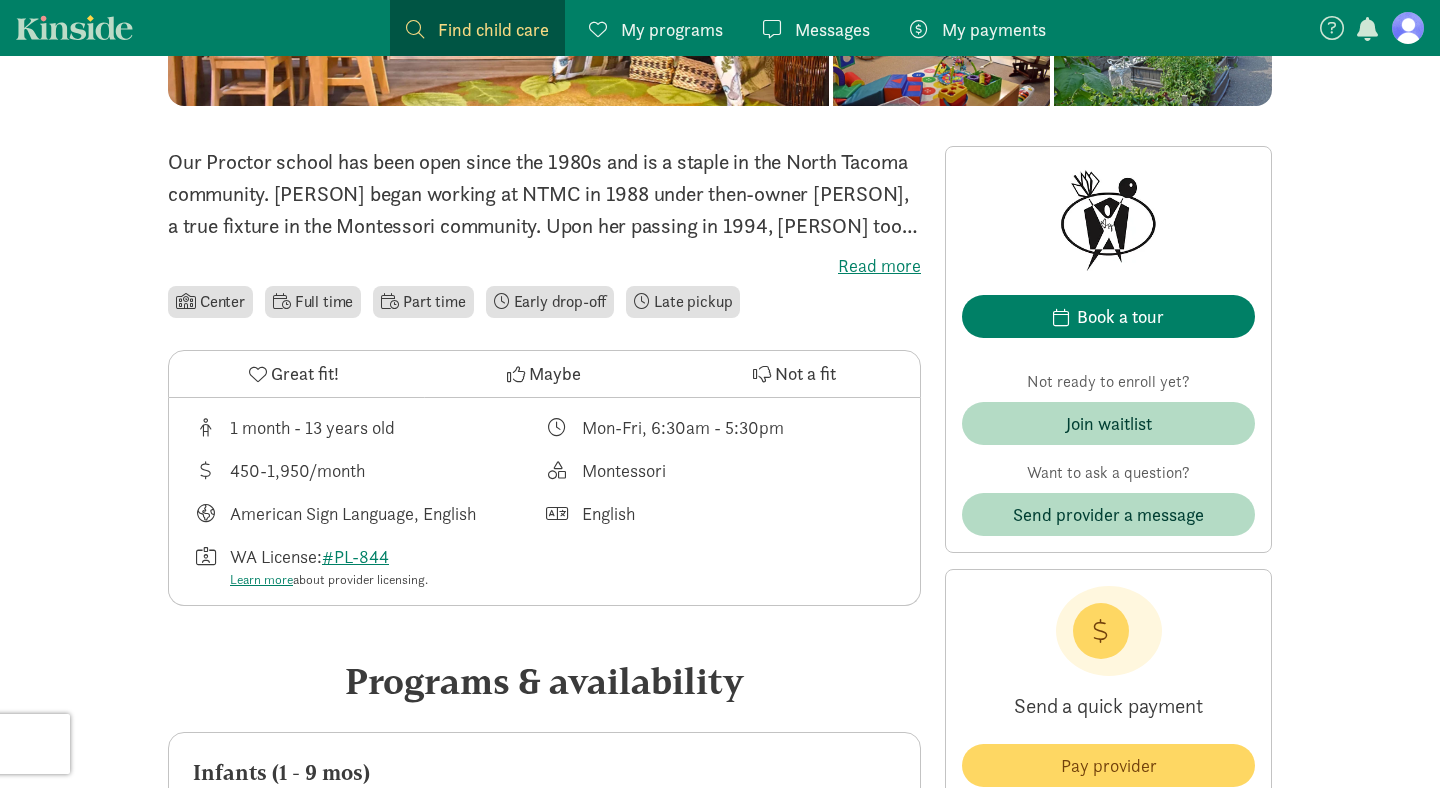 scroll, scrollTop: 421, scrollLeft: 0, axis: vertical 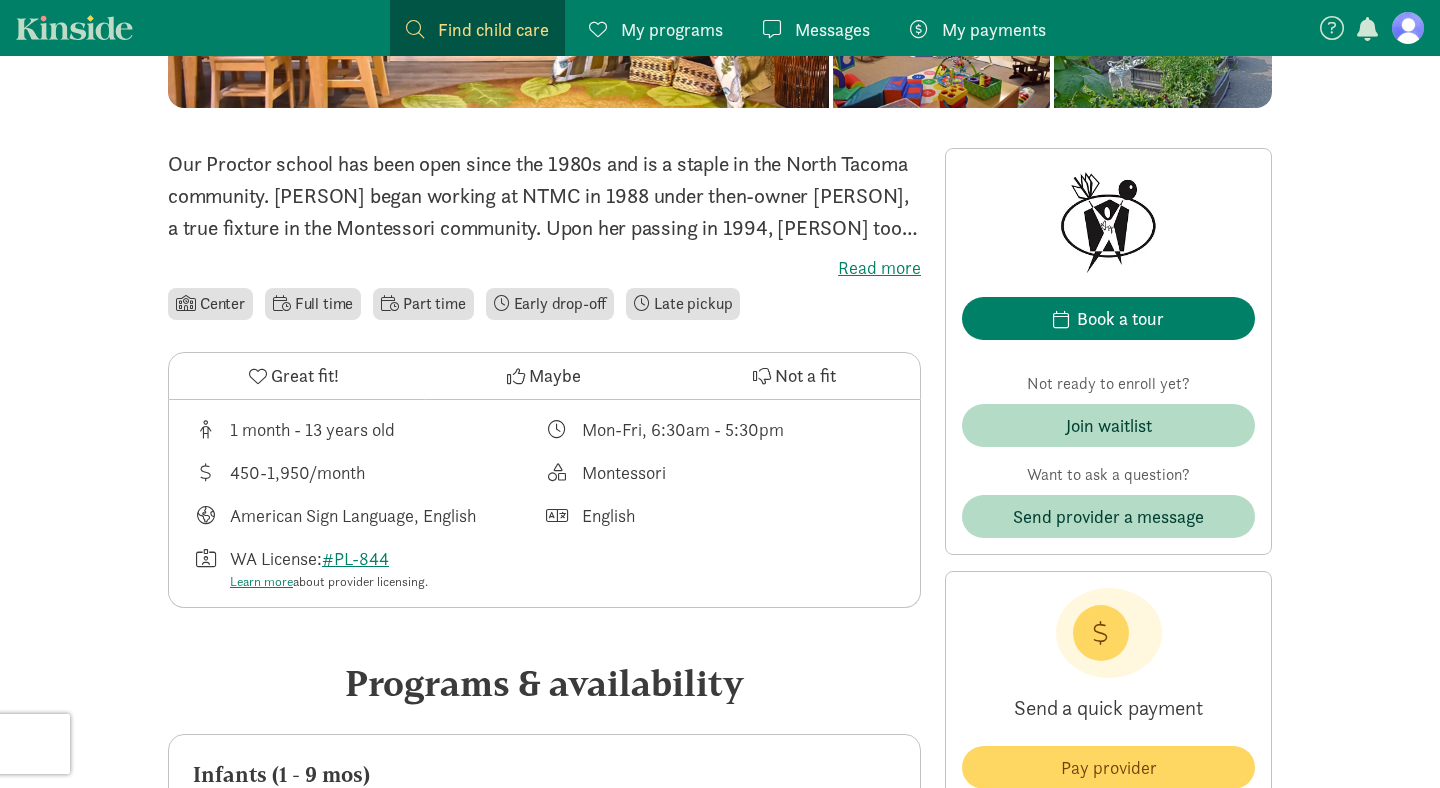 click on "Center
Full time
Part time
Early drop-off
Late pickup" at bounding box center (544, 304) 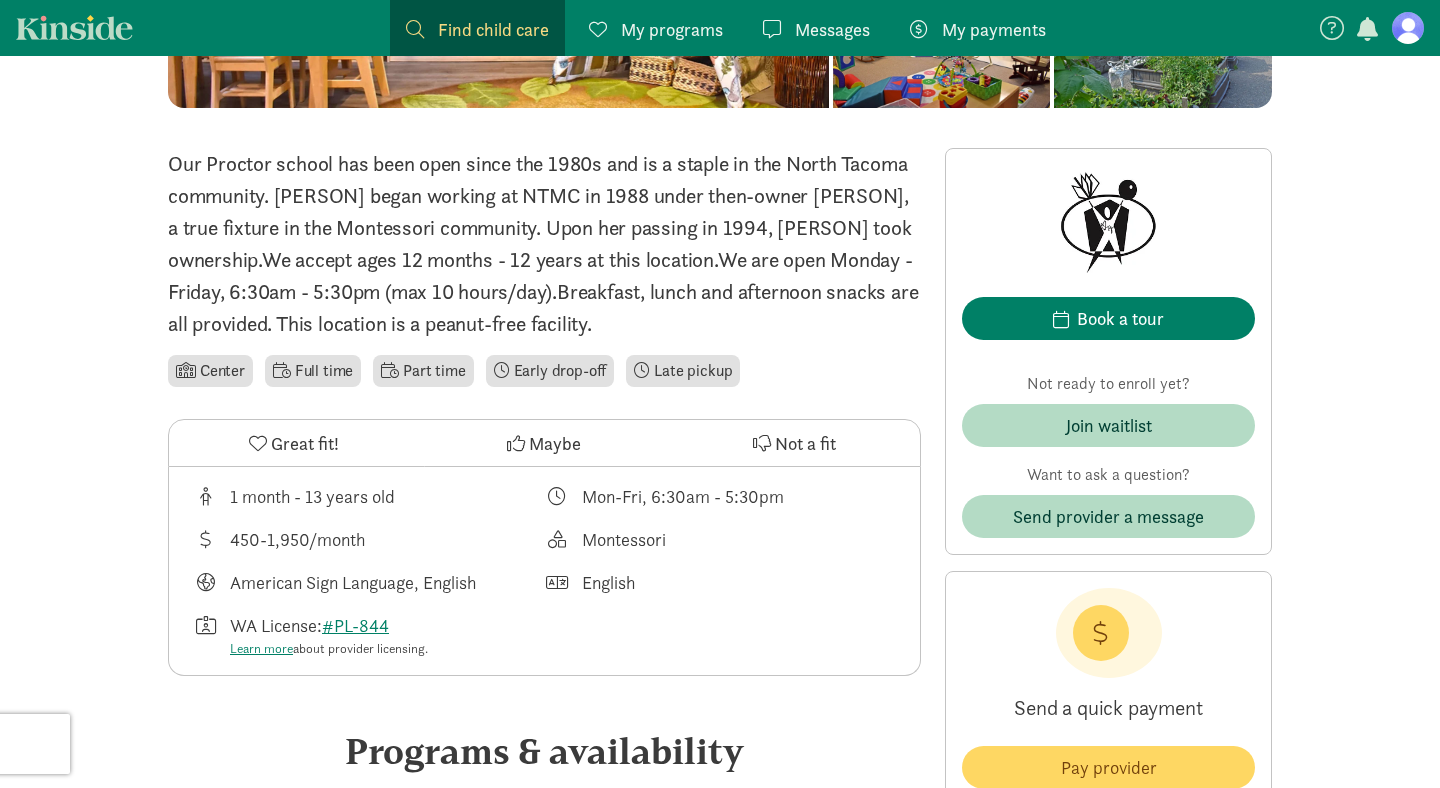 click on "Our Proctor school has been open since the 1980s and is a staple in the North Tacoma community. [PERSON] began working at NTMC in 1988 under then-owner [PERSON], a true fixture in the Montessori community. Upon her passing in 1994, [PERSON] took ownership.
​
We accept ages 12 months - 12 years at this location.
​
We are open Monday - Friday, 6:30am - 5:30pm (max 10 hours/day).
​
Breakfast, lunch and afternoon snacks are all provided.
This location is a peanut-free facility." at bounding box center [544, 243] 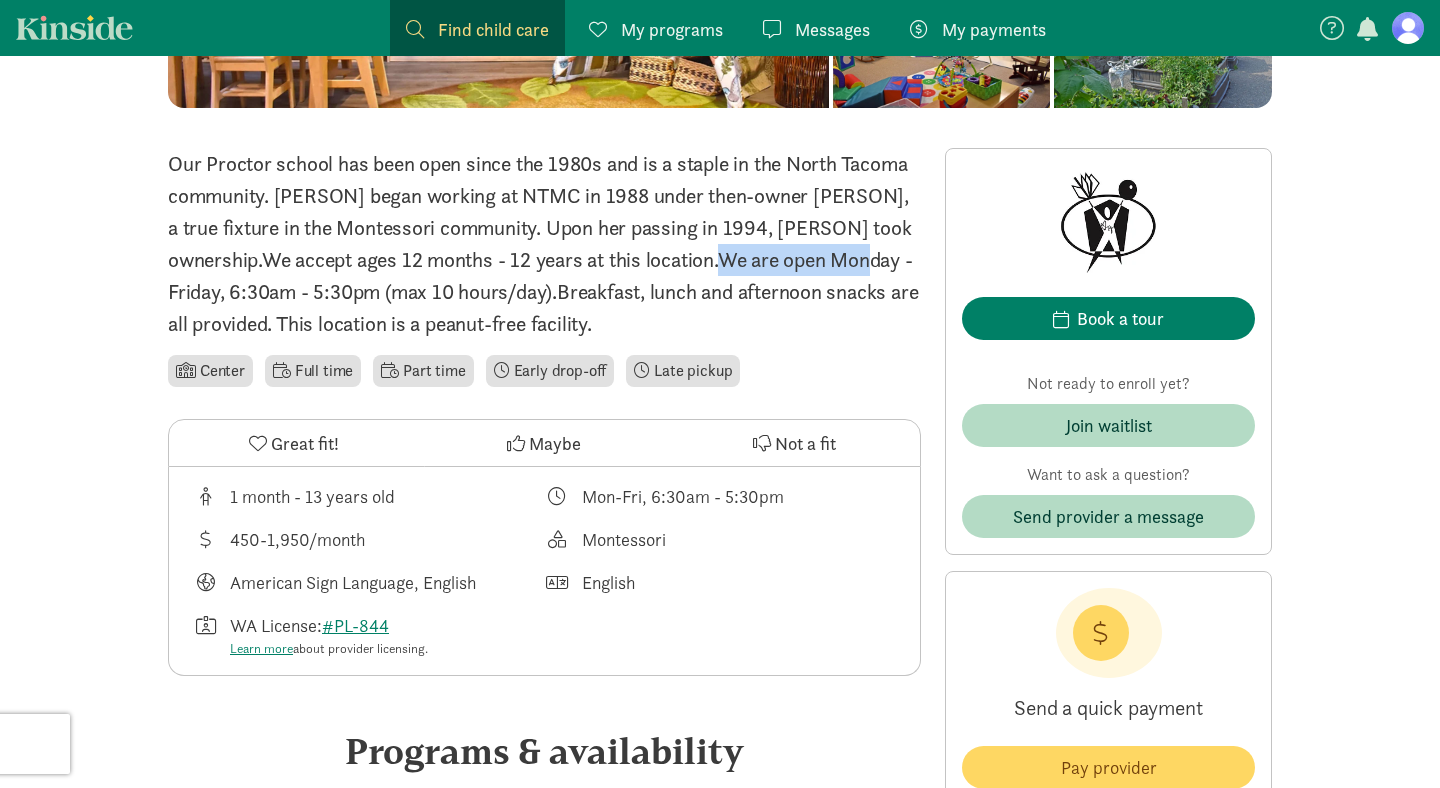 drag, startPoint x: 678, startPoint y: 250, endPoint x: 817, endPoint y: 250, distance: 139 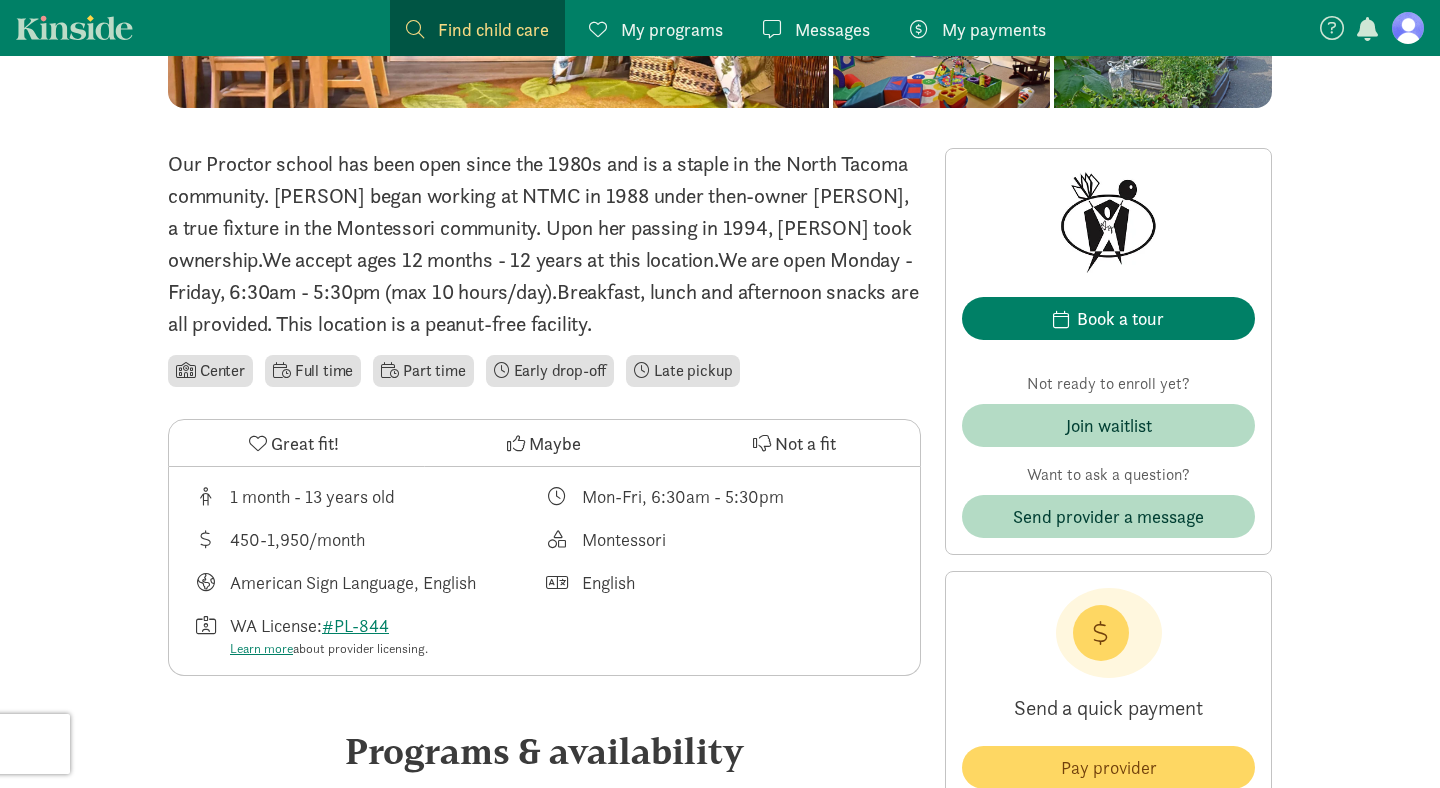 click on "1 month - 13 years old" at bounding box center [312, 496] 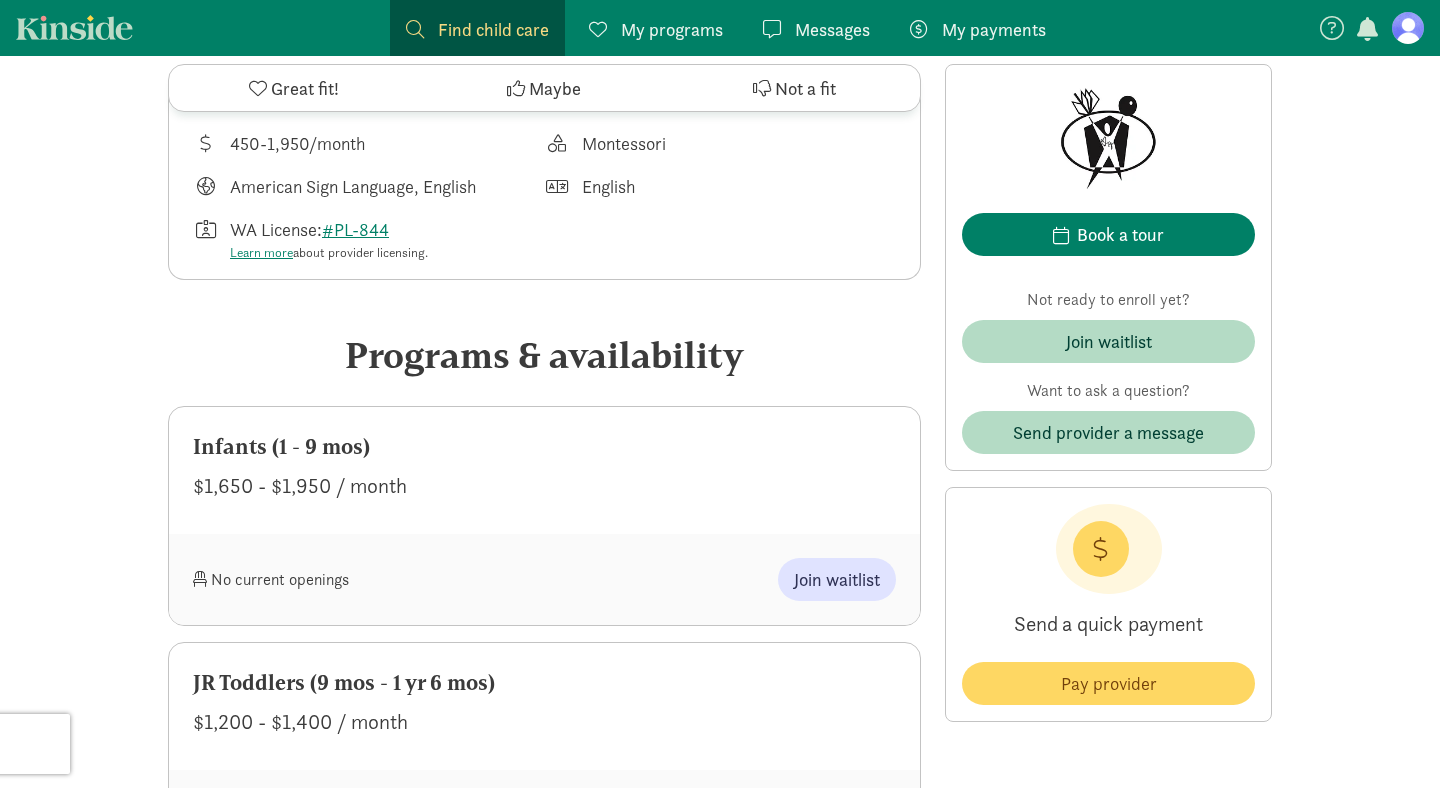 scroll, scrollTop: 824, scrollLeft: 0, axis: vertical 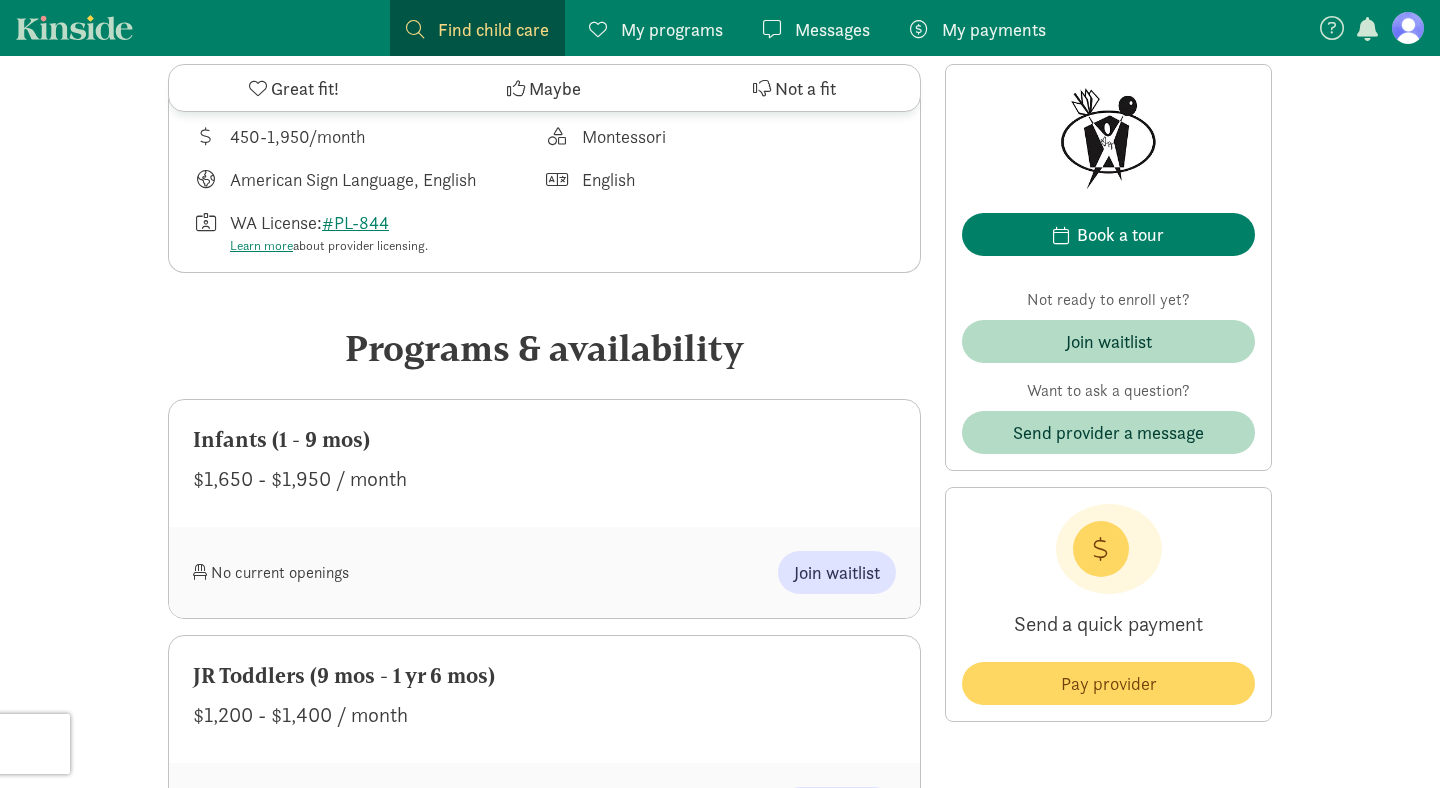 click on "Infants (1 - 9 mos)" at bounding box center [544, 440] 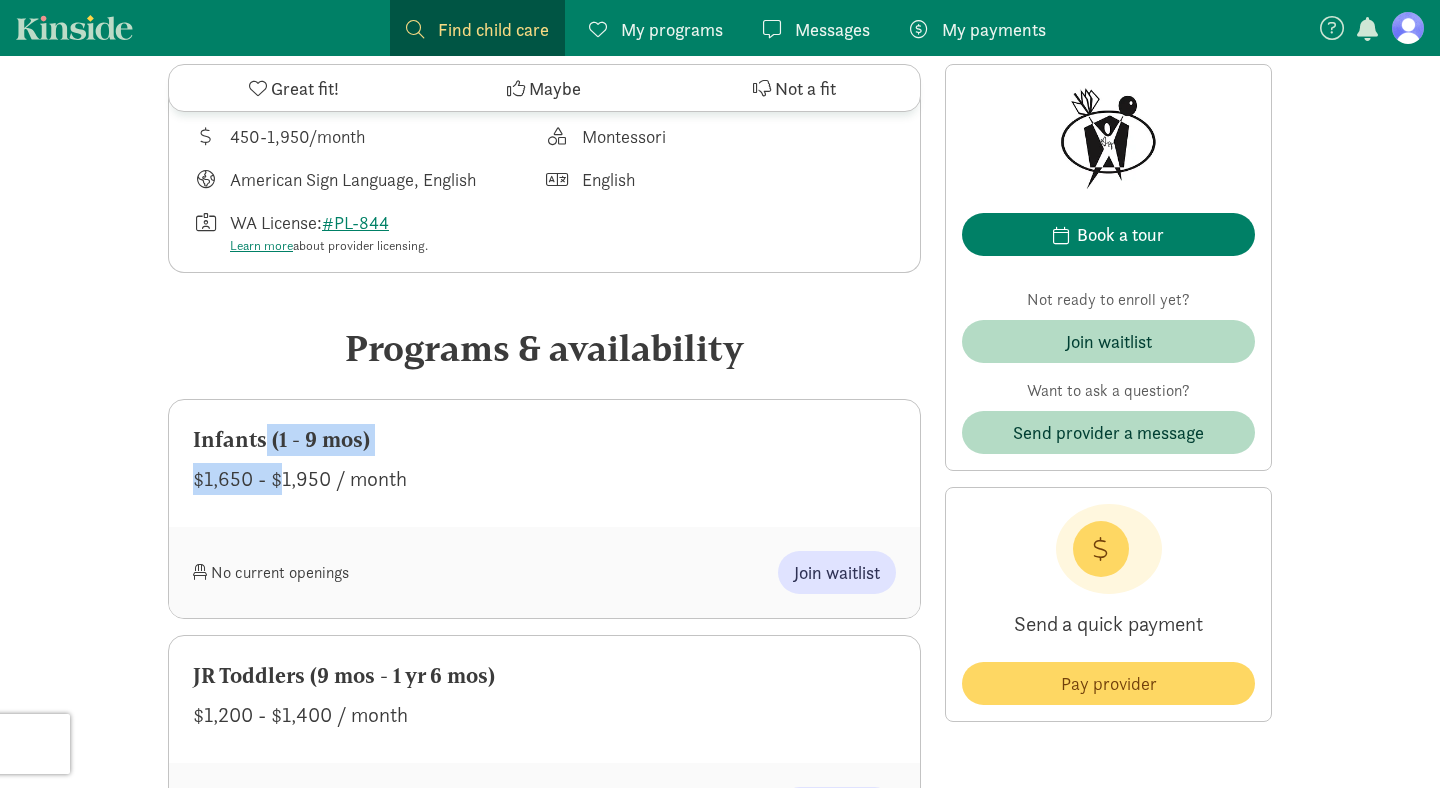 drag, startPoint x: 234, startPoint y: 476, endPoint x: 420, endPoint y: 488, distance: 186.38669 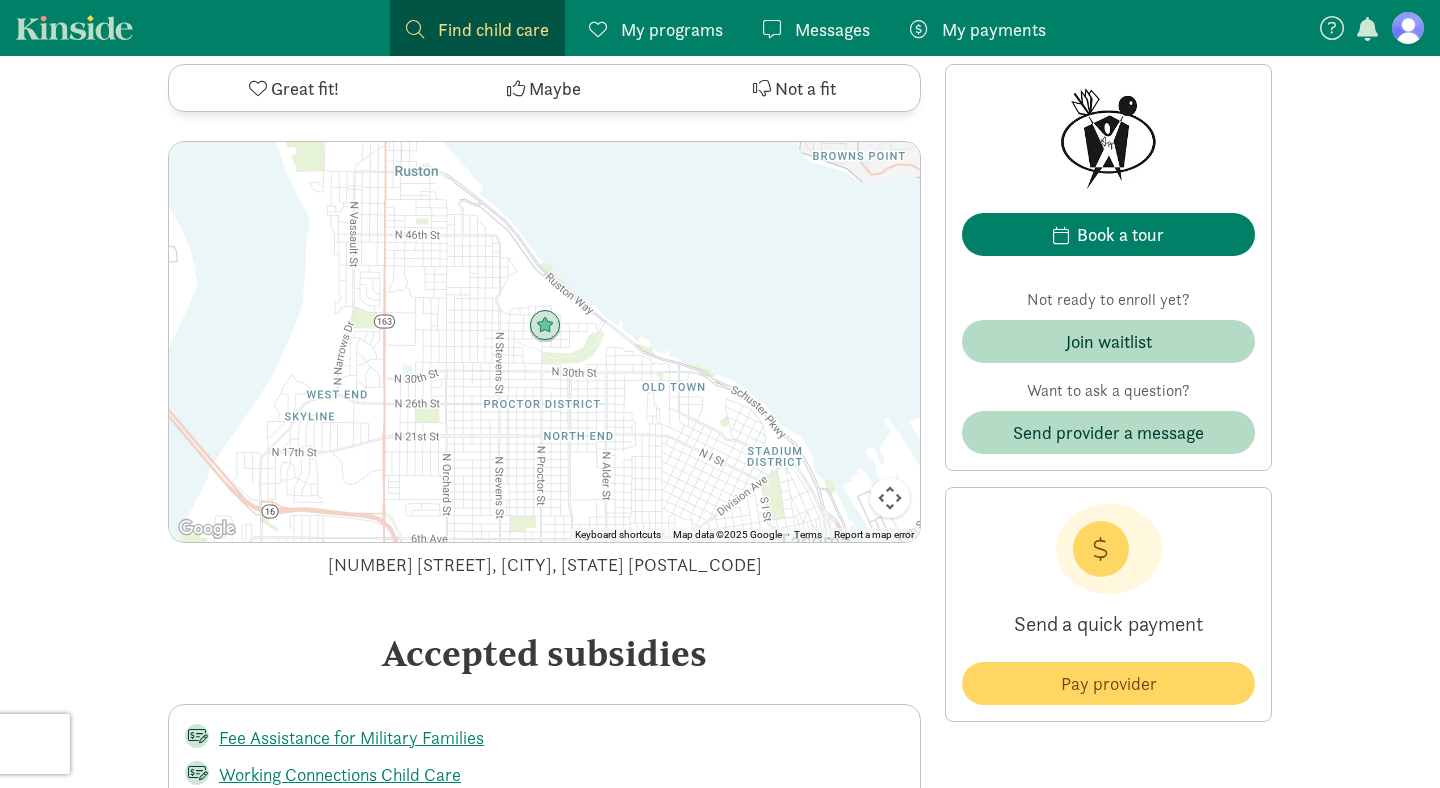 scroll, scrollTop: 2823, scrollLeft: 0, axis: vertical 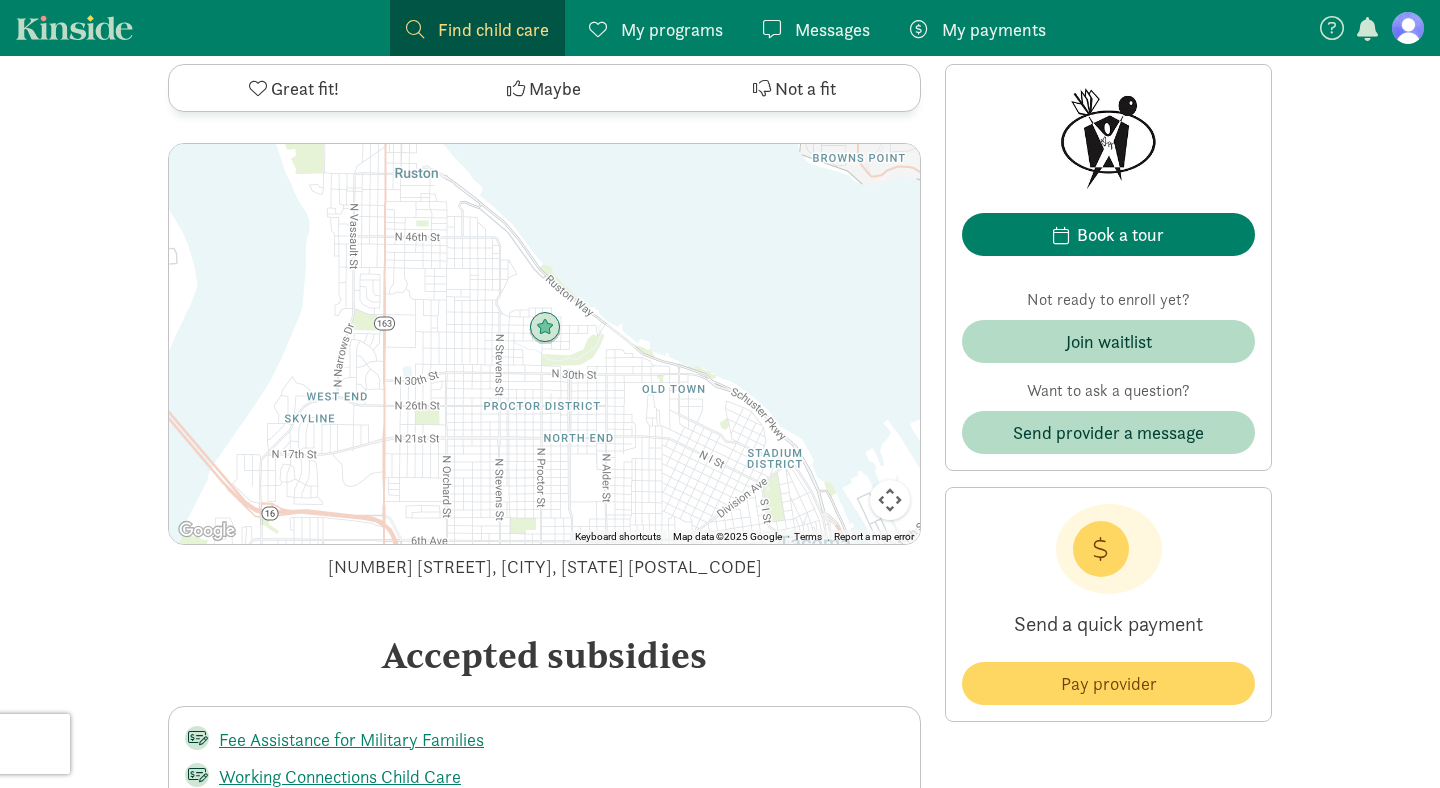 click on "[NUMBER] [STREET], [CITY], [STATE] [POSTAL_CODE]" at bounding box center (544, 566) 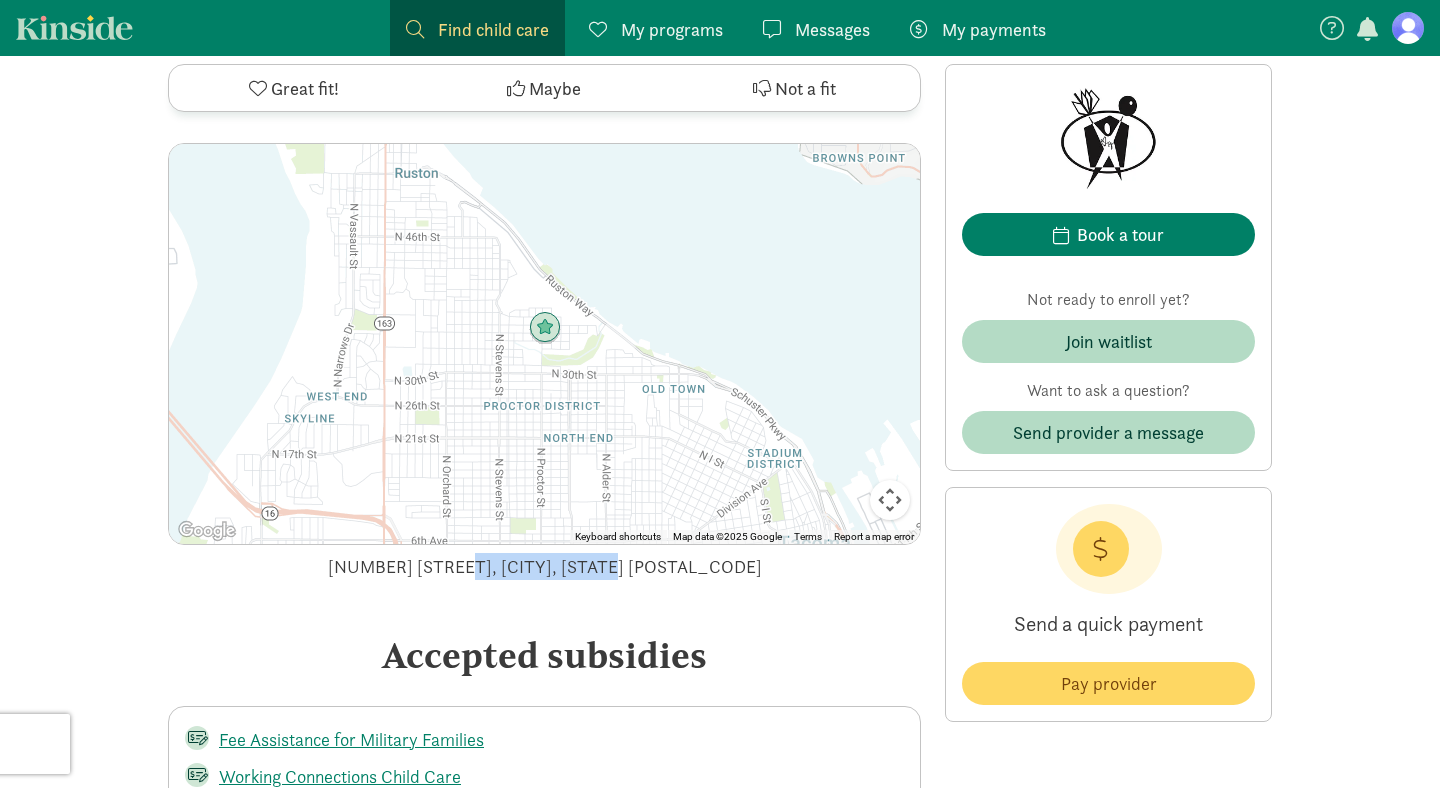drag, startPoint x: 406, startPoint y: 599, endPoint x: 519, endPoint y: 609, distance: 113.44161 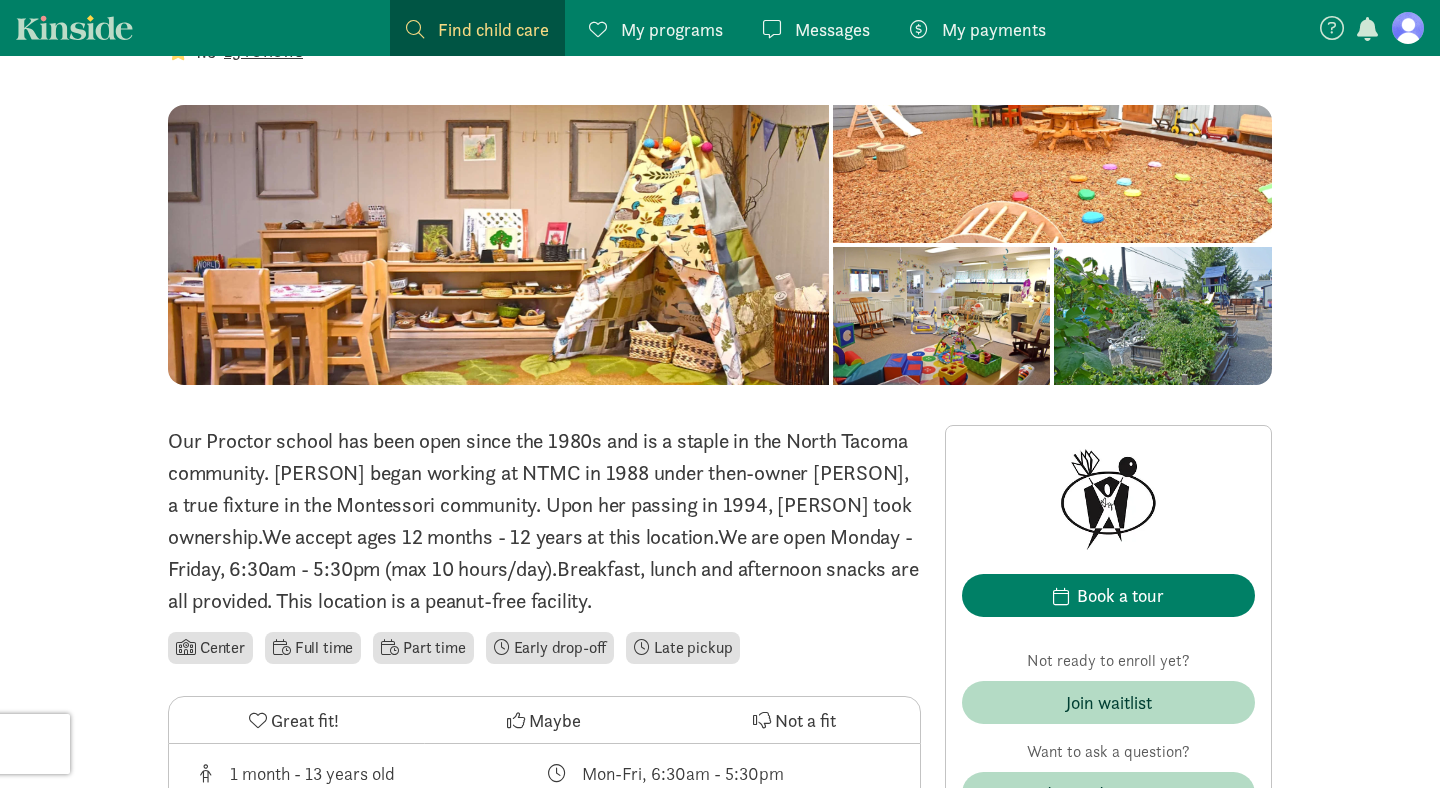 scroll, scrollTop: 0, scrollLeft: 0, axis: both 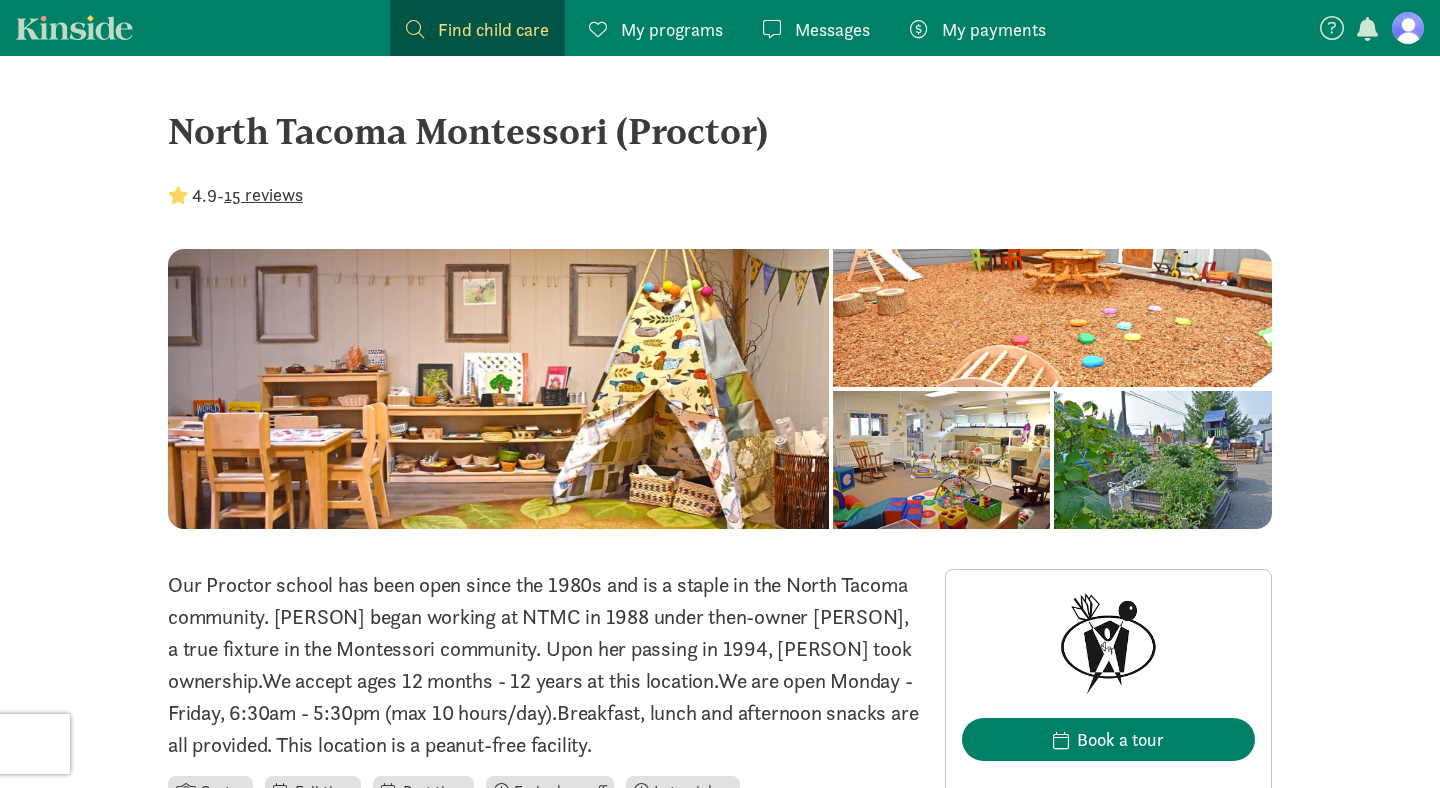 click on "North Tacoma Montessori (Proctor)" at bounding box center (720, 131) 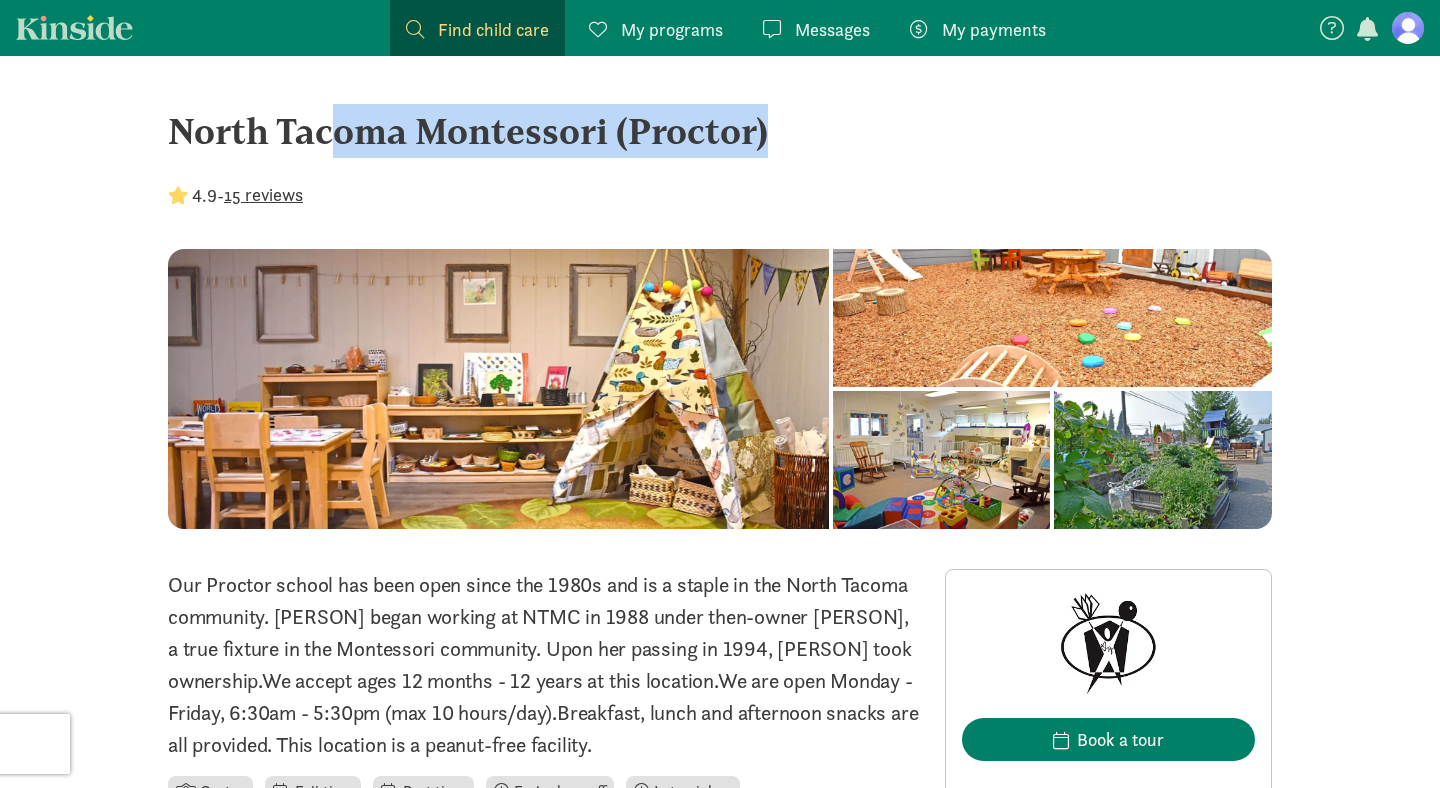 drag, startPoint x: 202, startPoint y: 132, endPoint x: 780, endPoint y: 141, distance: 578.07007 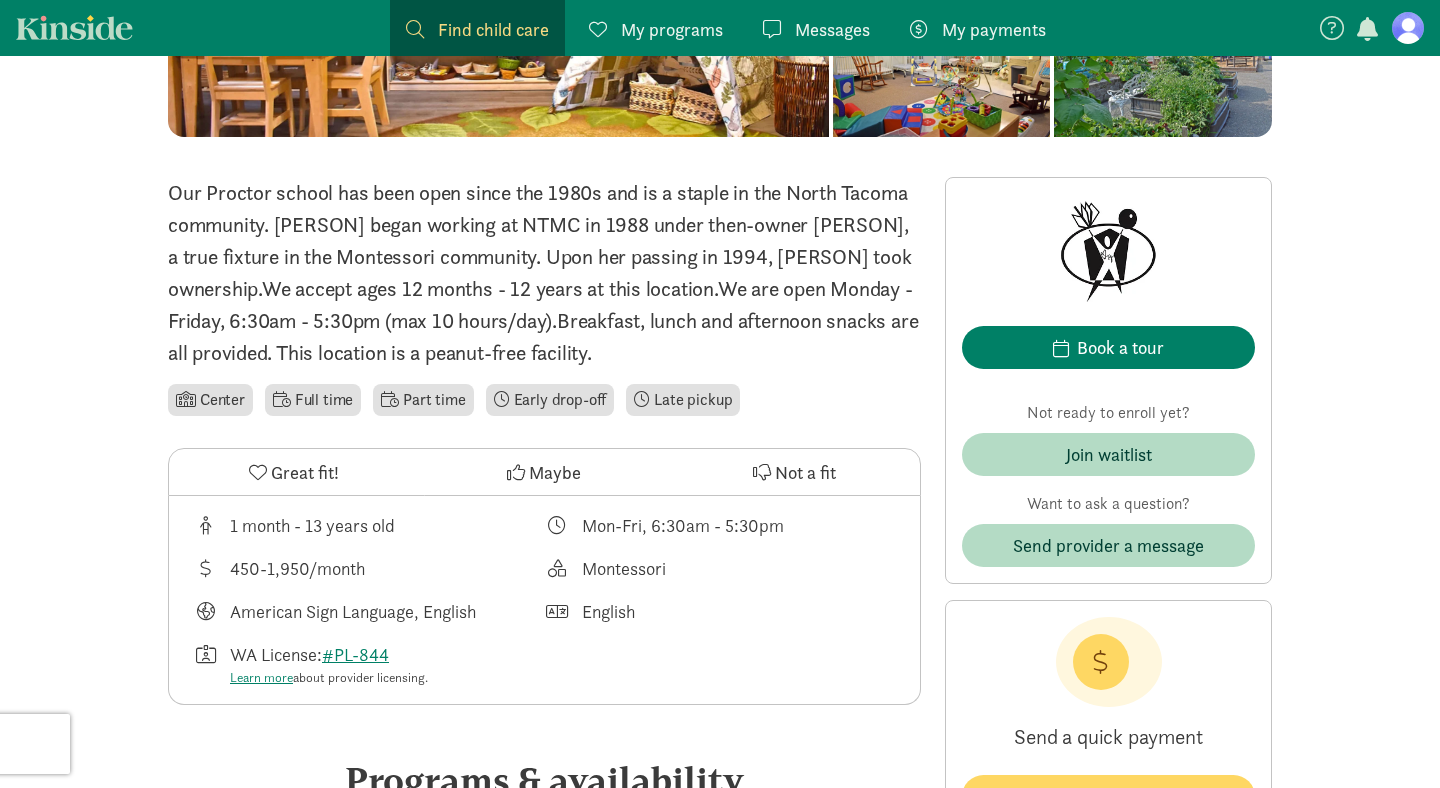 scroll, scrollTop: 94, scrollLeft: 0, axis: vertical 